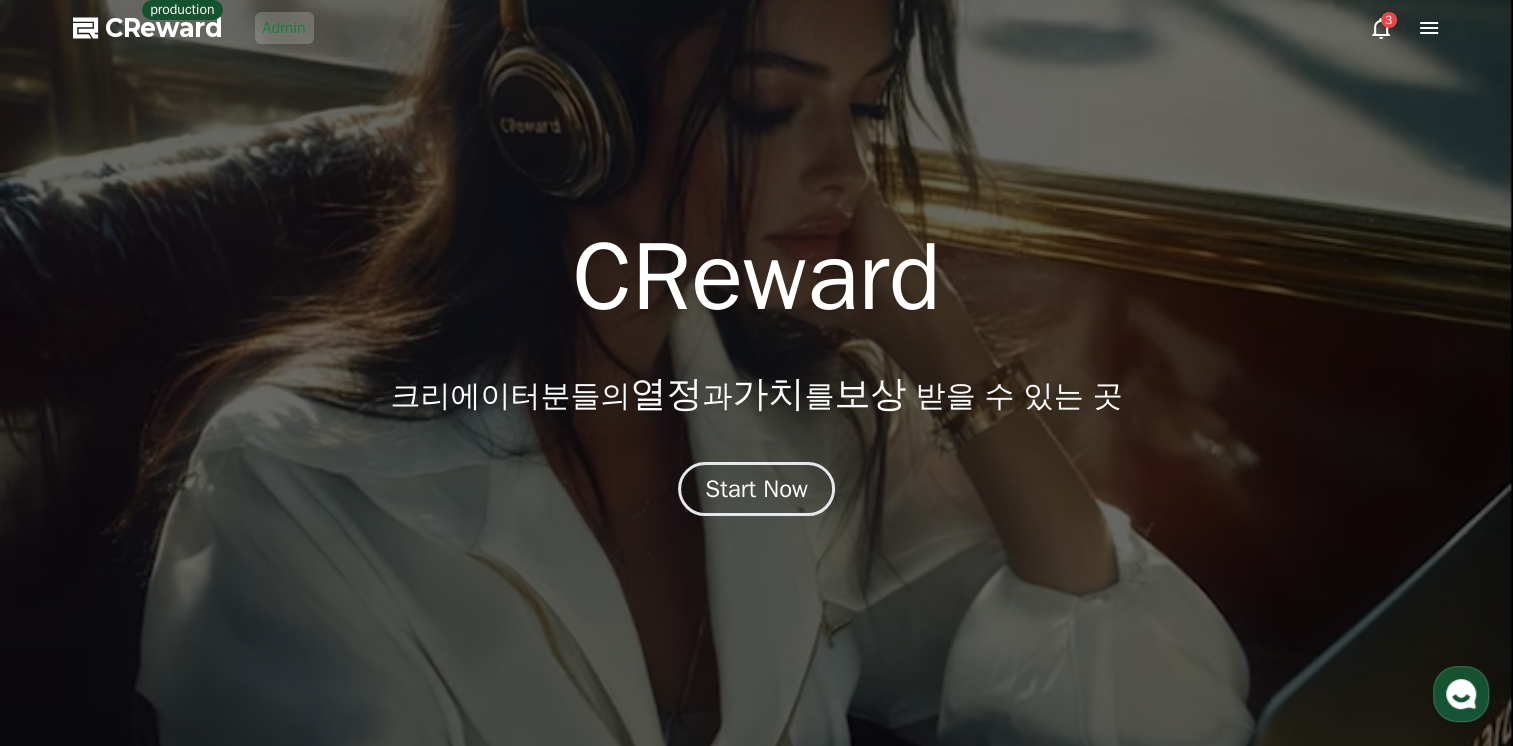 scroll, scrollTop: 0, scrollLeft: 0, axis: both 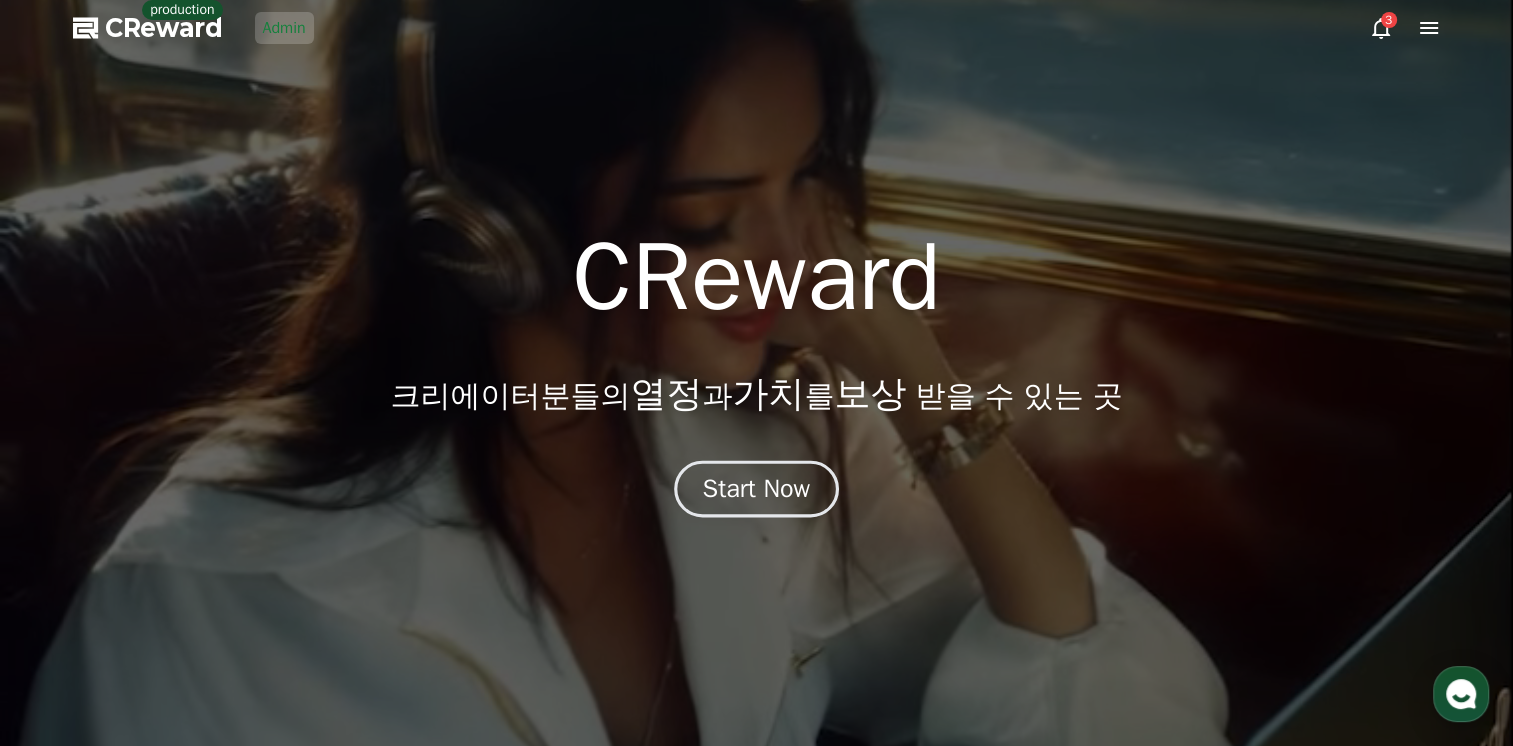 click on "Start Now" at bounding box center [757, 489] 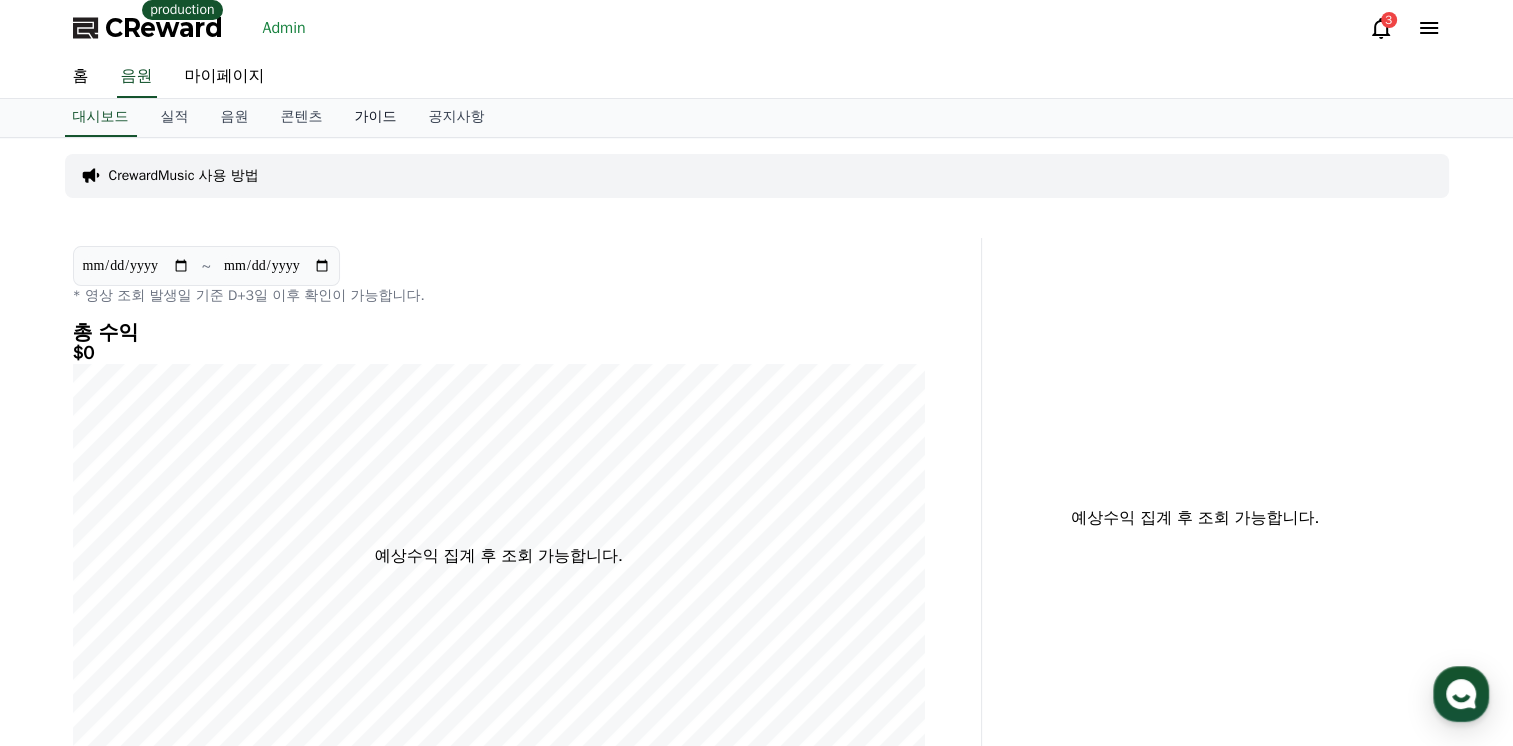 click on "가이드" at bounding box center (376, 118) 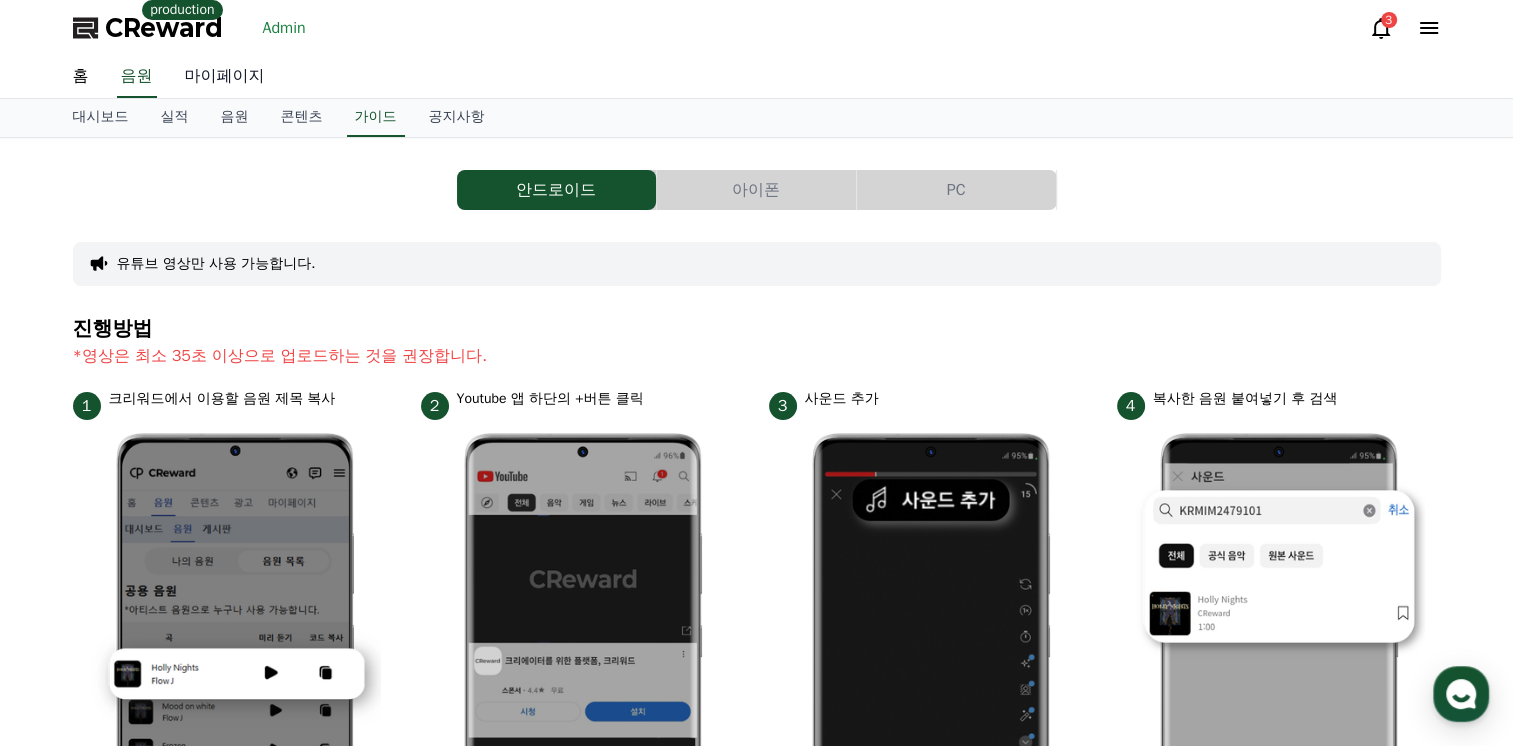 click on "마이페이지" at bounding box center (225, 77) 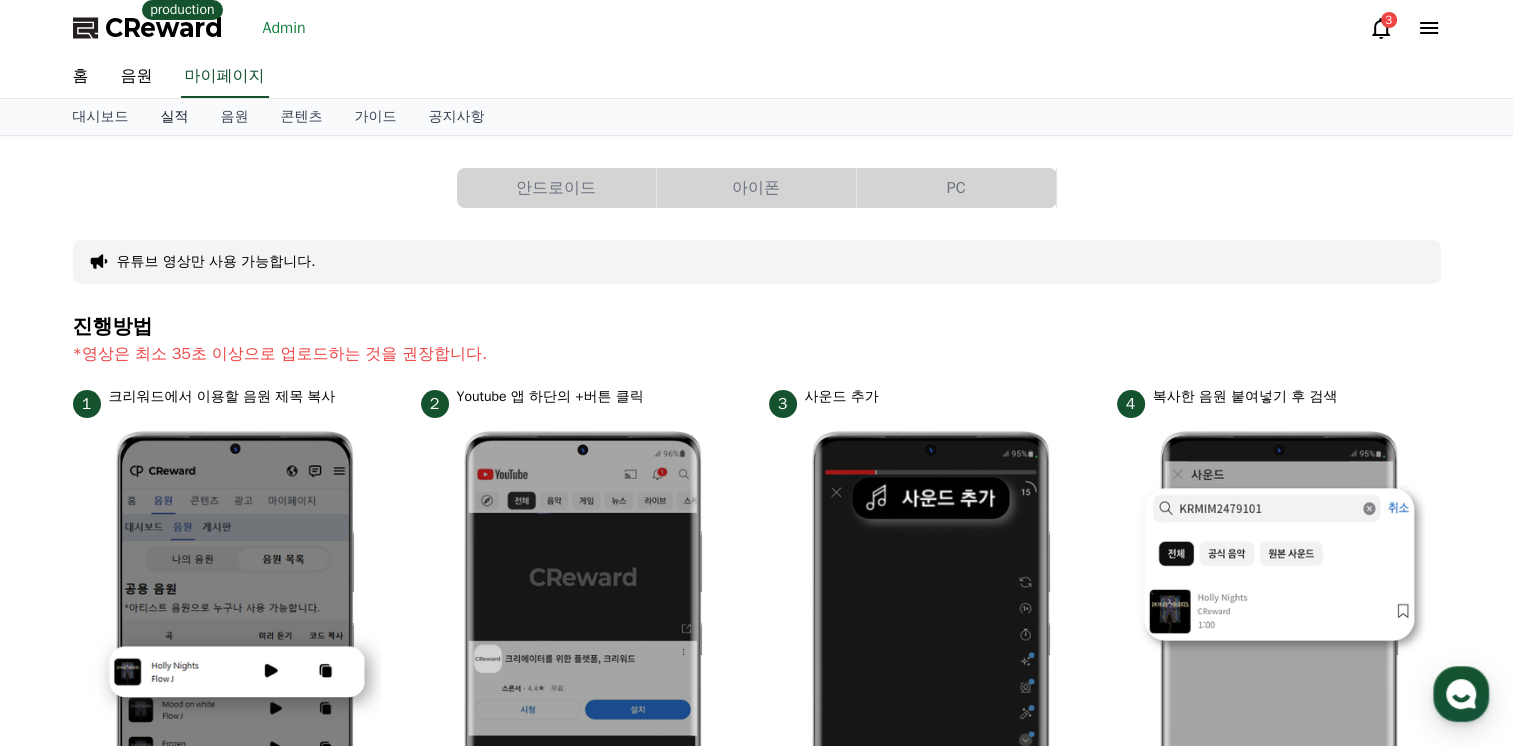 select on "**********" 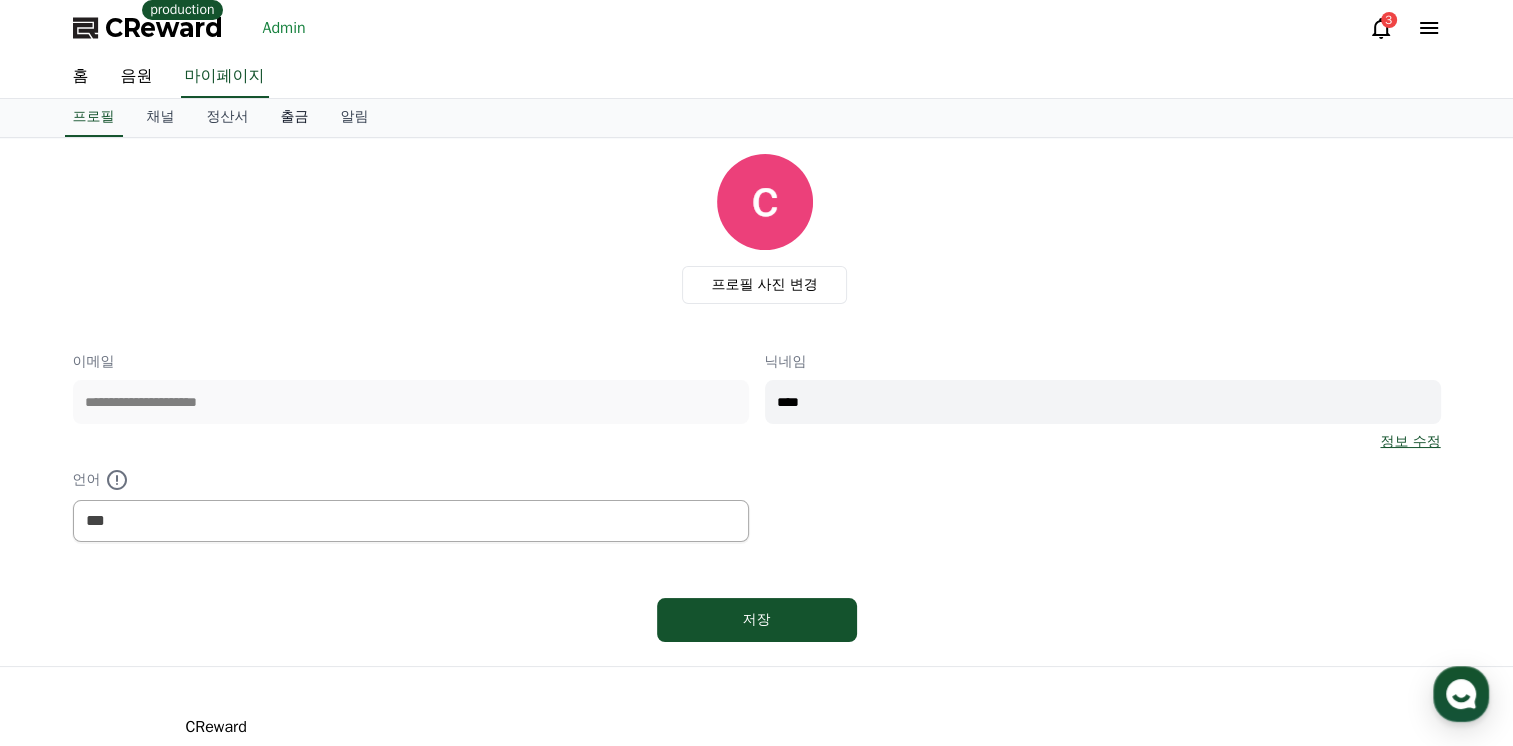 click on "출금" at bounding box center [295, 118] 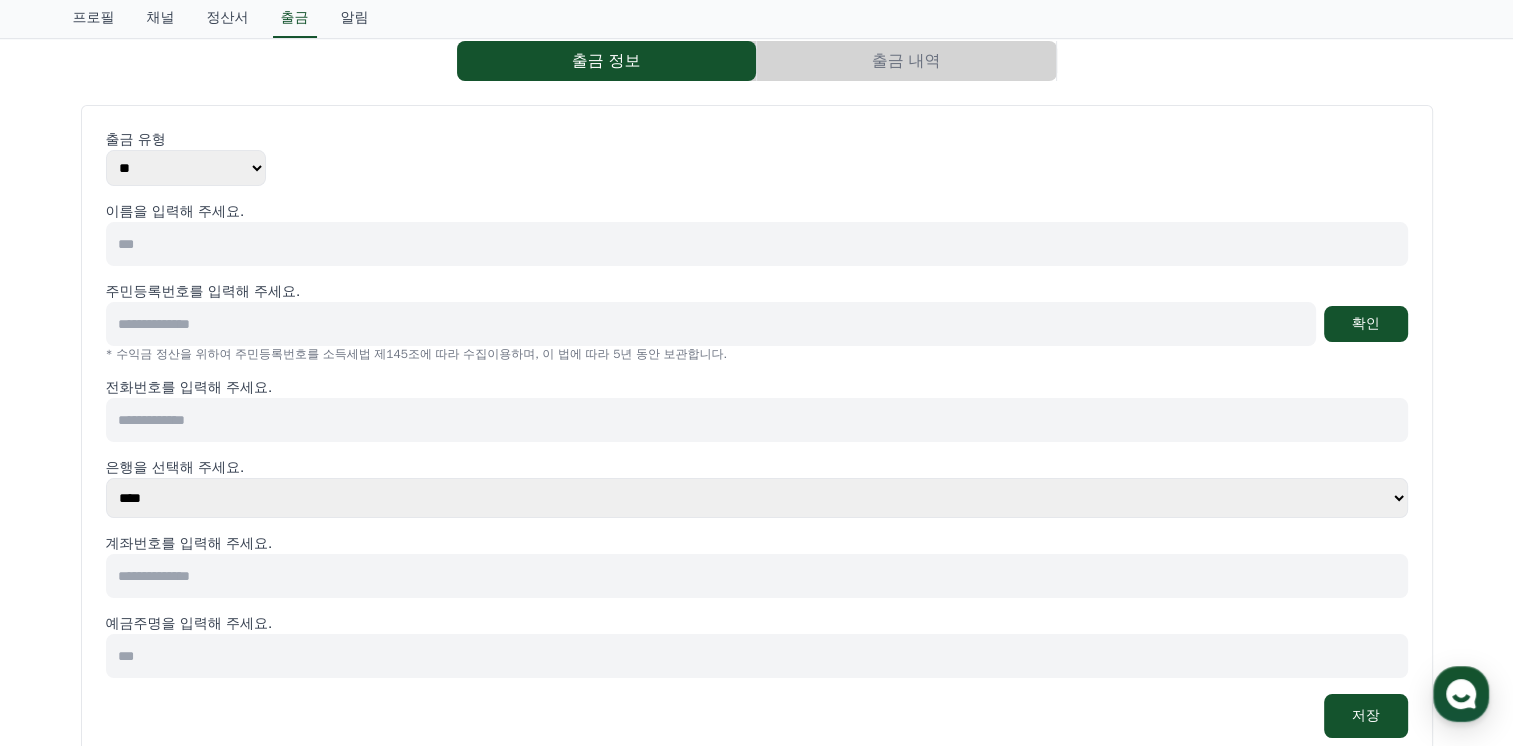 scroll, scrollTop: 0, scrollLeft: 0, axis: both 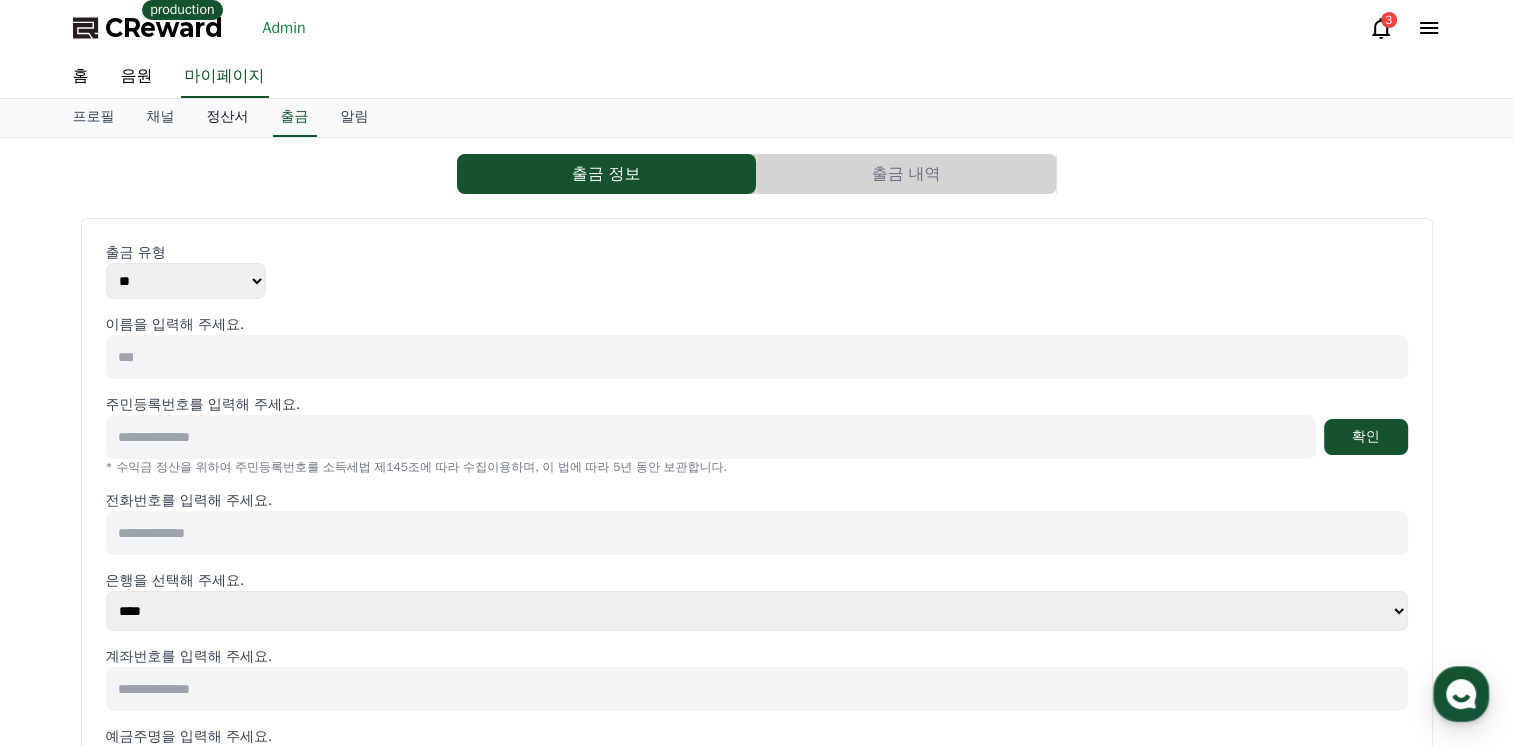 click on "정산서" at bounding box center [228, 118] 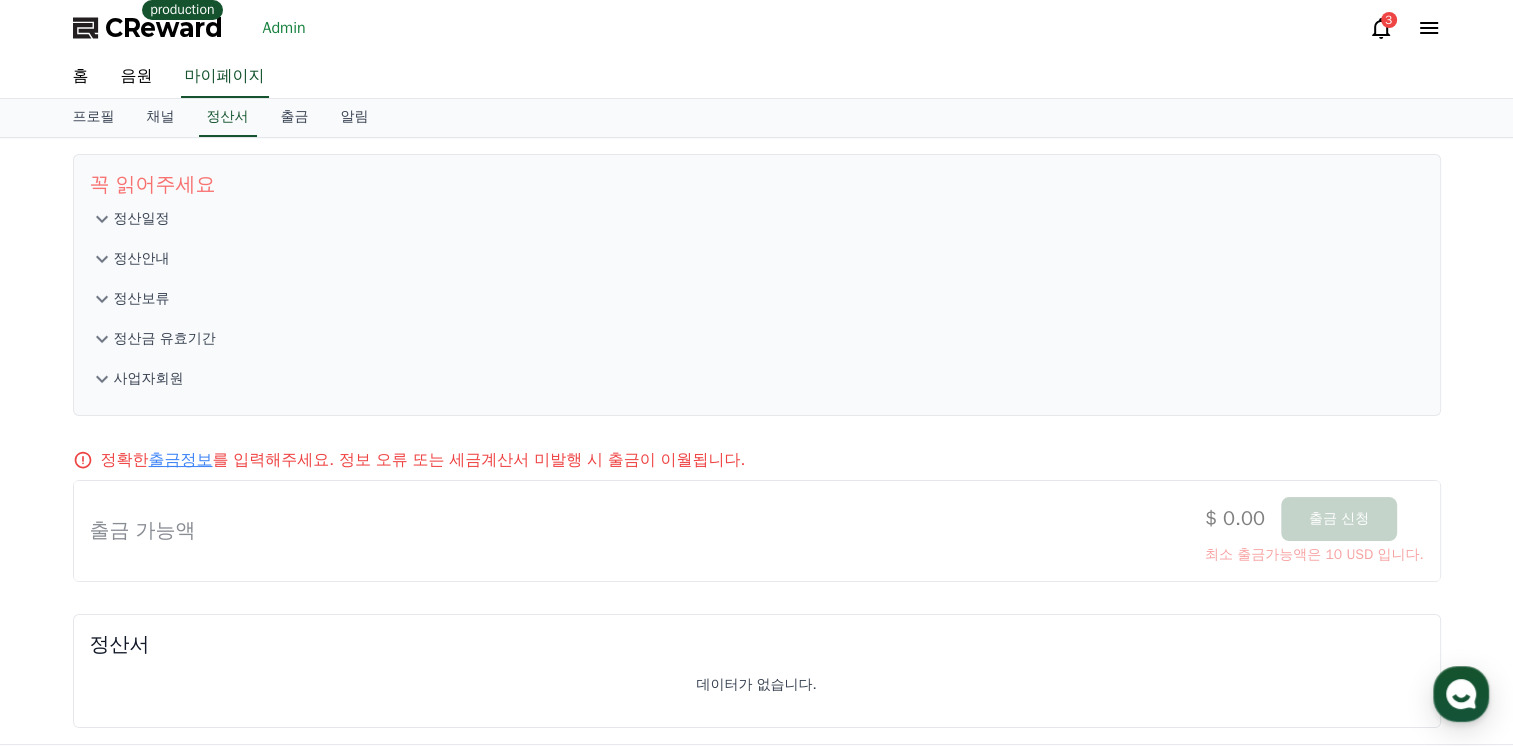 click 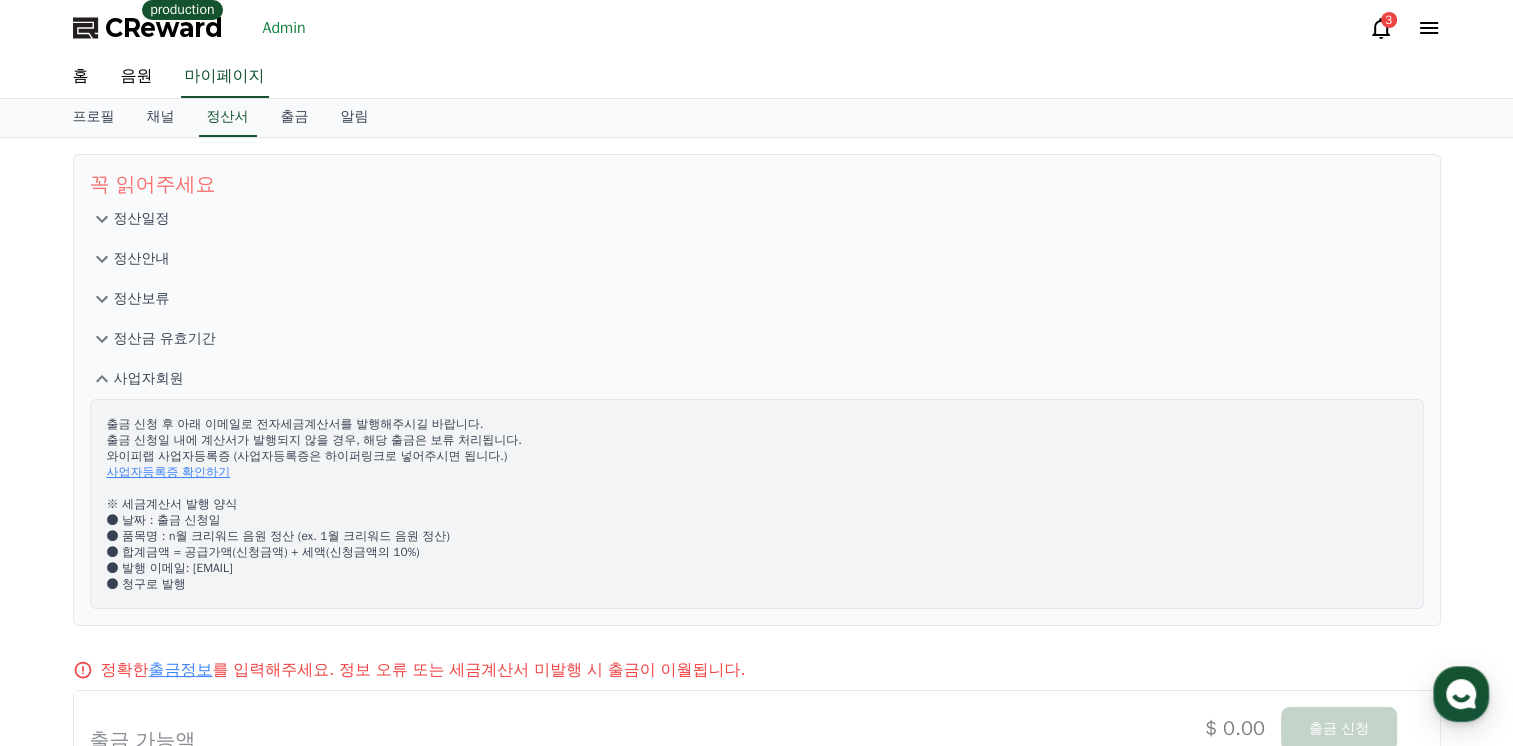 click 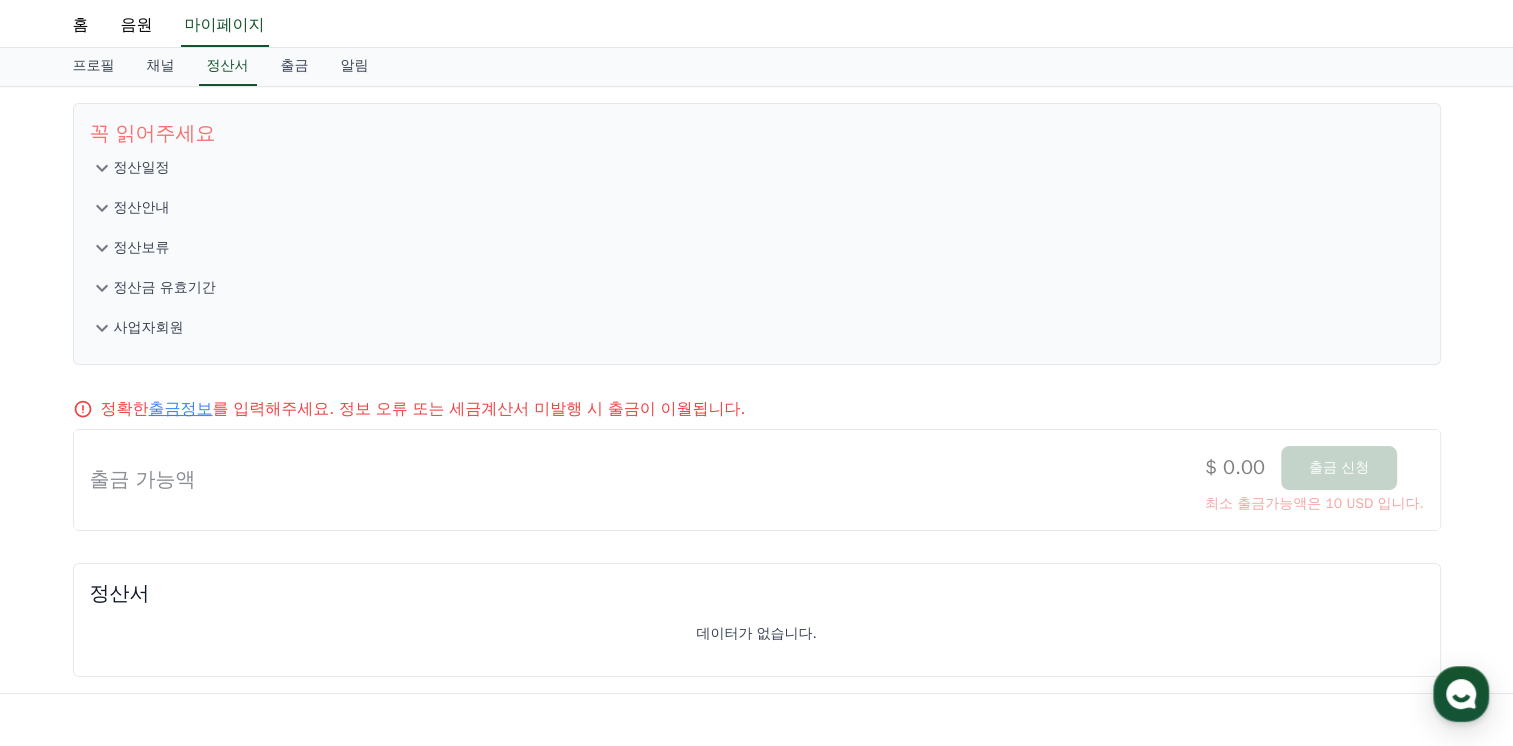 scroll, scrollTop: 0, scrollLeft: 0, axis: both 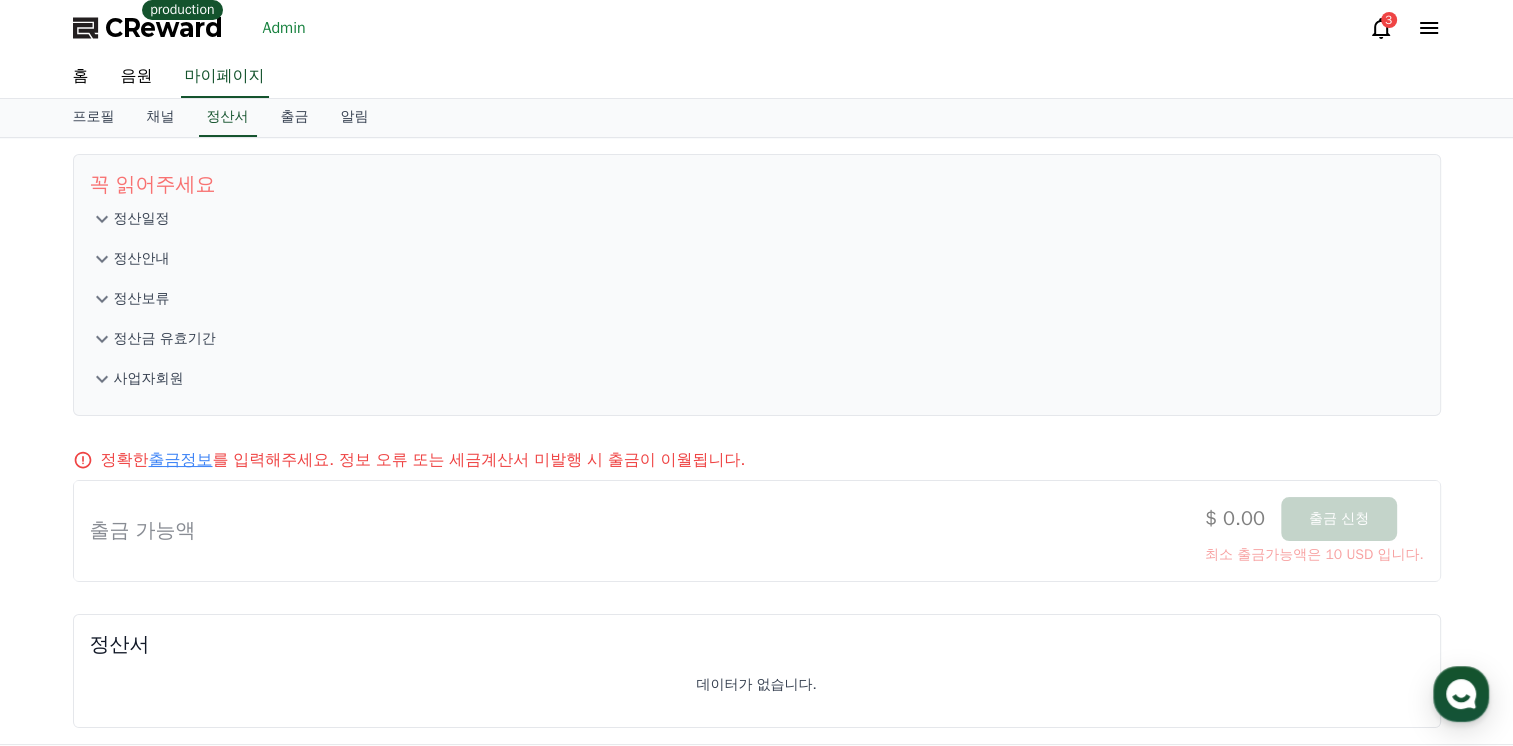click 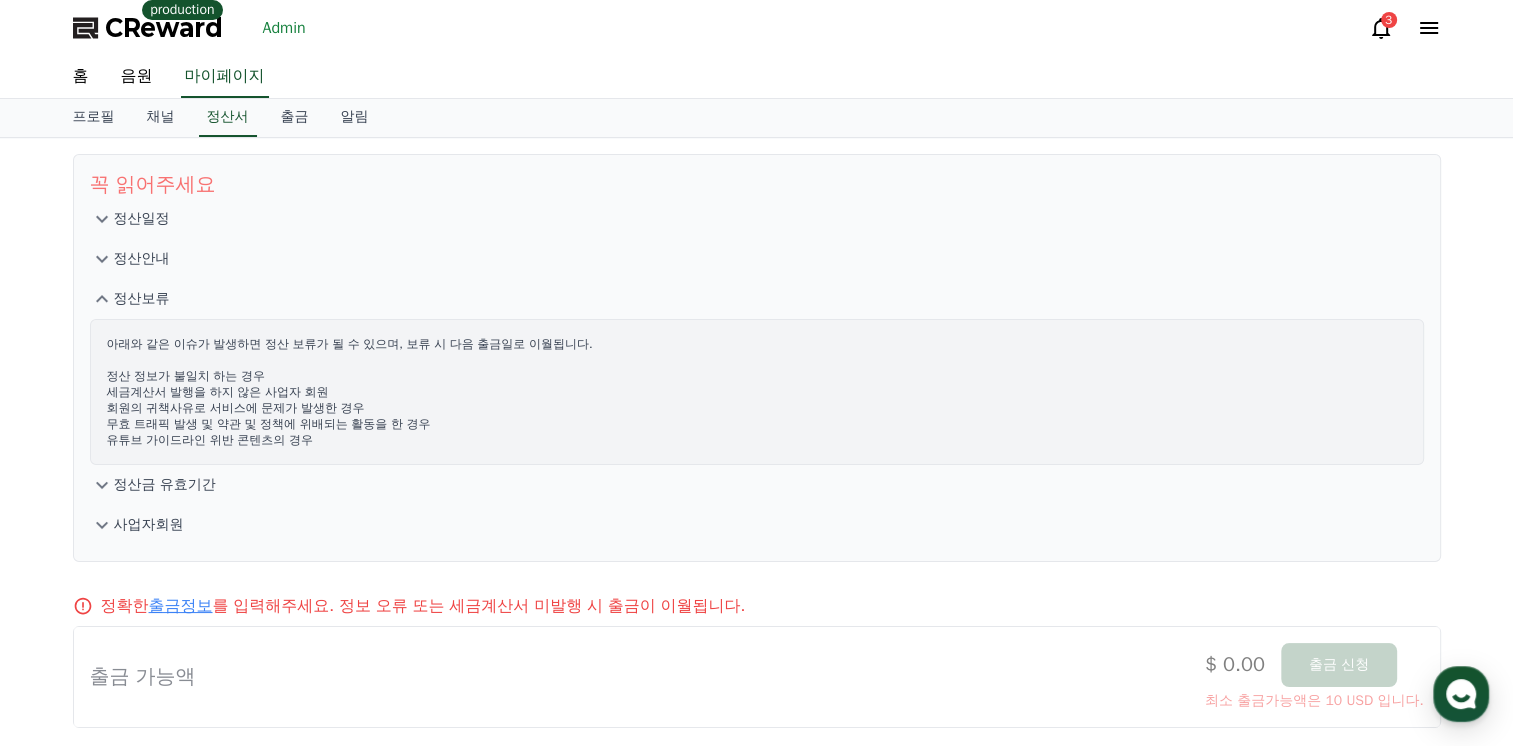 click 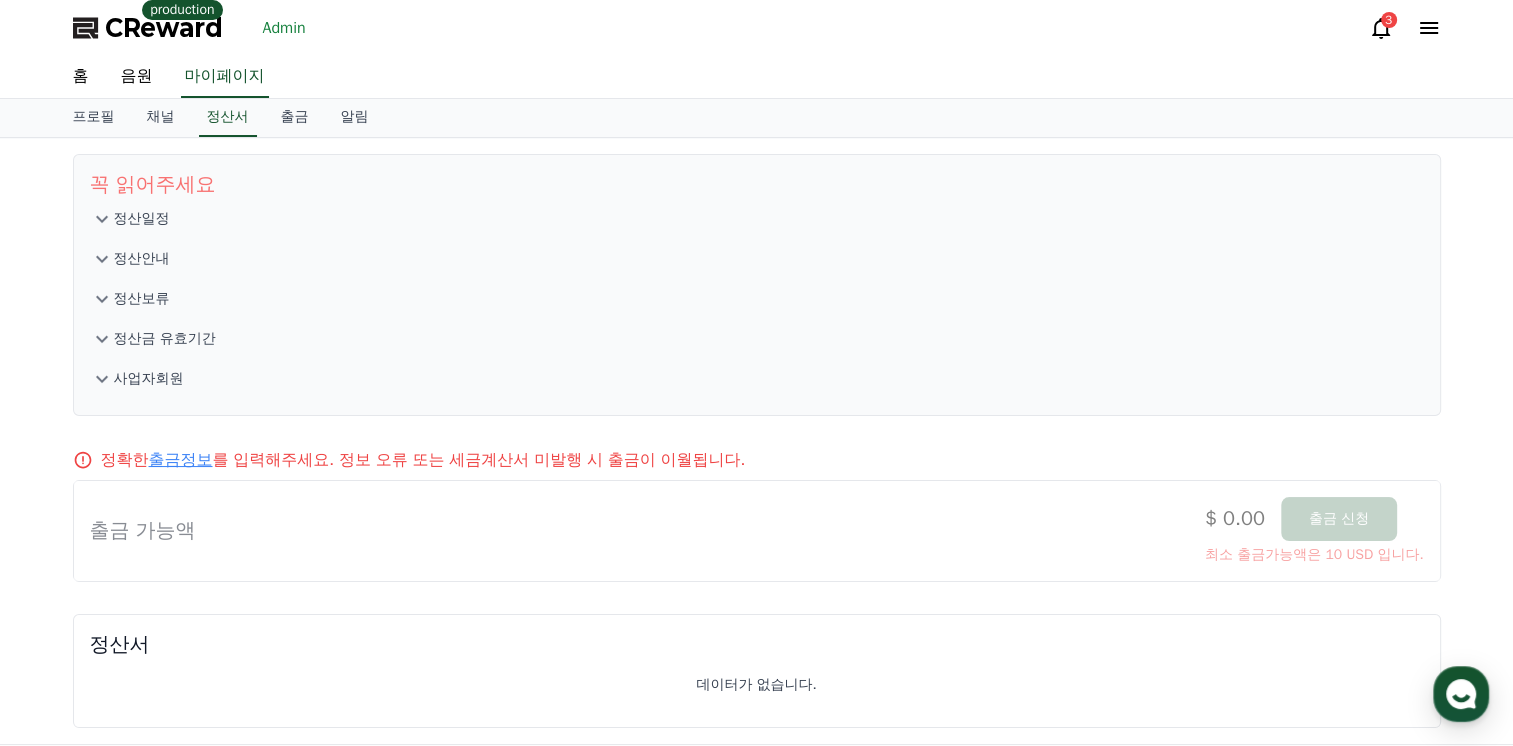 click 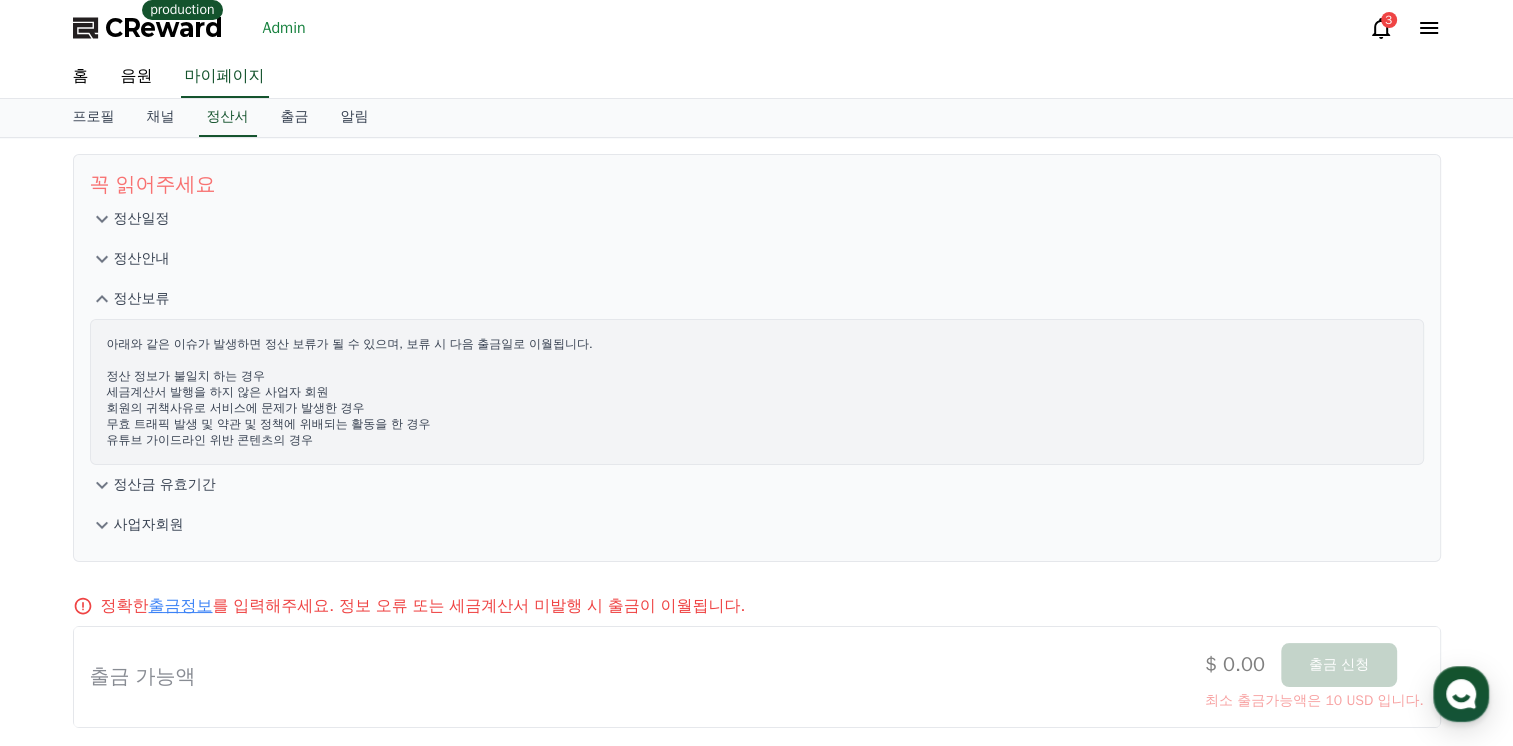 click 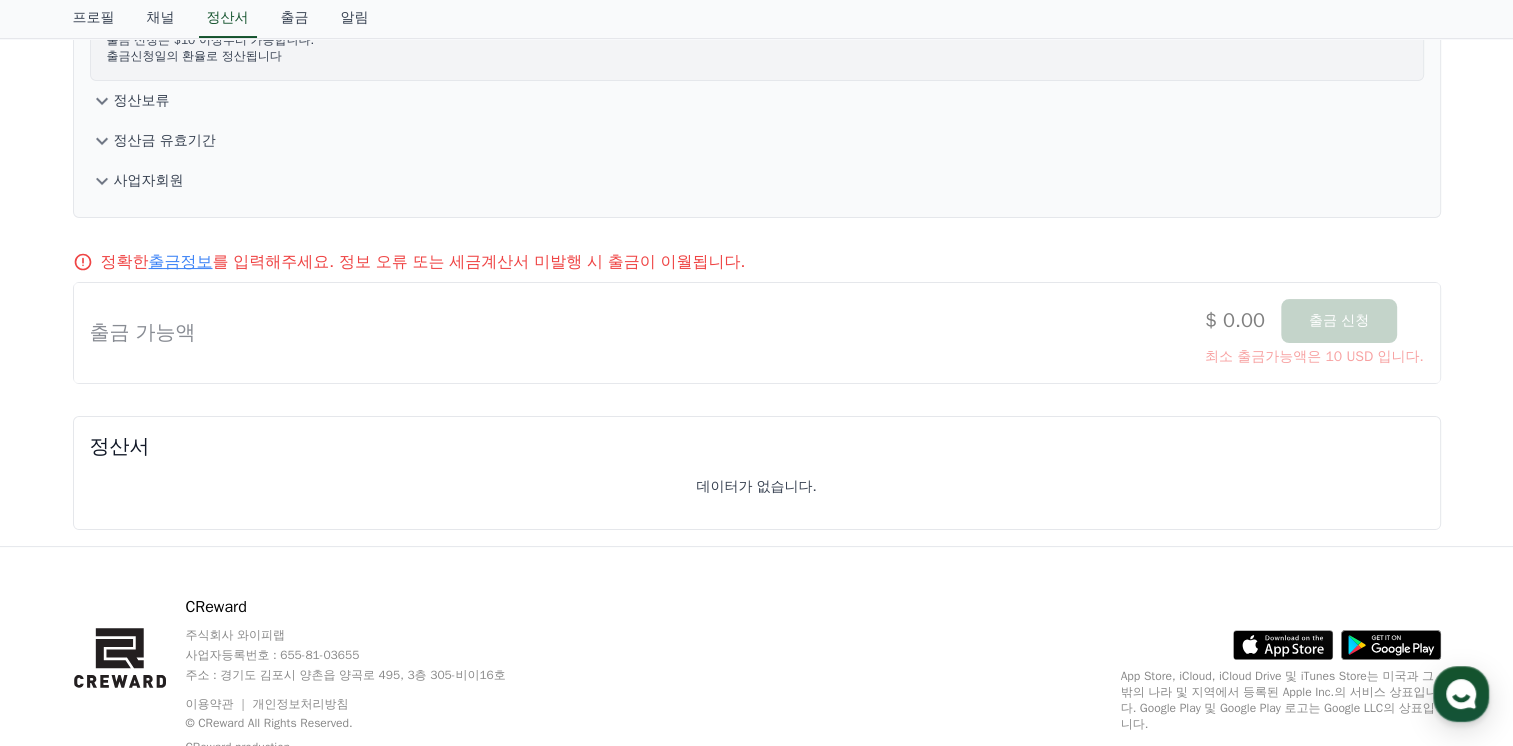 scroll, scrollTop: 0, scrollLeft: 0, axis: both 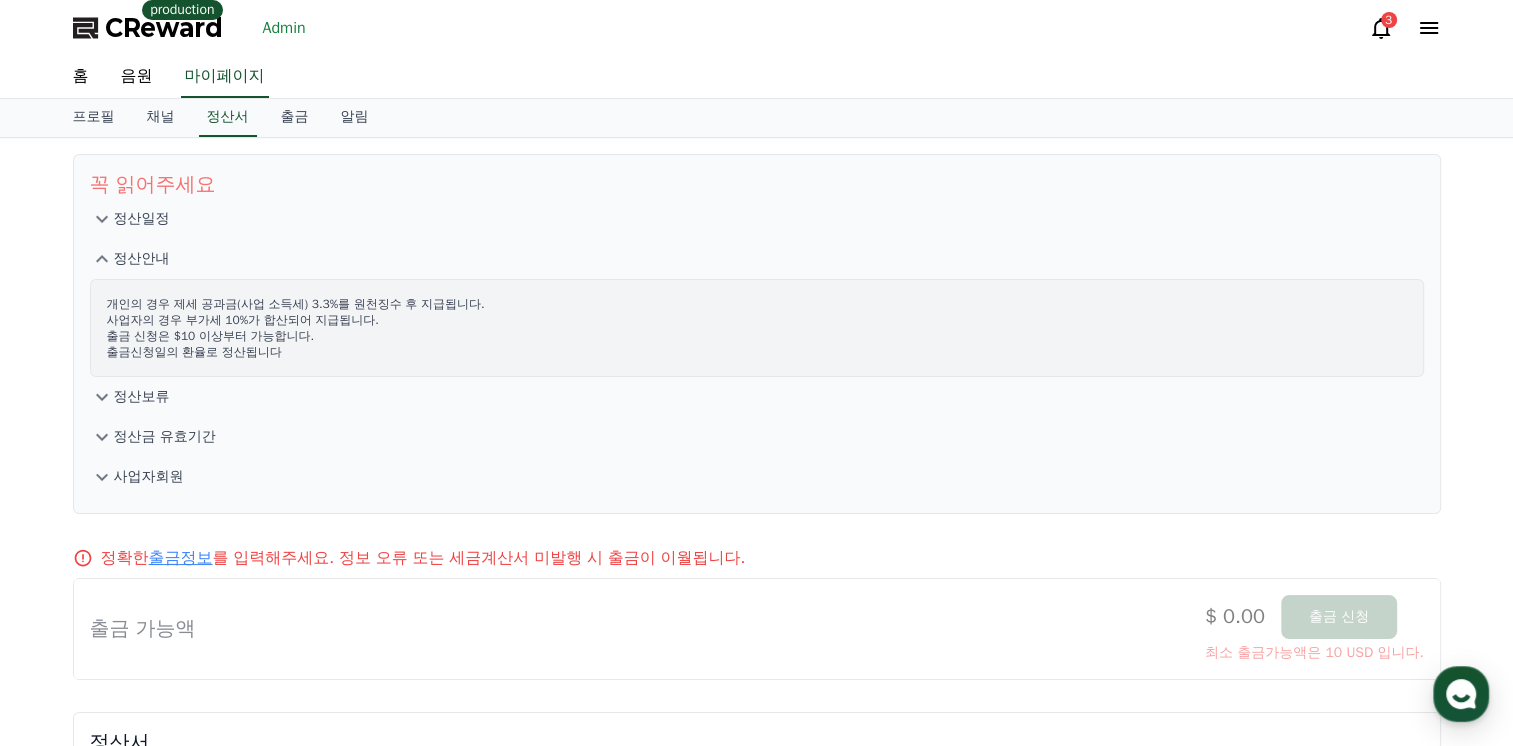 click 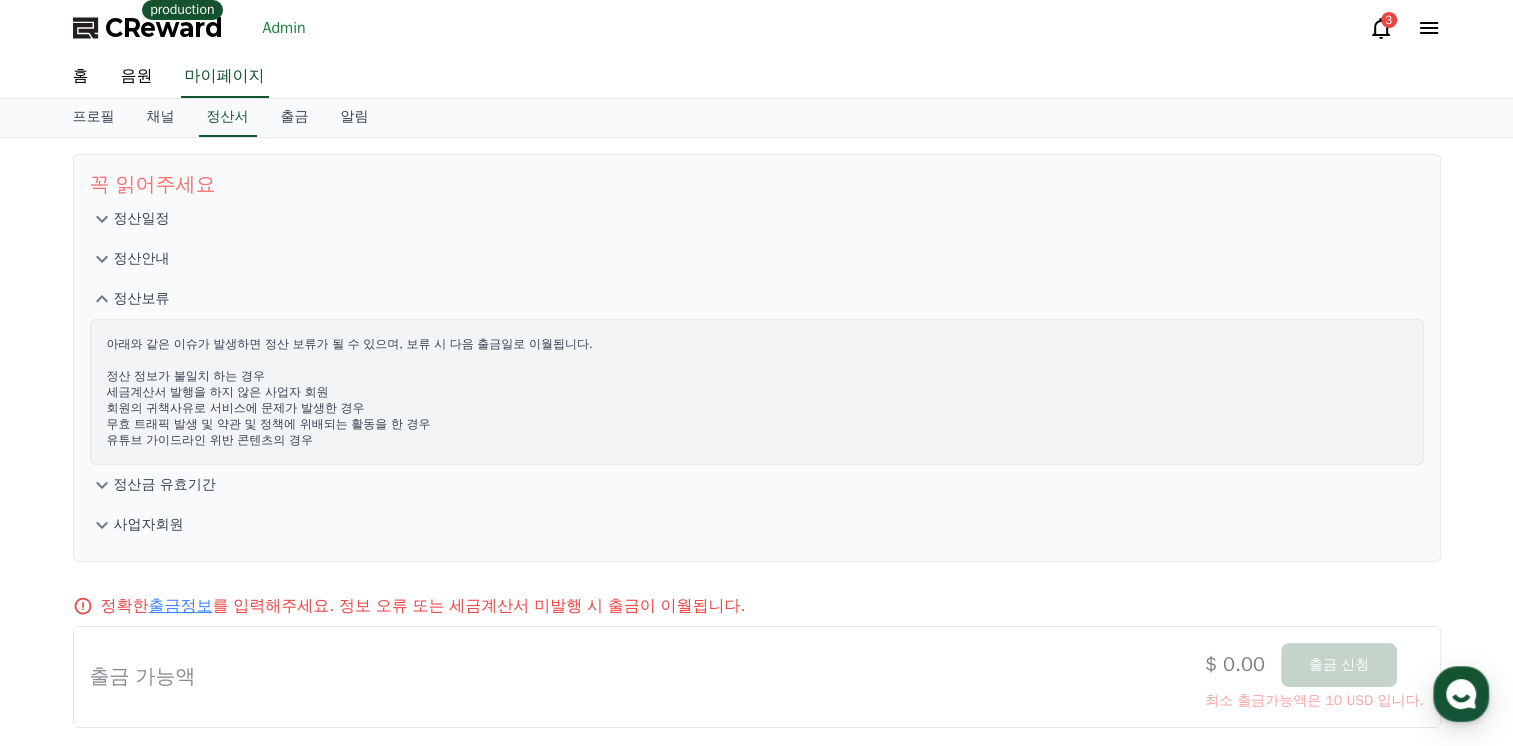 click on "정산보류" at bounding box center (757, 299) 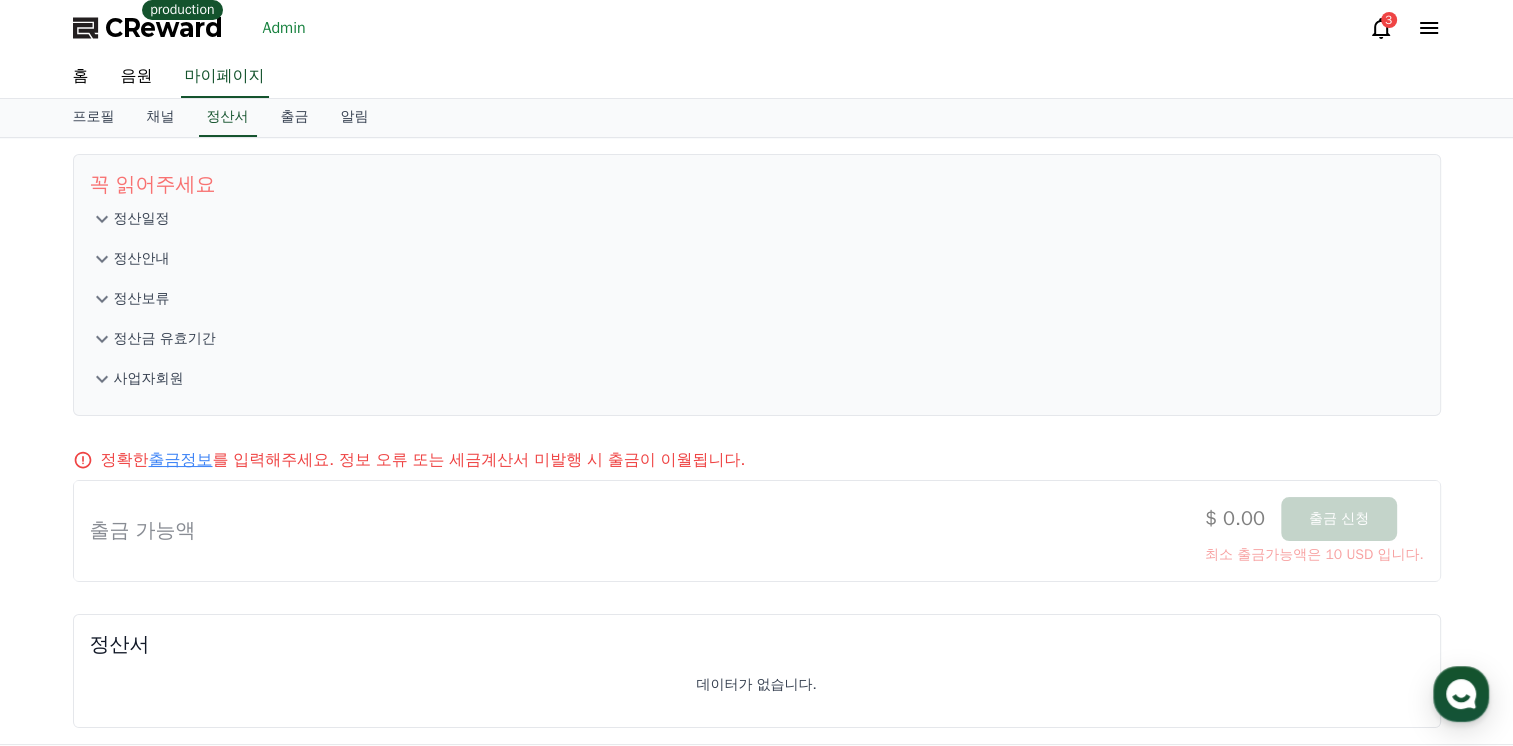 click 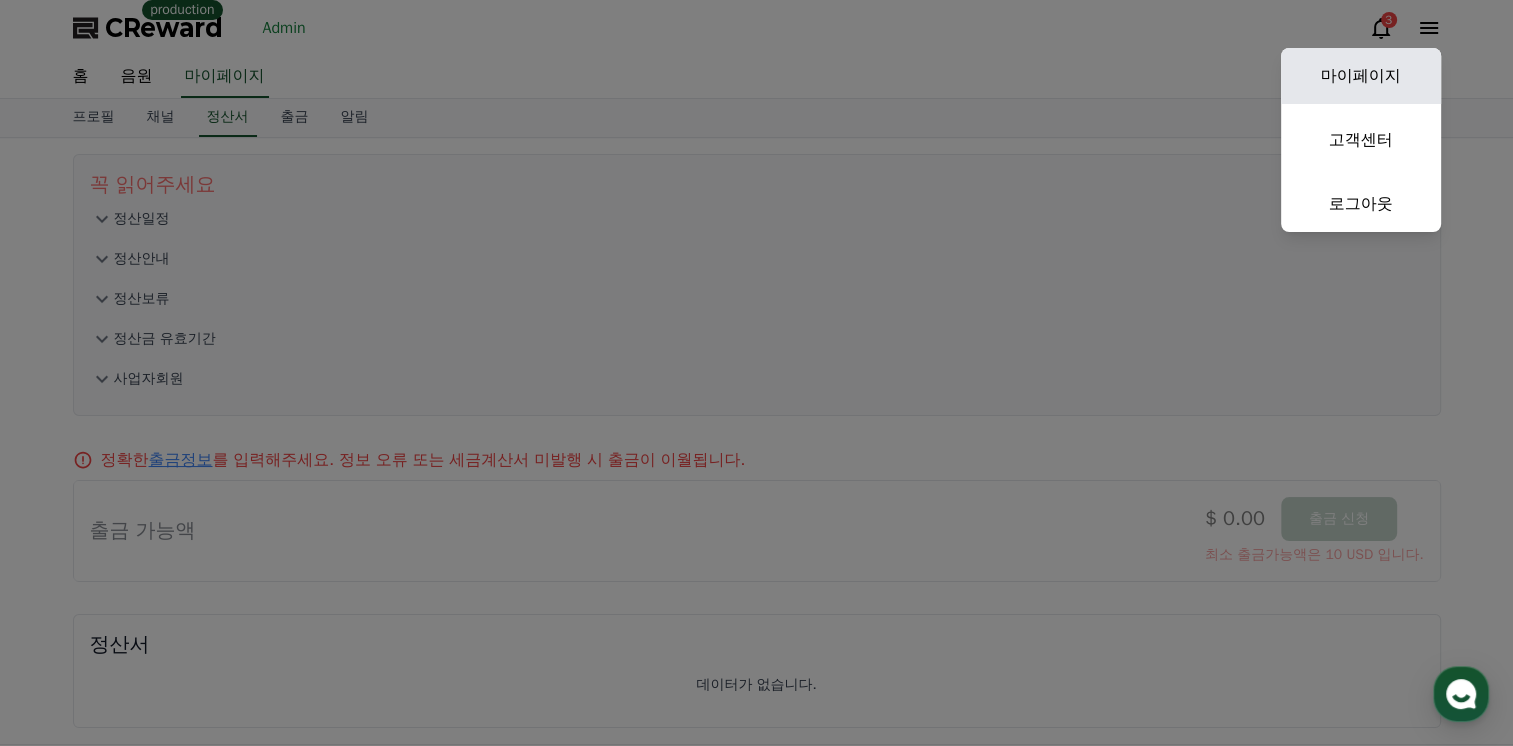 click on "마이페이지" at bounding box center (1361, 76) 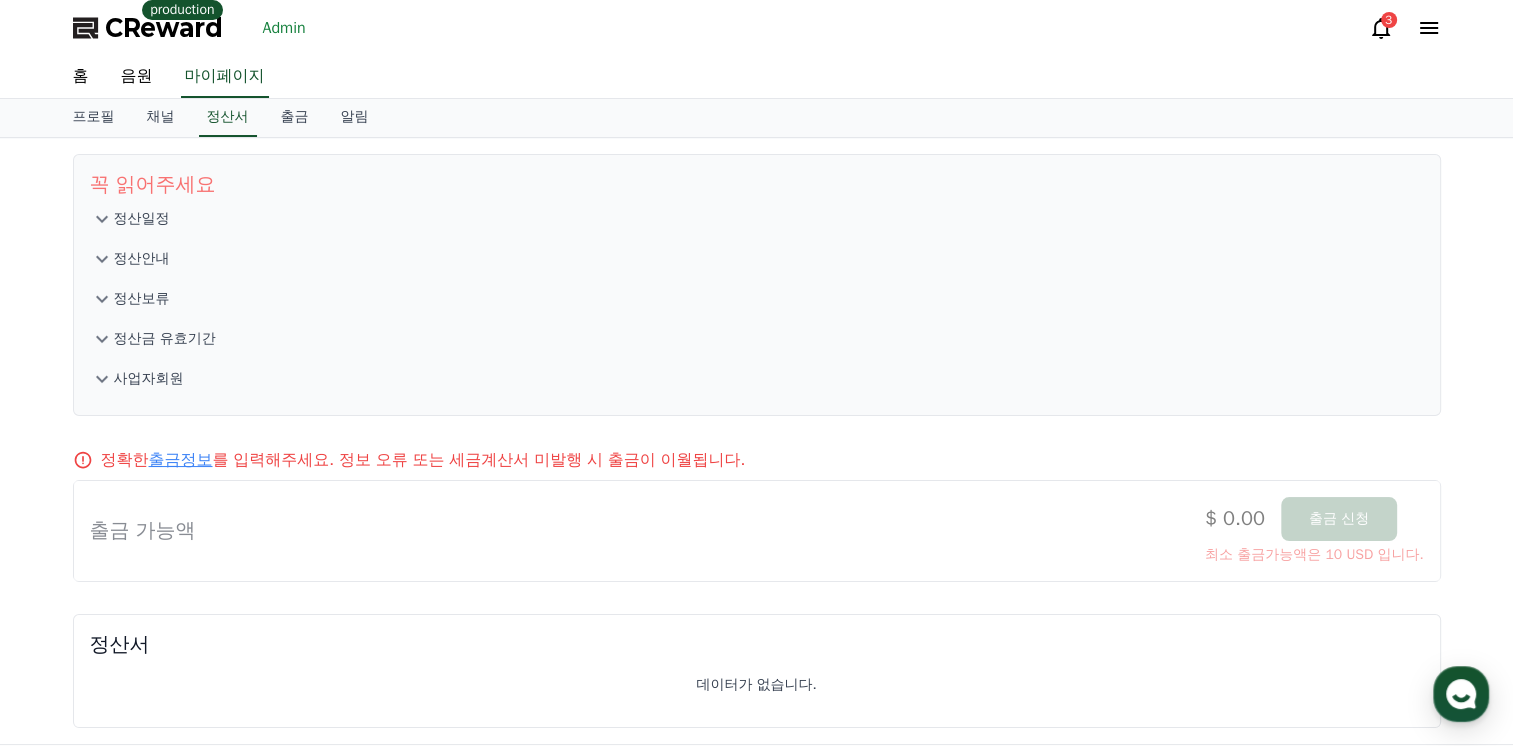 select on "**********" 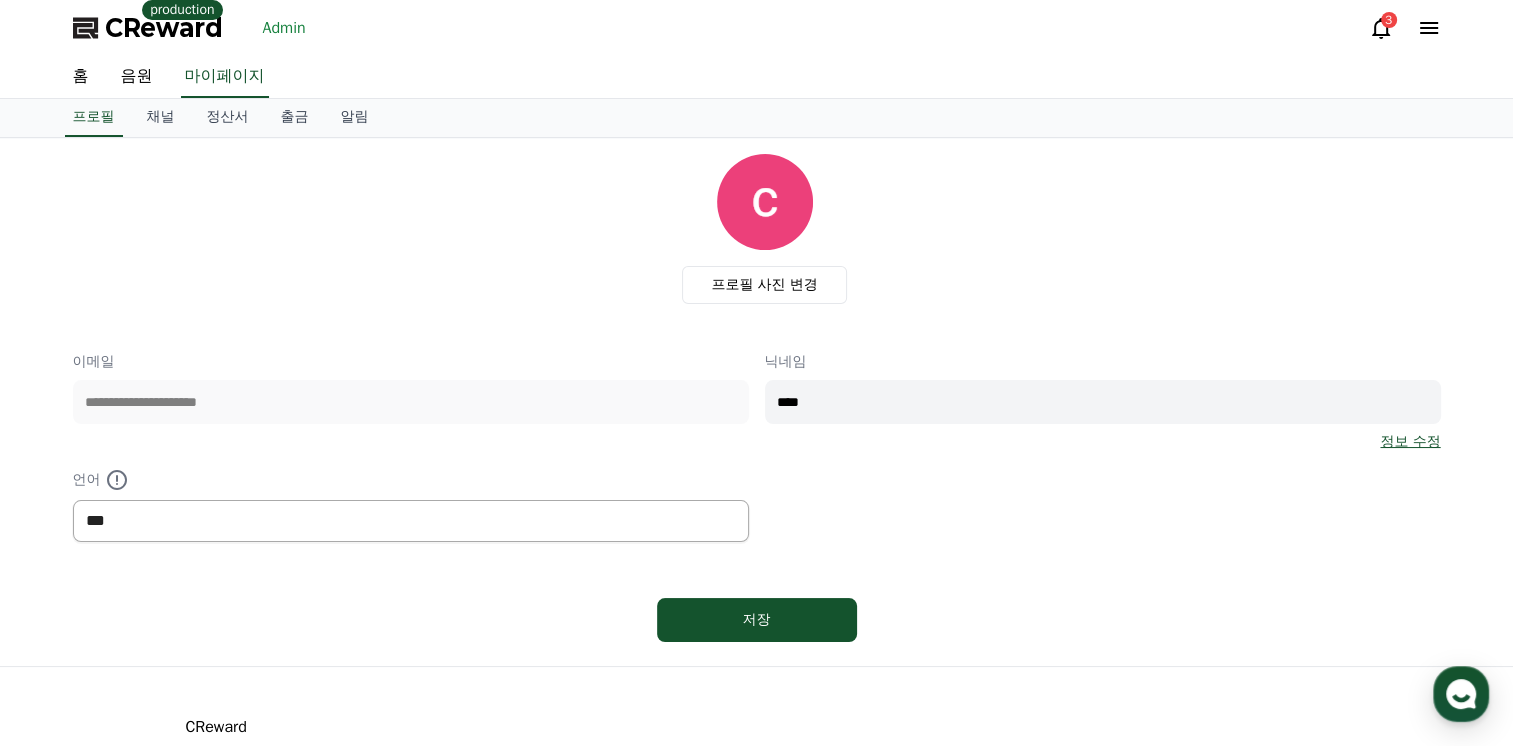 click on "*** ******* ***" at bounding box center (411, 521) 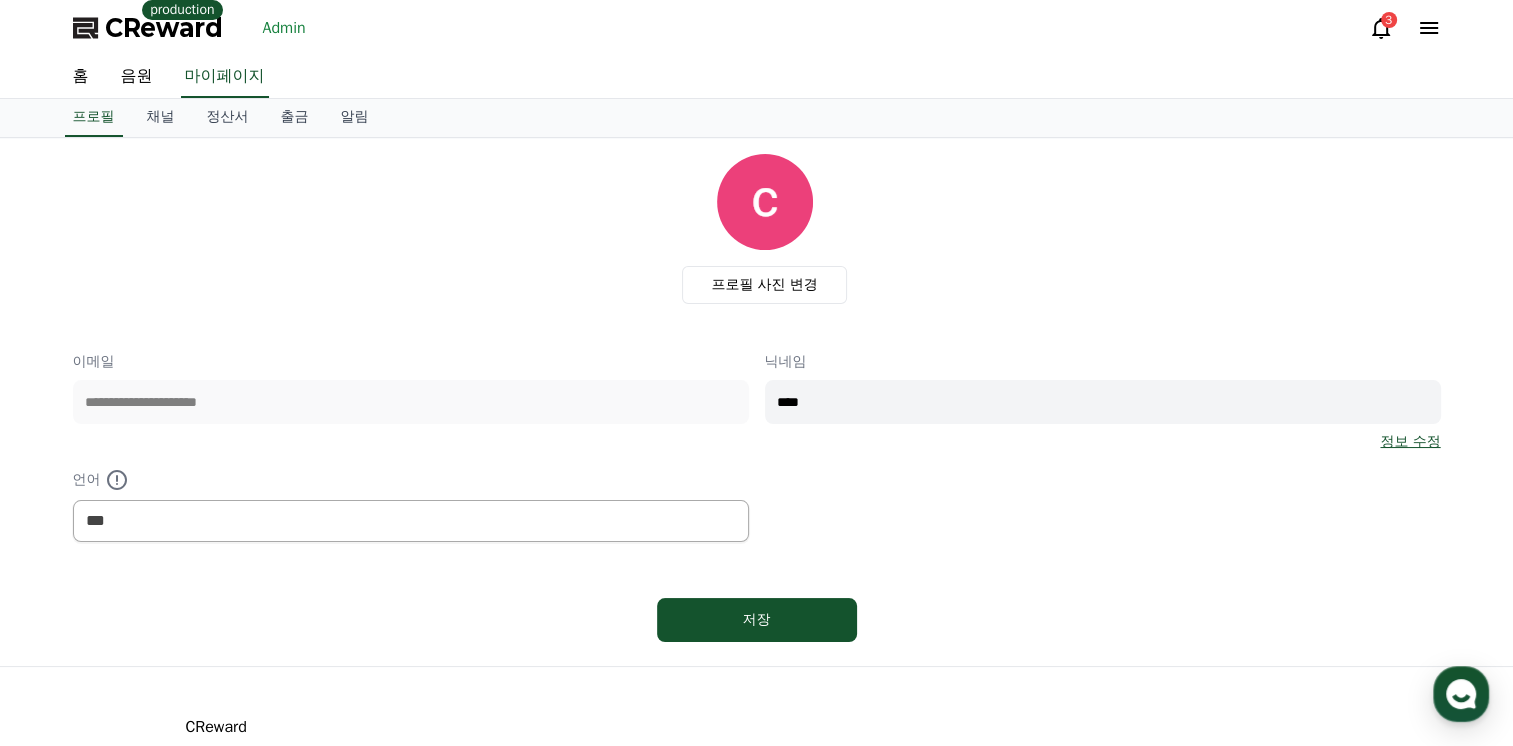 click on "저장" at bounding box center [757, 620] 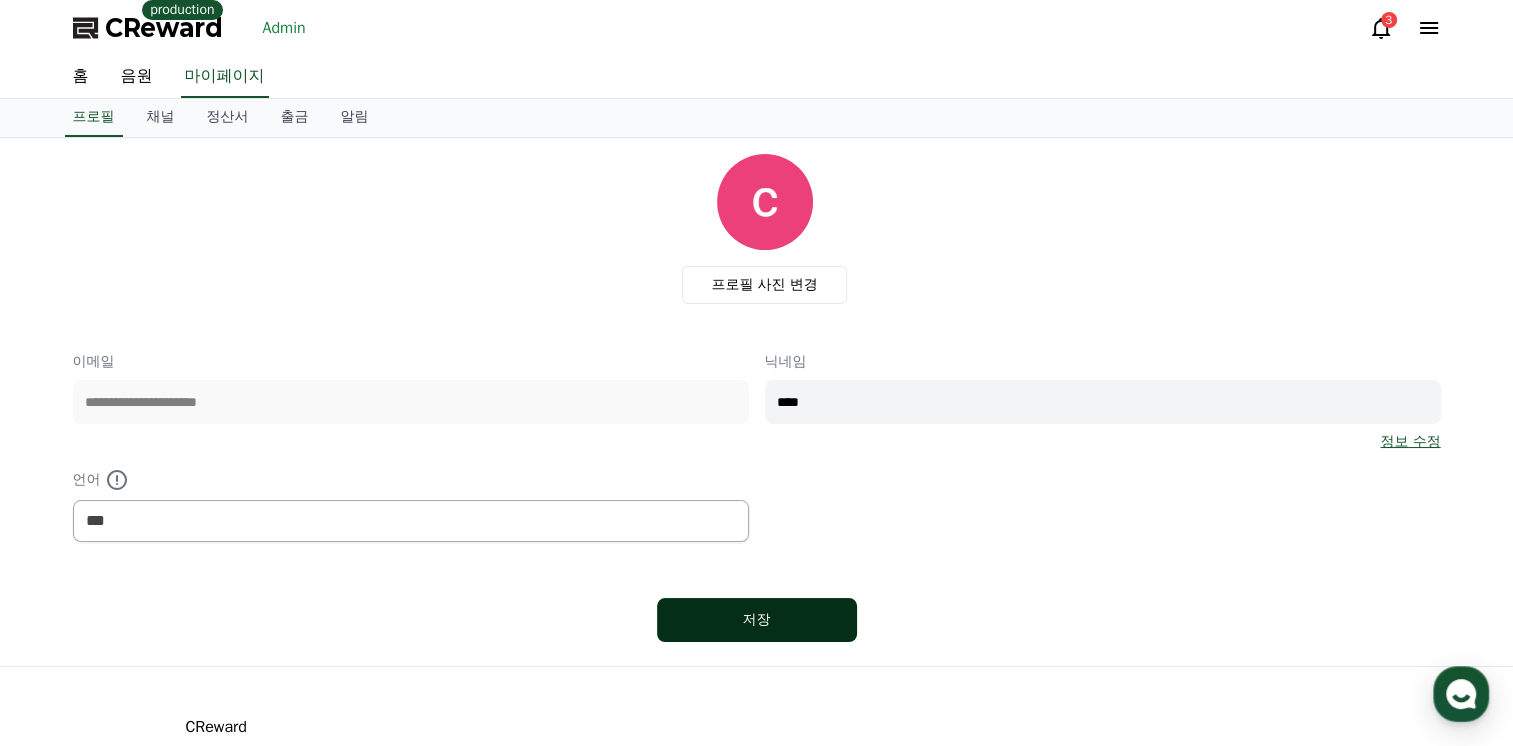 click on "저장" at bounding box center (757, 620) 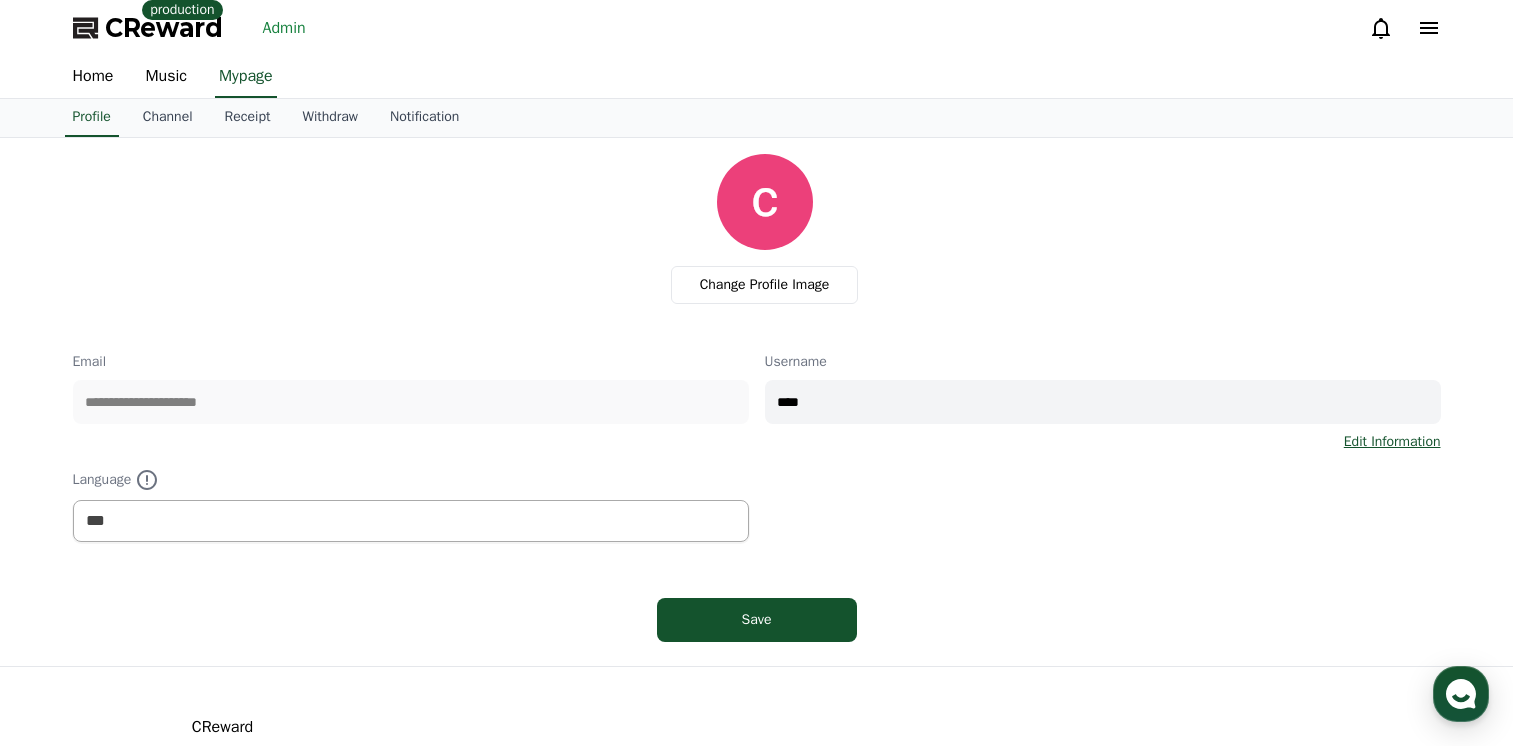 select on "**********" 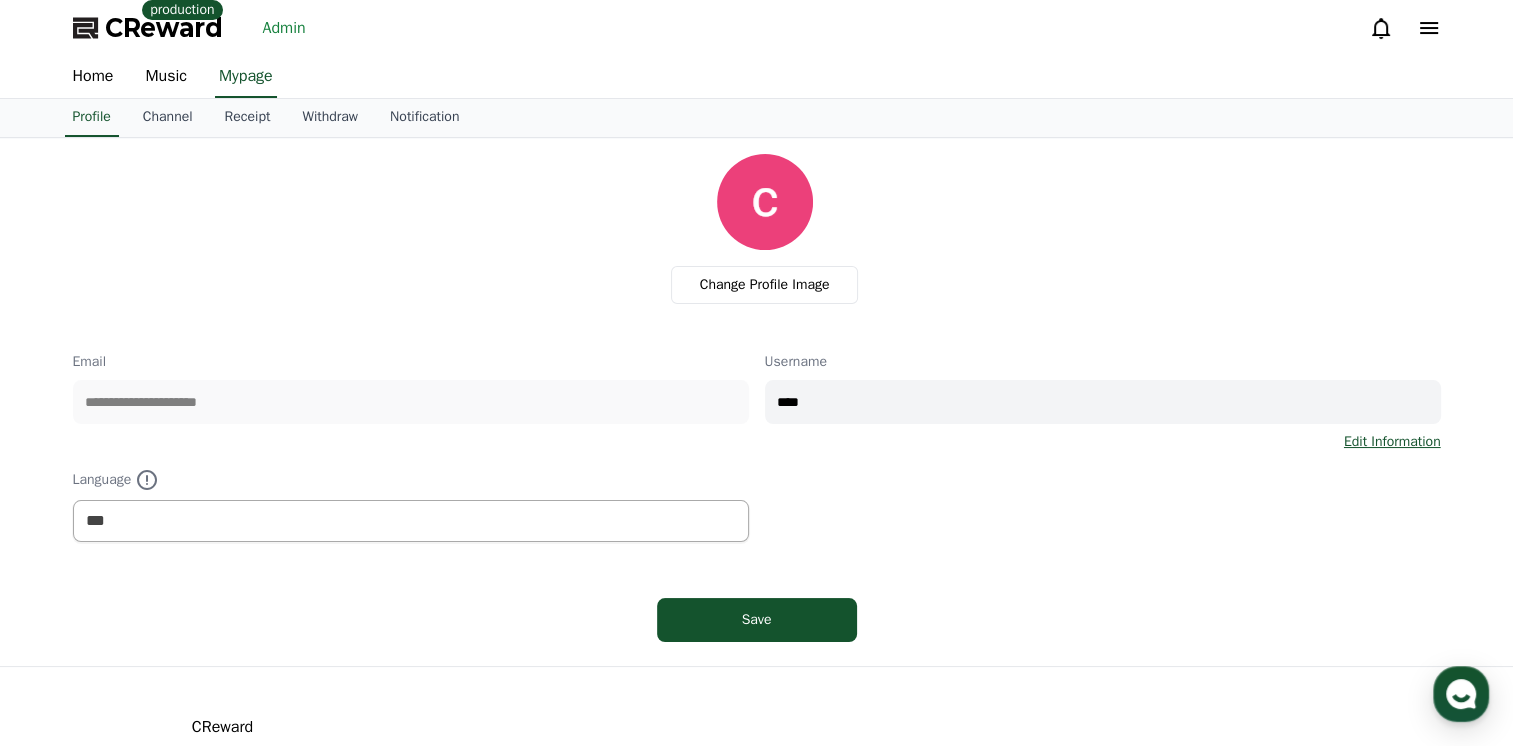 scroll, scrollTop: 0, scrollLeft: 0, axis: both 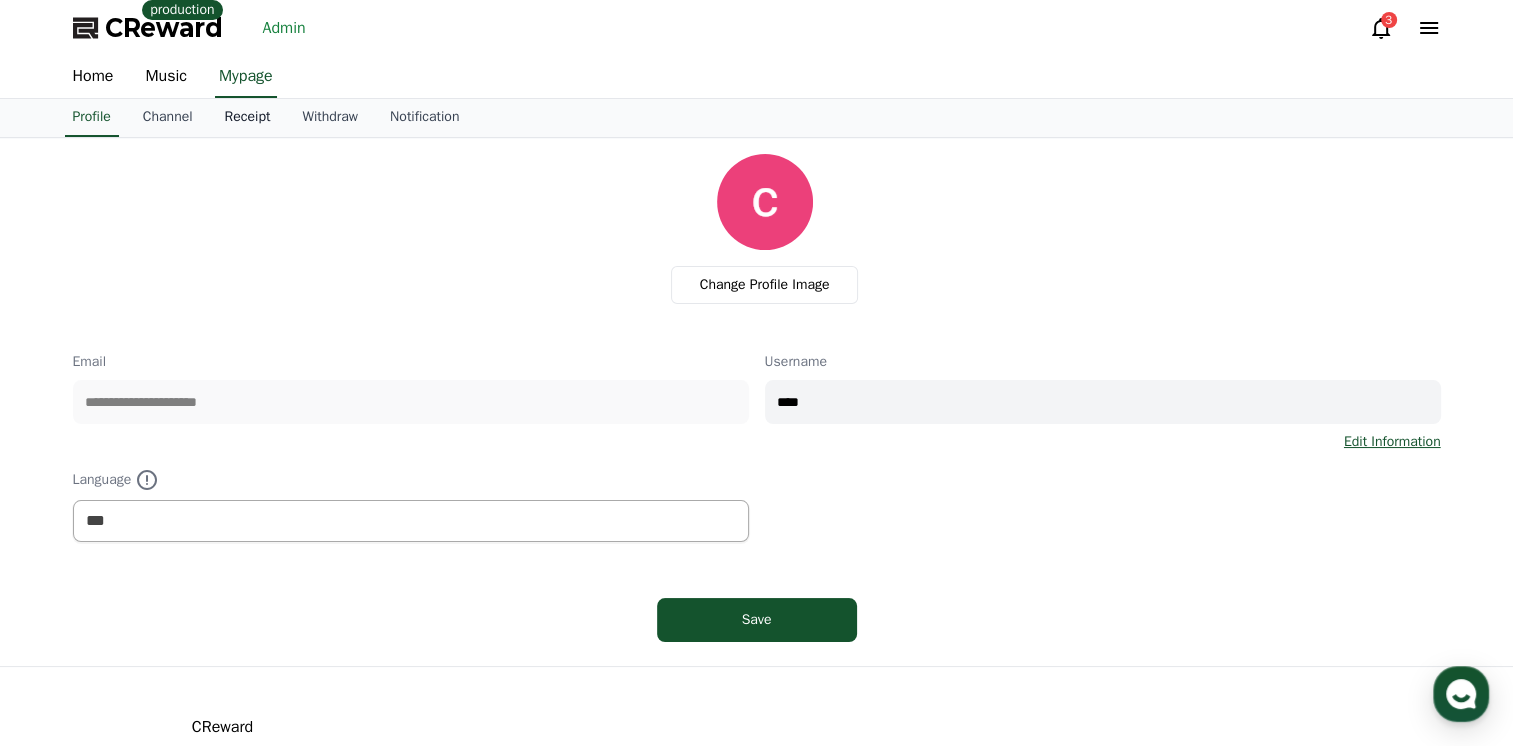 click on "Receipt" at bounding box center [248, 118] 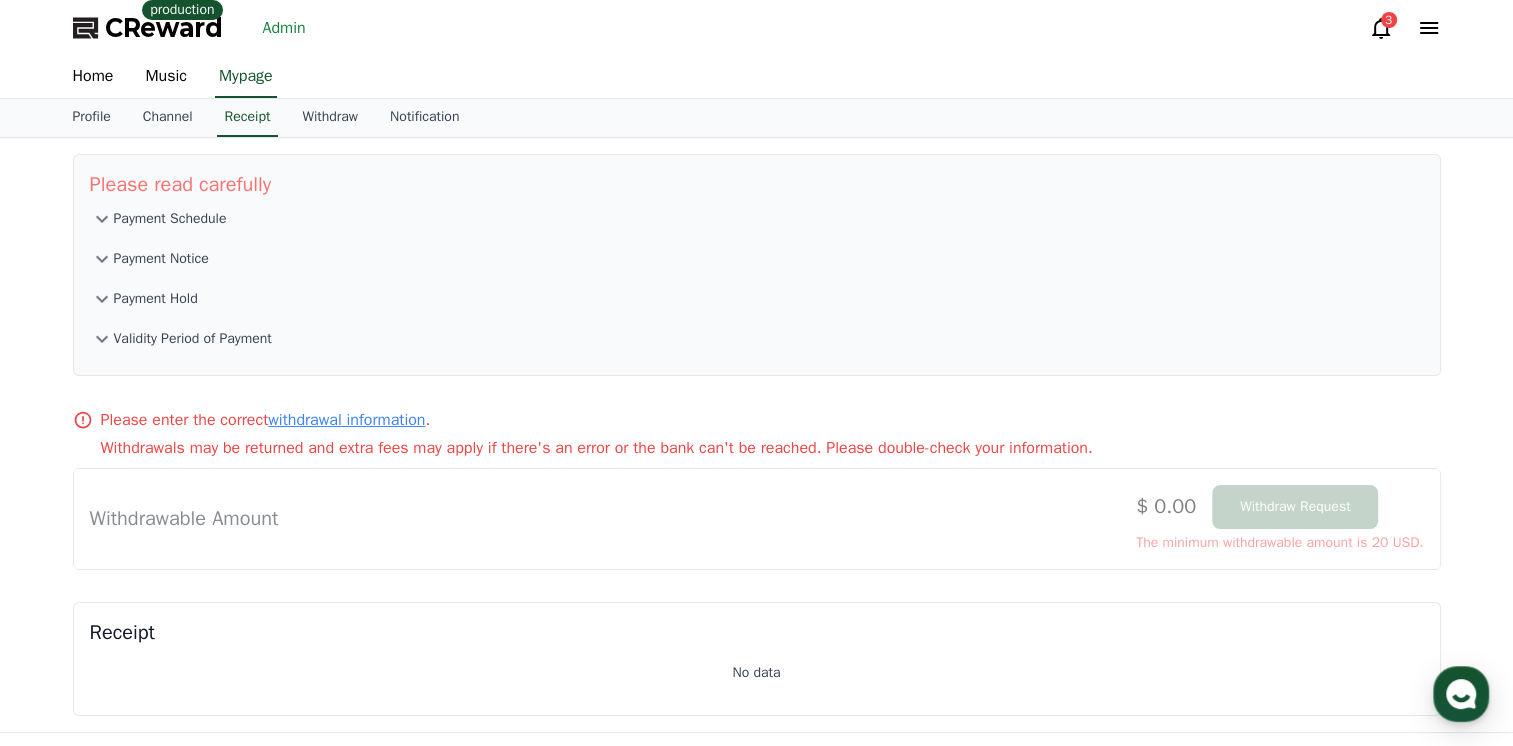 click on "Payment Hold" at bounding box center (156, 299) 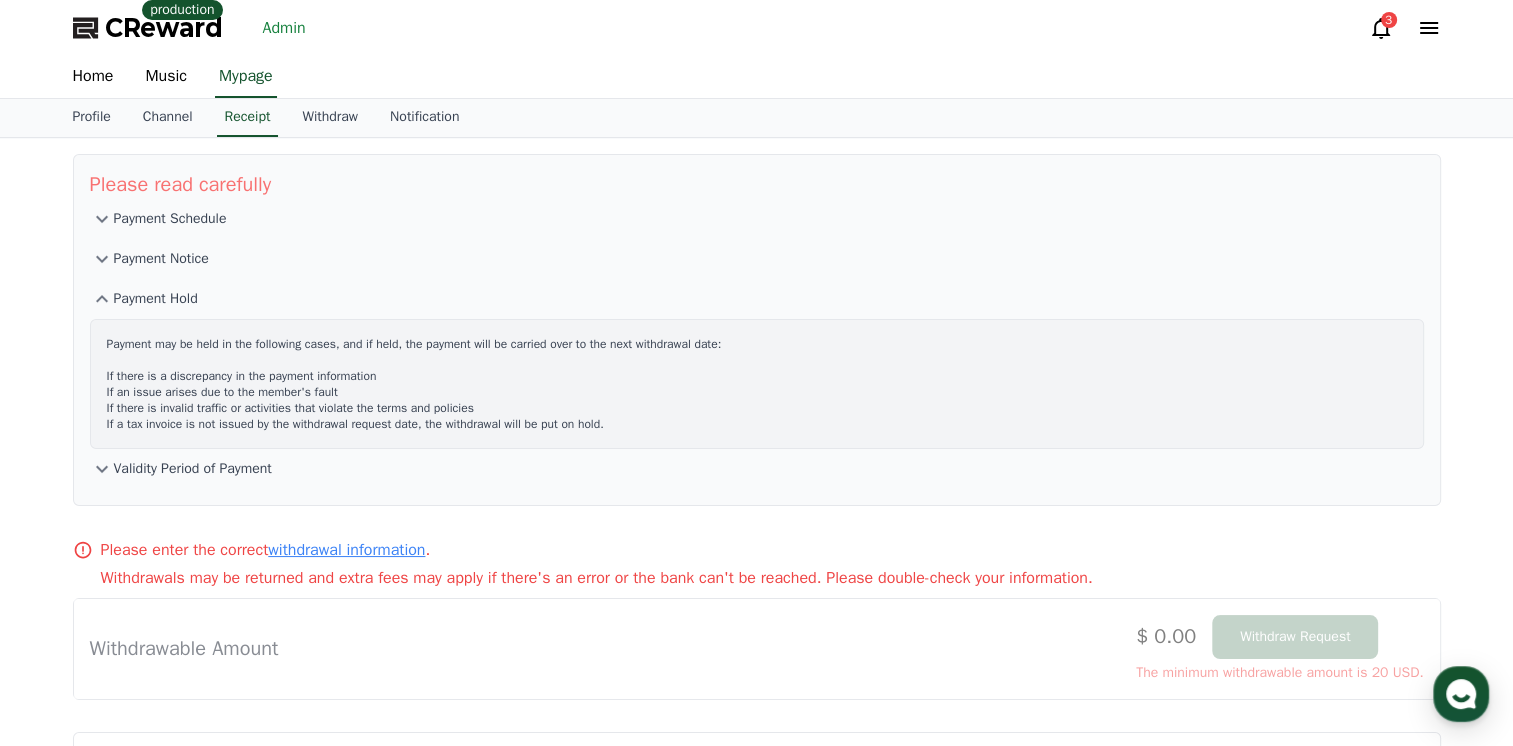 click on "Validity Period of Payment" at bounding box center [193, 469] 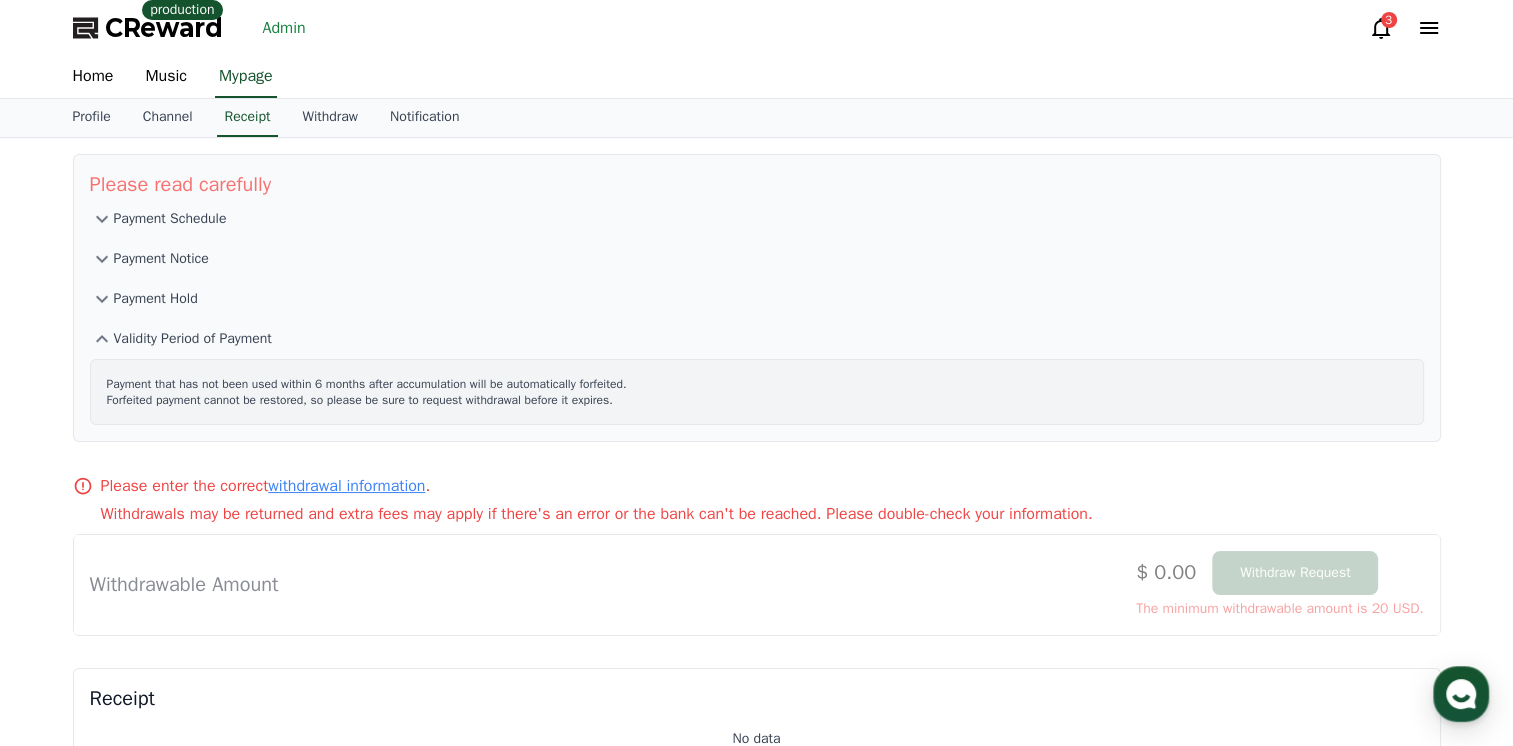 click on "Payment Notice" at bounding box center [161, 259] 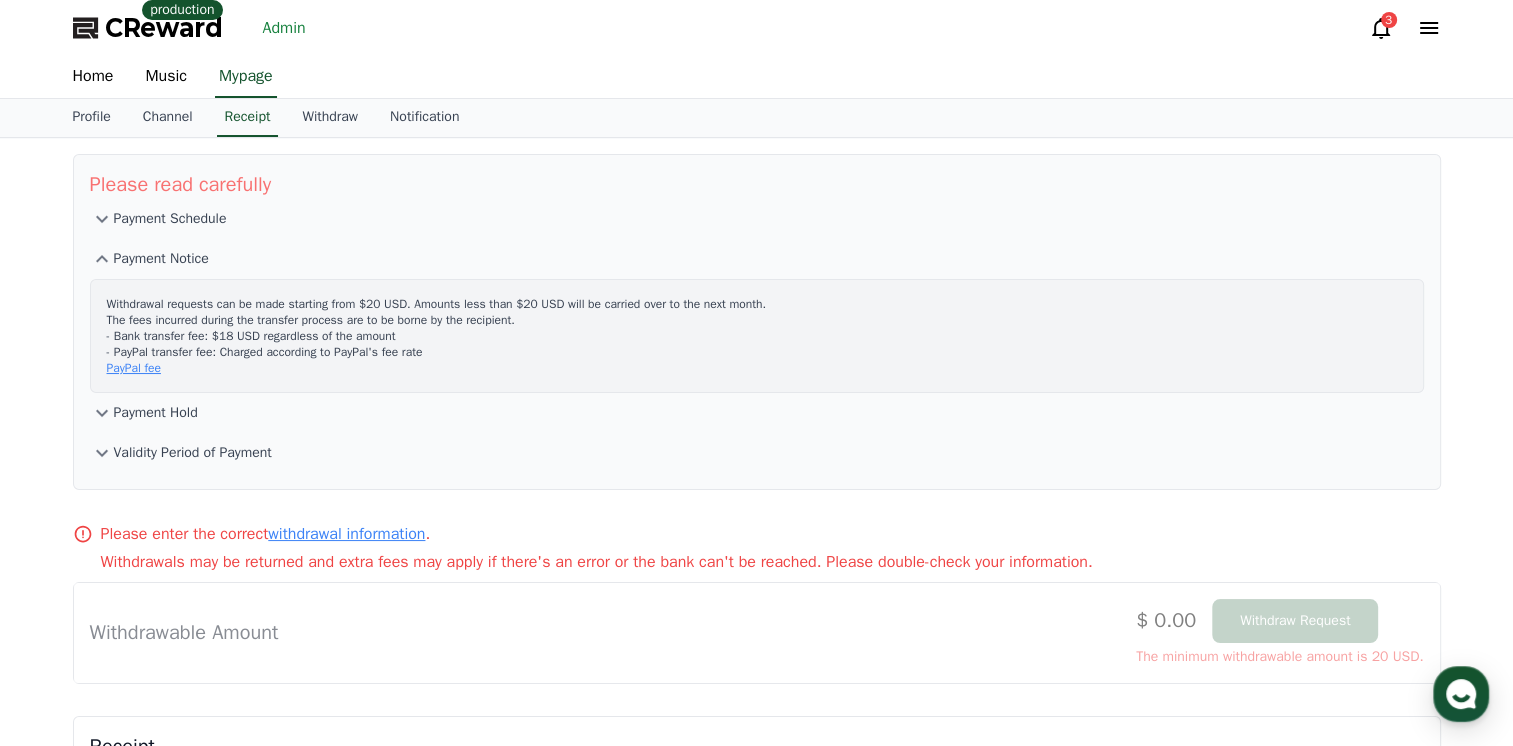 drag, startPoint x: 169, startPoint y: 368, endPoint x: 144, endPoint y: 367, distance: 25.019993 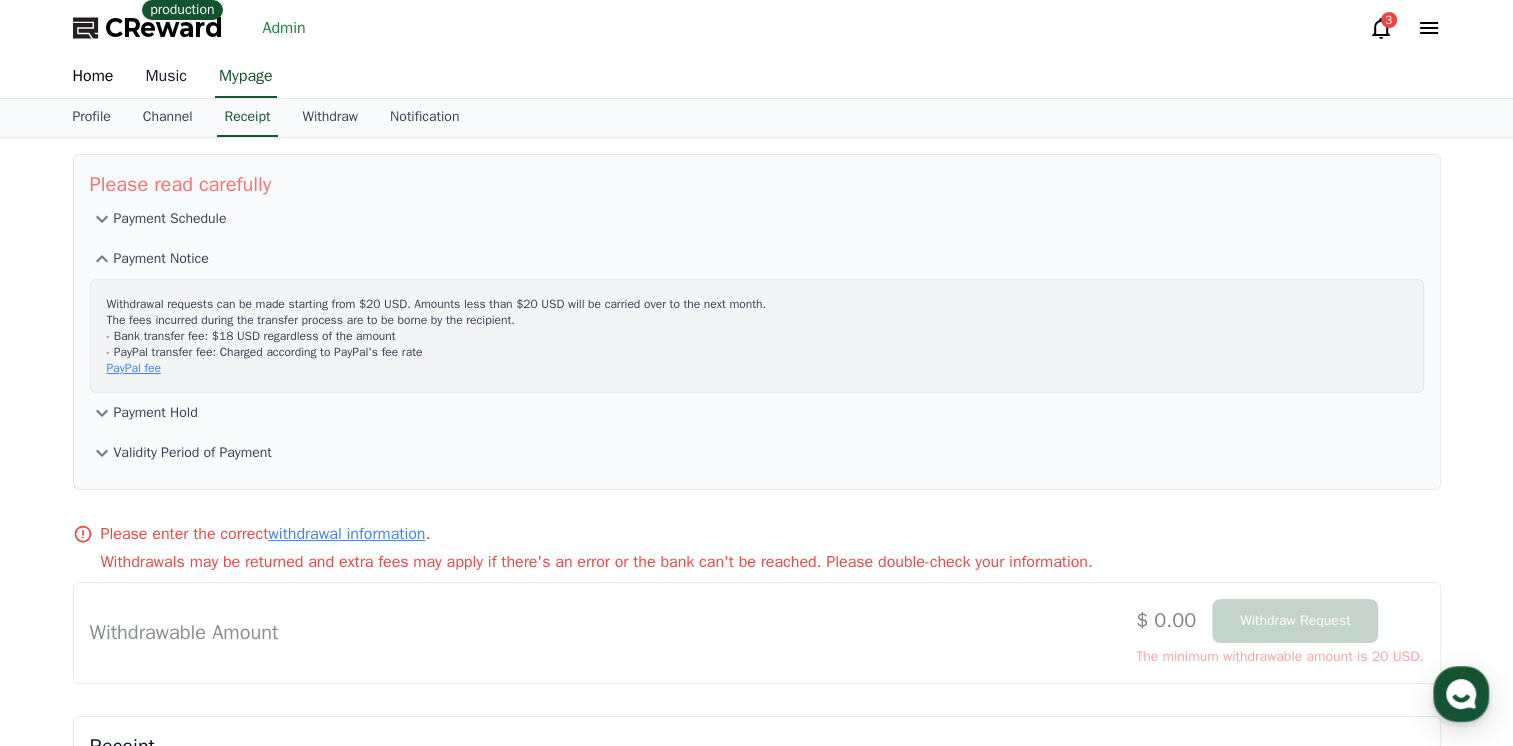 click on "Music" at bounding box center [166, 77] 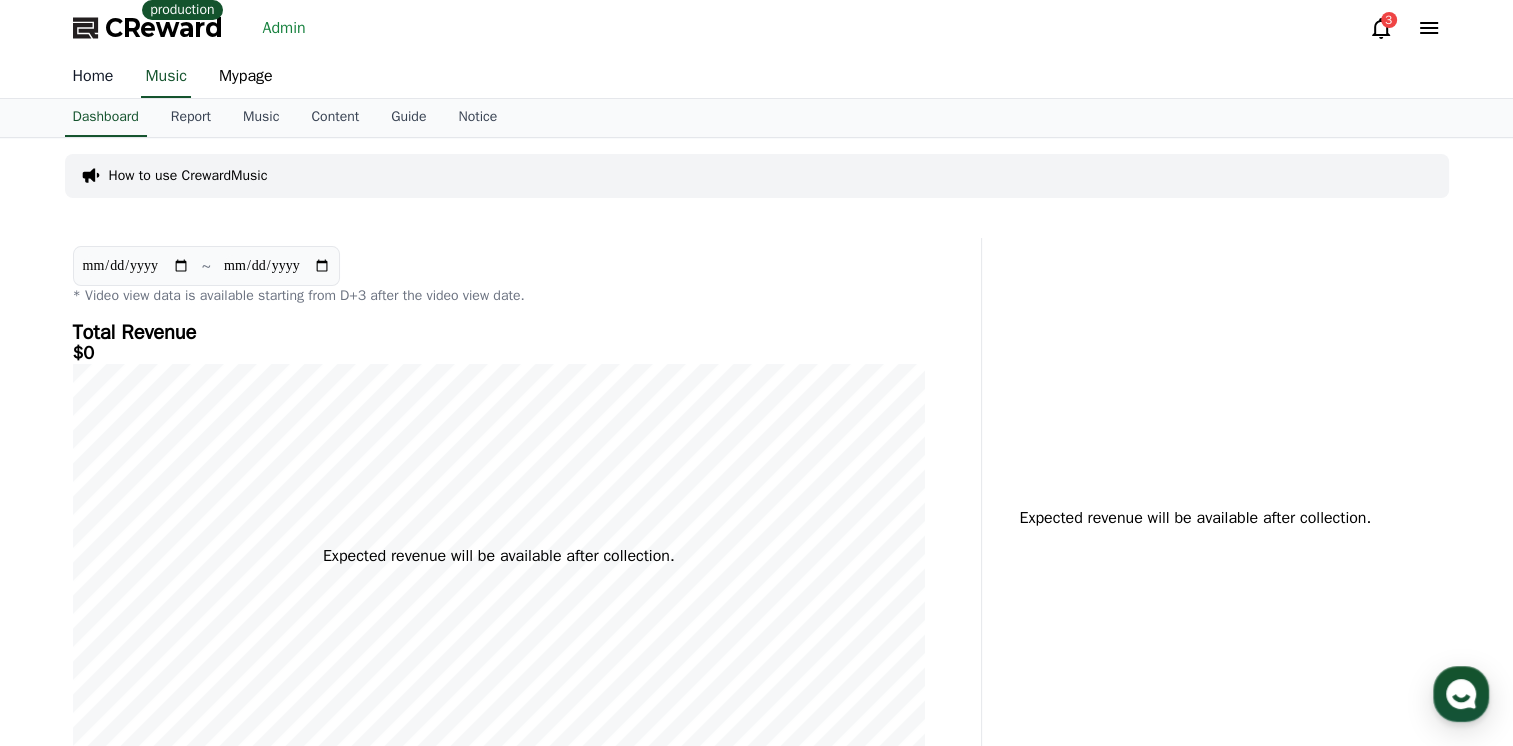 click on "Home" at bounding box center (93, 77) 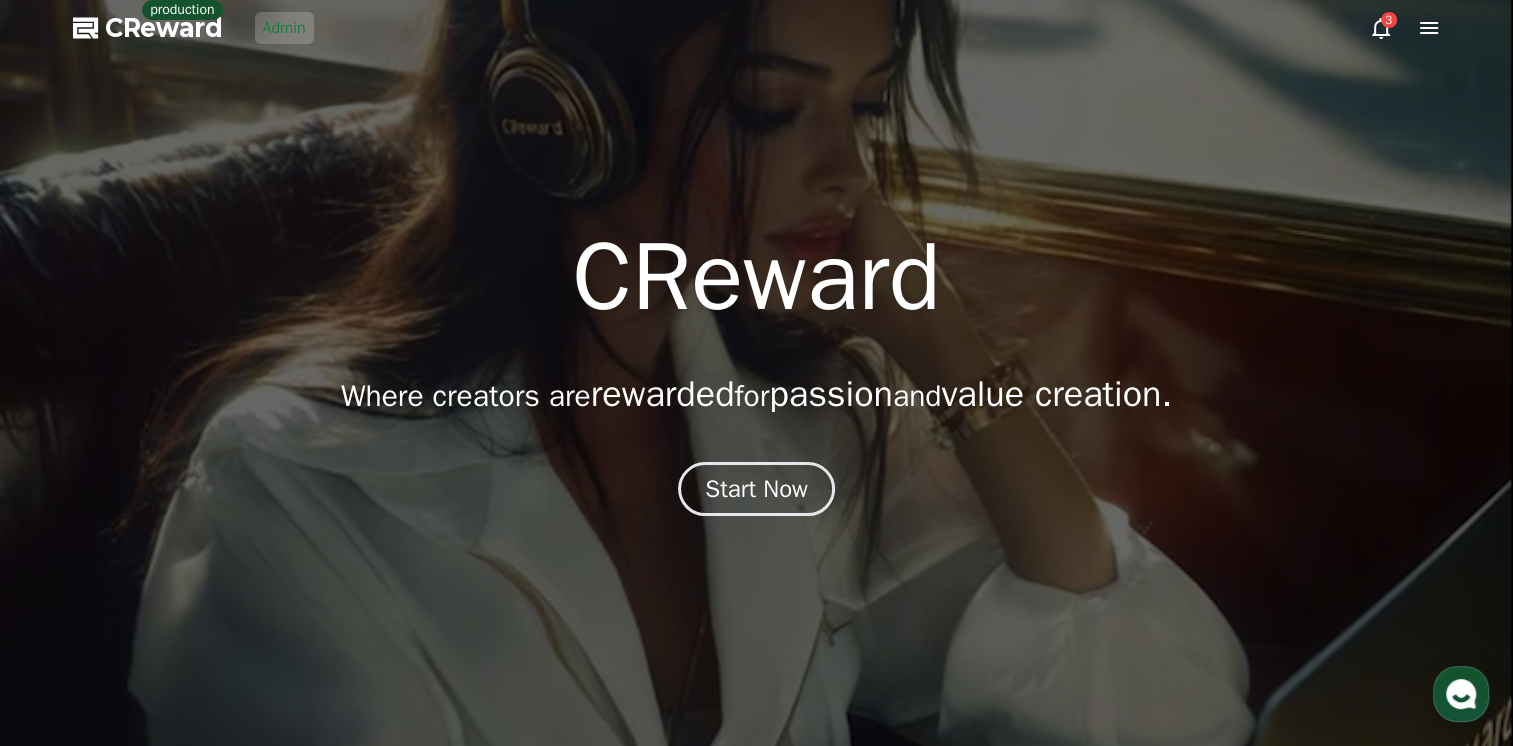click at bounding box center [756, 373] 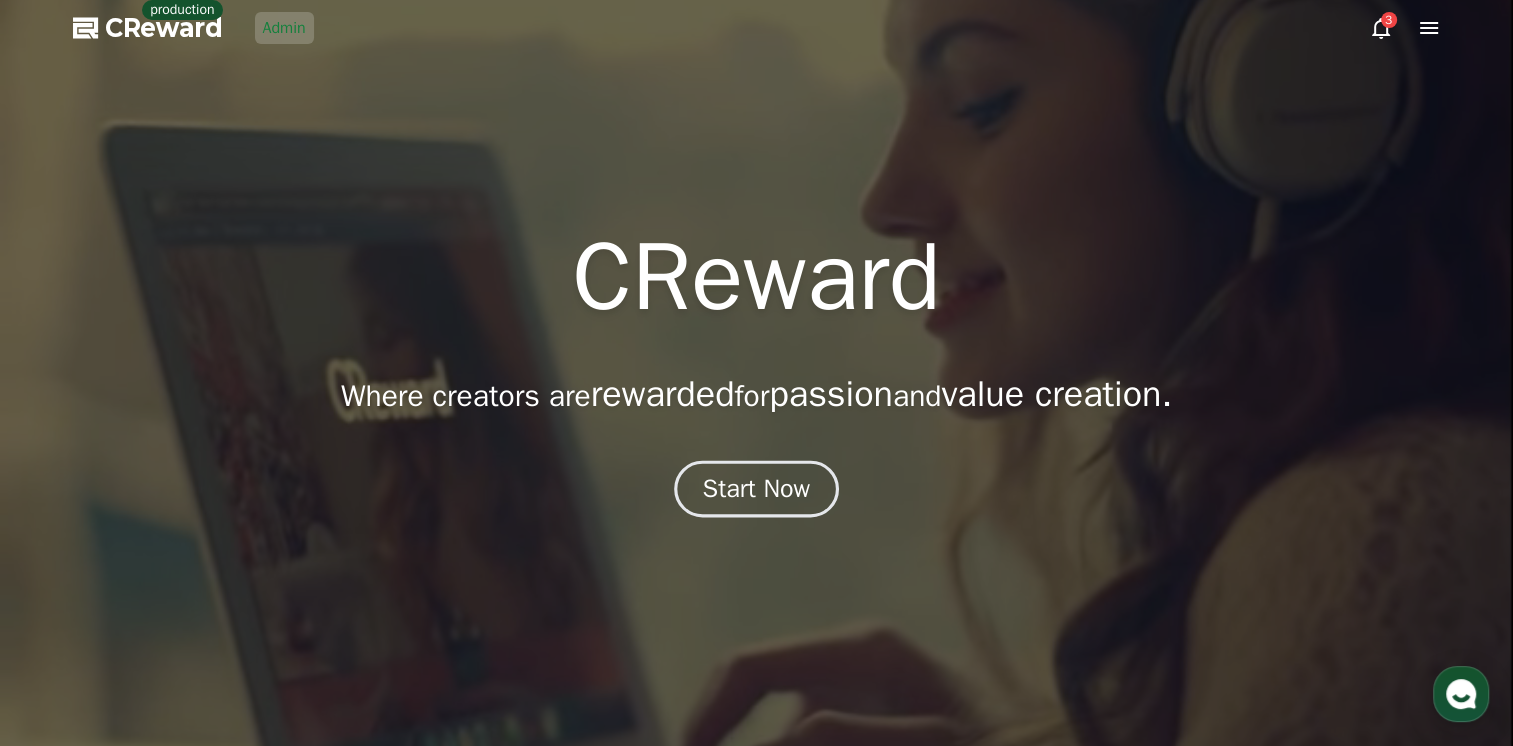 click on "Start Now" at bounding box center (756, 489) 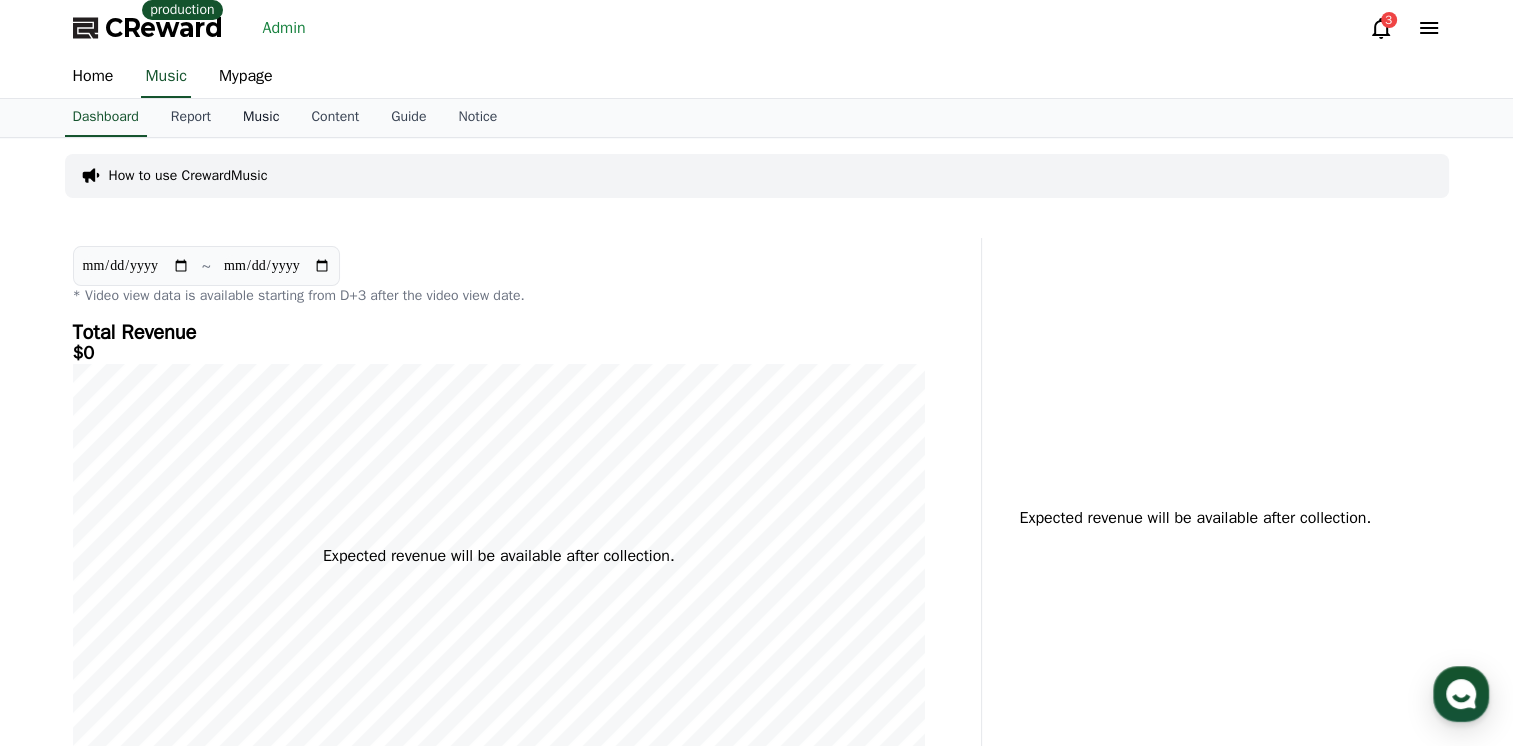 click on "Music" at bounding box center (261, 118) 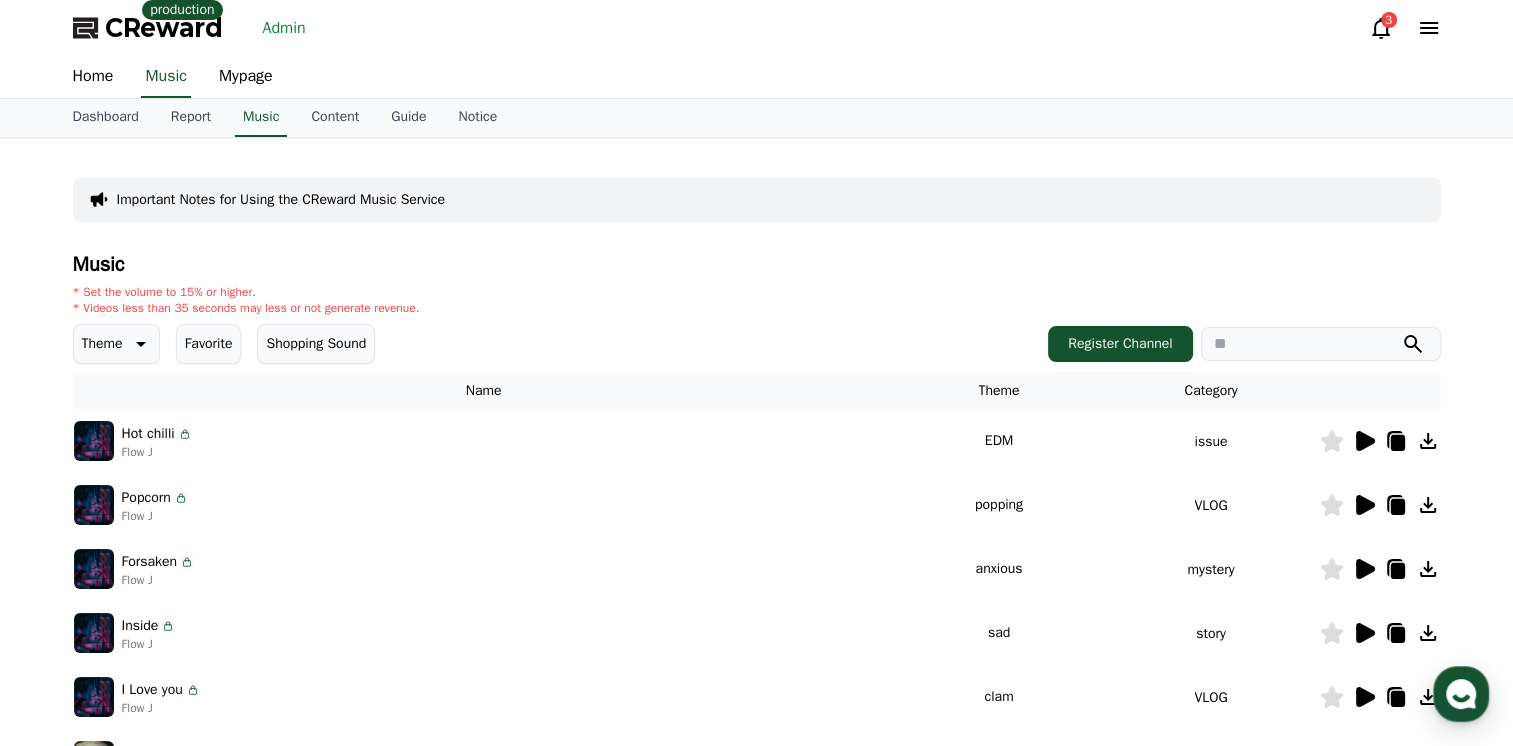 click on "Admin" at bounding box center (284, 28) 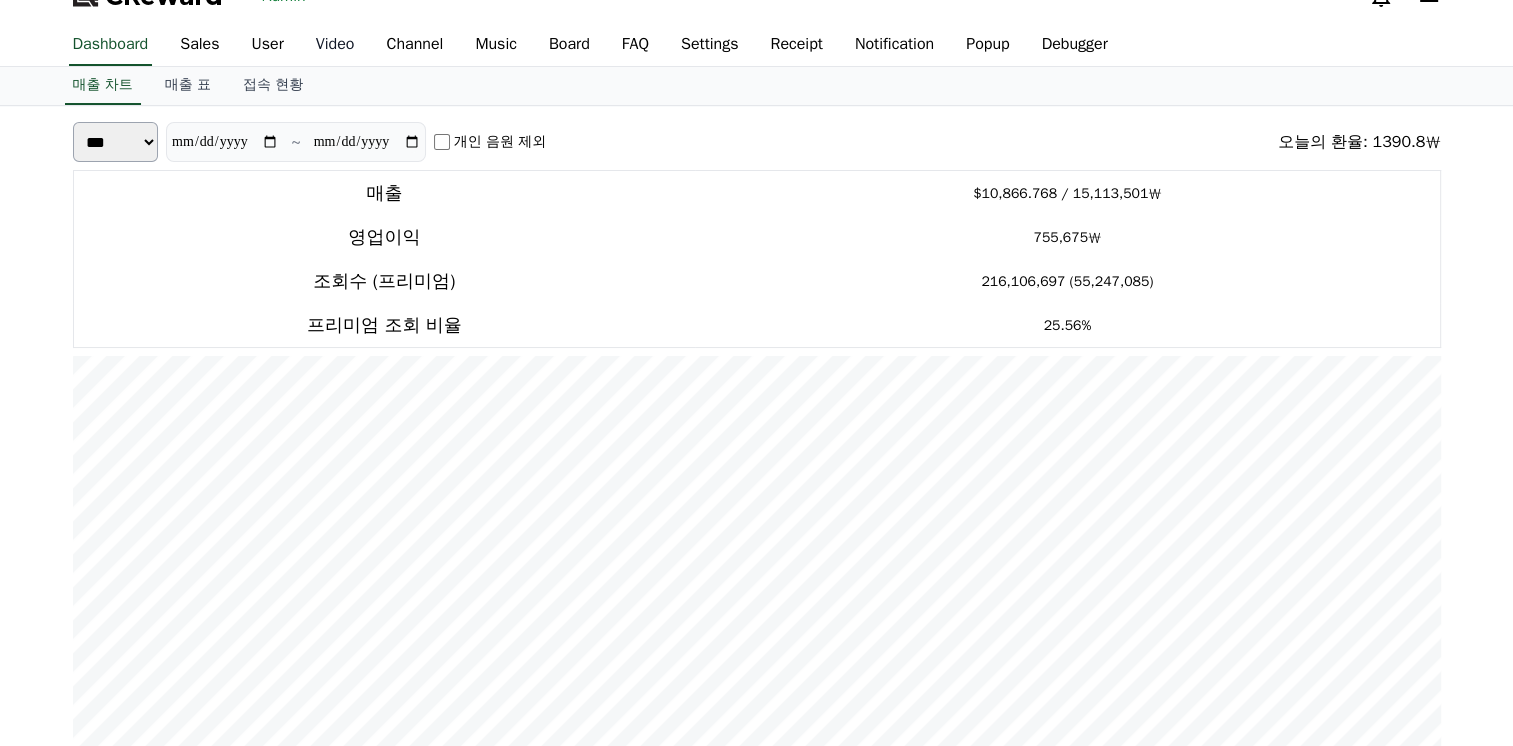 scroll, scrollTop: 0, scrollLeft: 0, axis: both 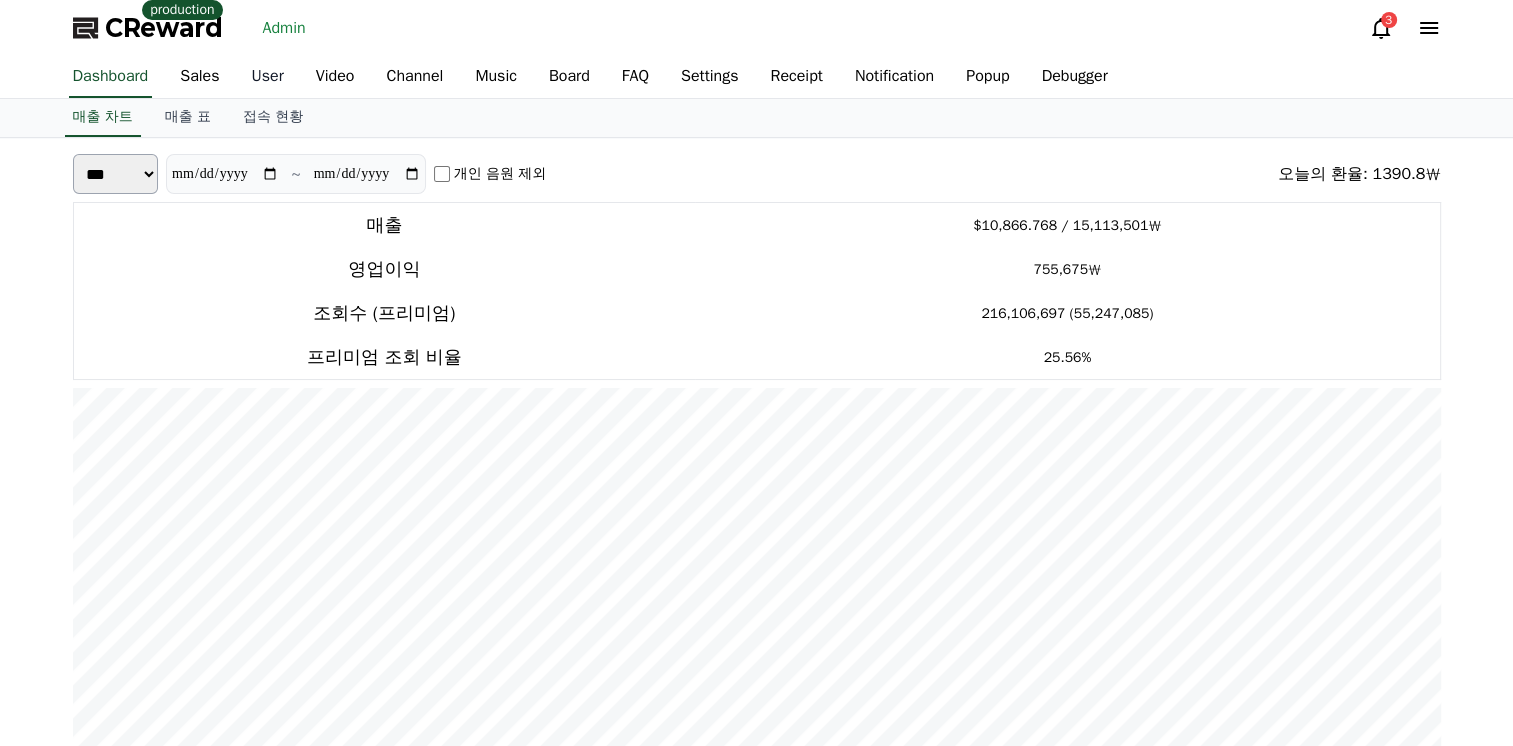 click on "User" at bounding box center (268, 77) 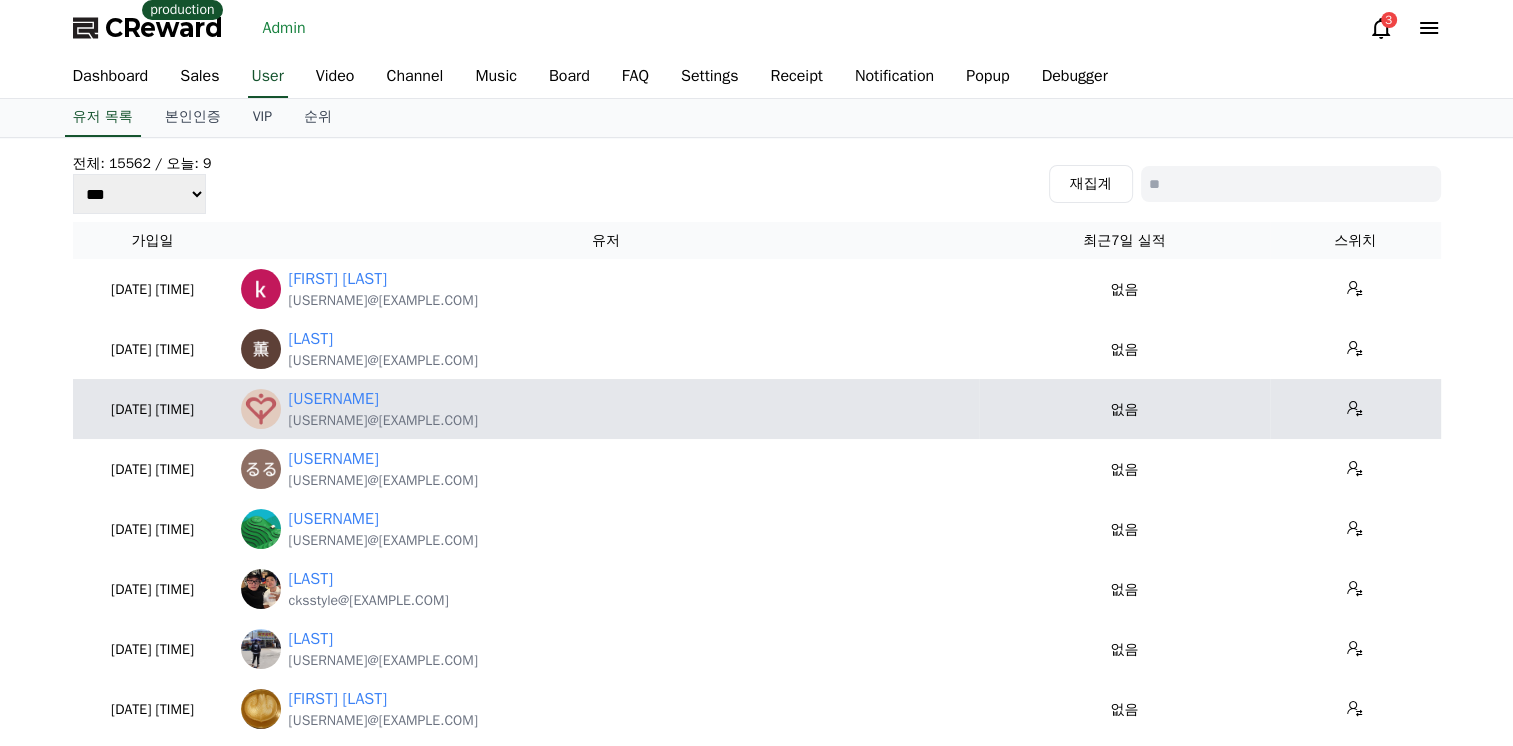 drag, startPoint x: 459, startPoint y: 426, endPoint x: 439, endPoint y: 427, distance: 20.024984 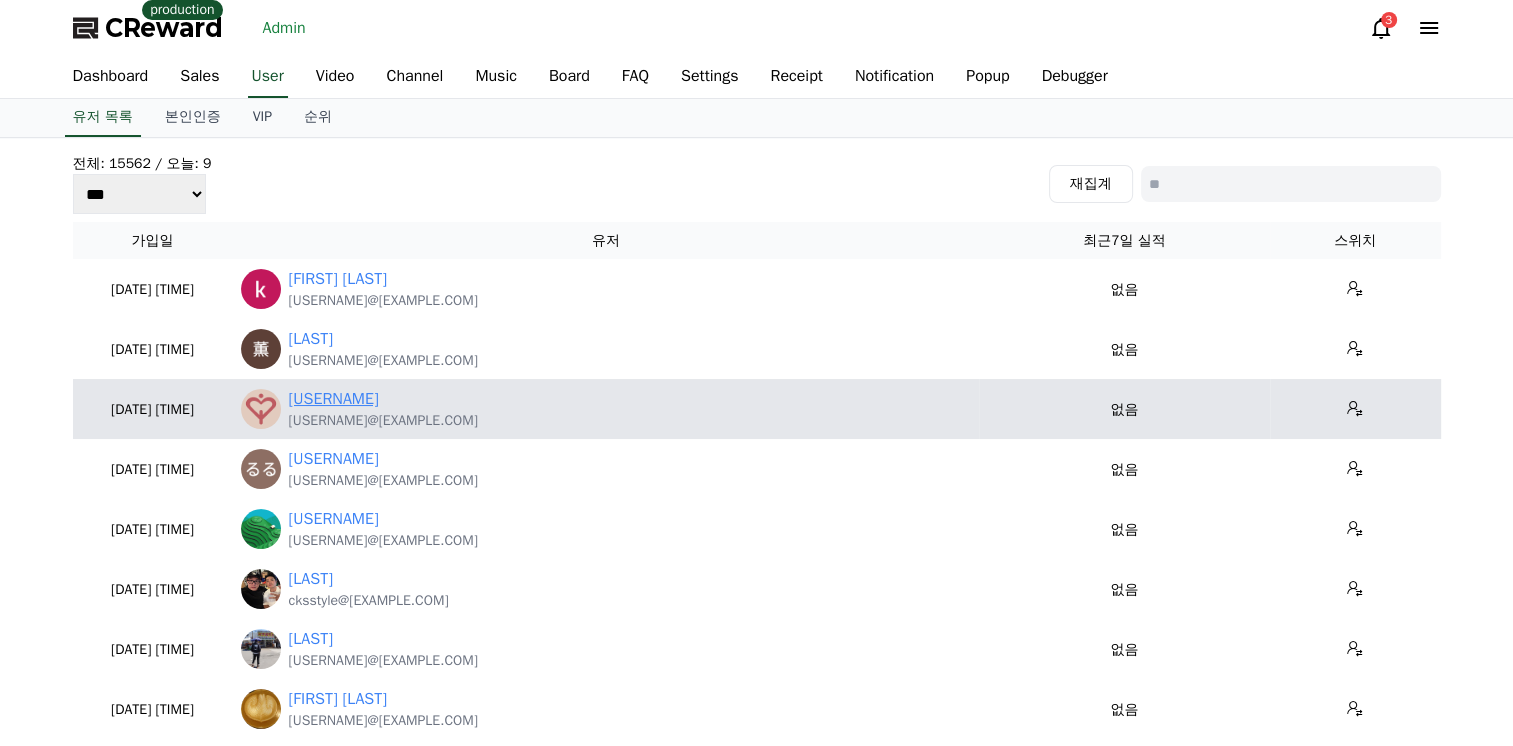 drag, startPoint x: 439, startPoint y: 427, endPoint x: 320, endPoint y: 398, distance: 122.48265 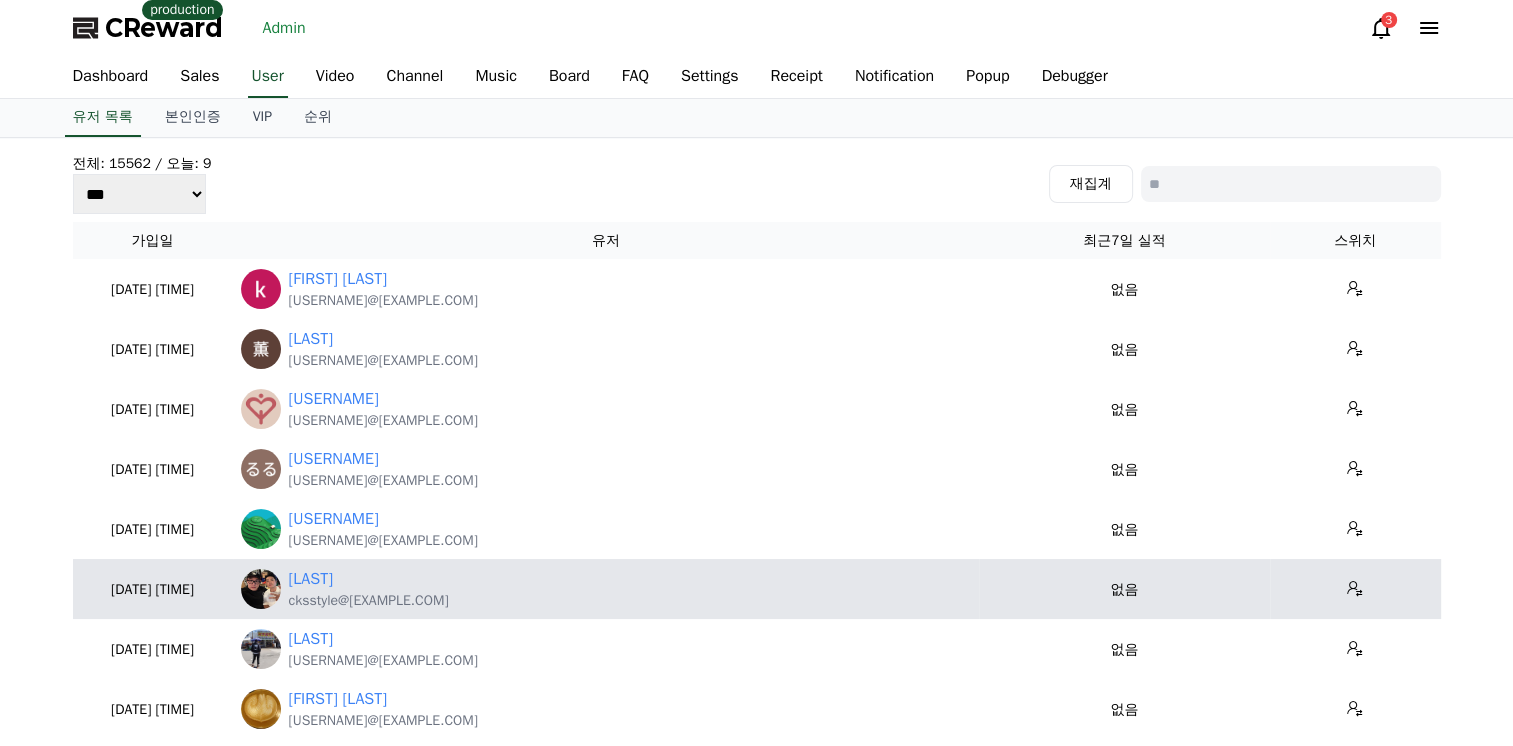 scroll, scrollTop: 100, scrollLeft: 0, axis: vertical 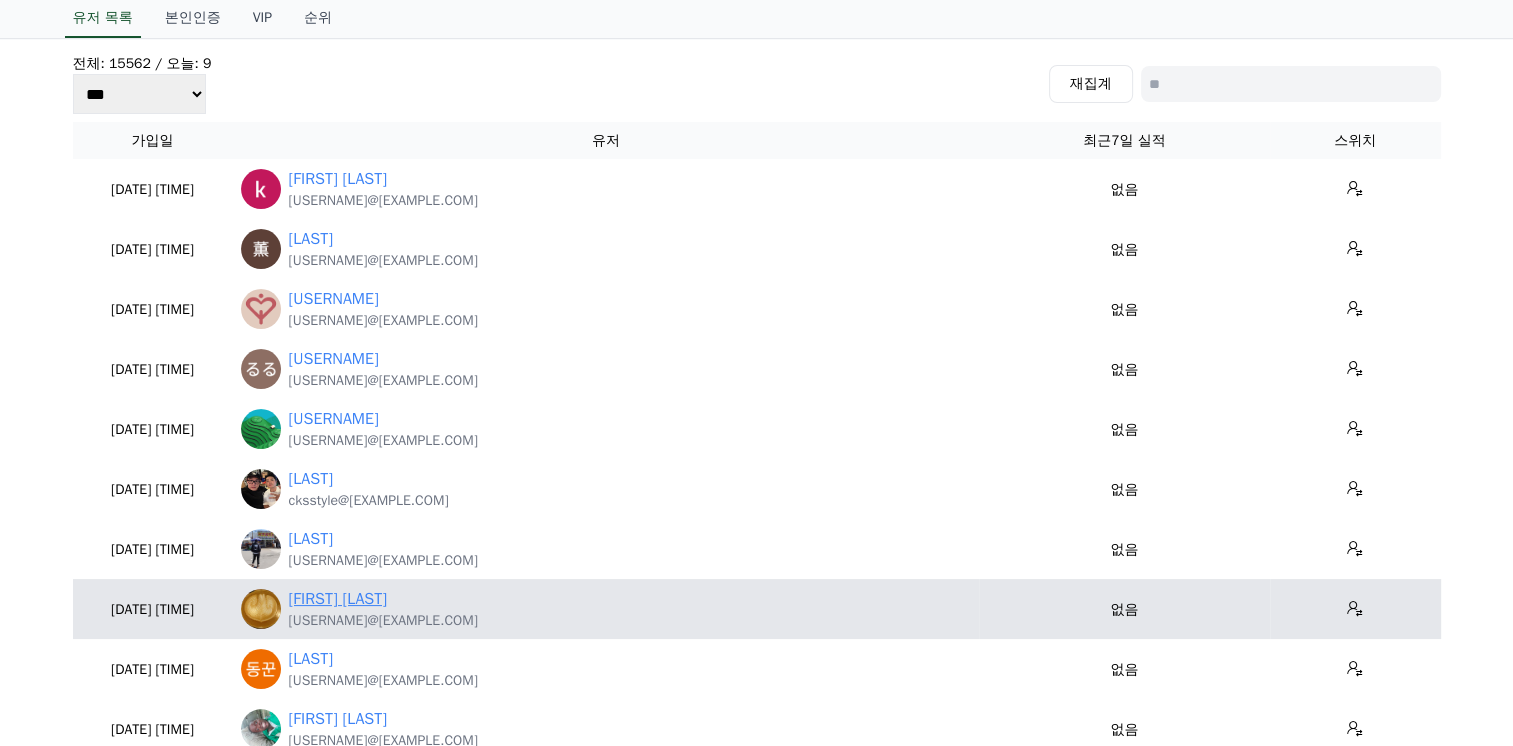 click on "[FIRST] [LAST]" at bounding box center (338, 599) 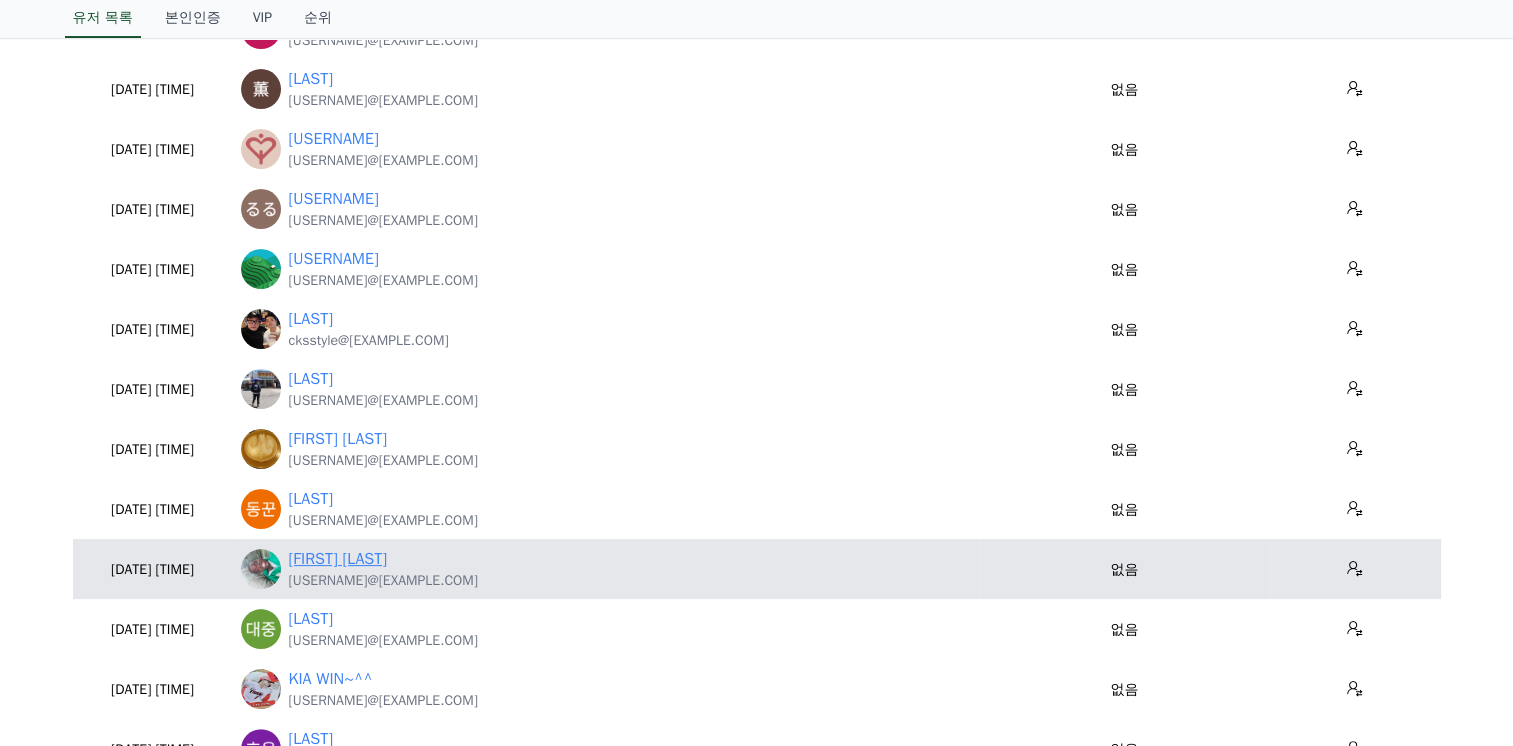 scroll, scrollTop: 0, scrollLeft: 0, axis: both 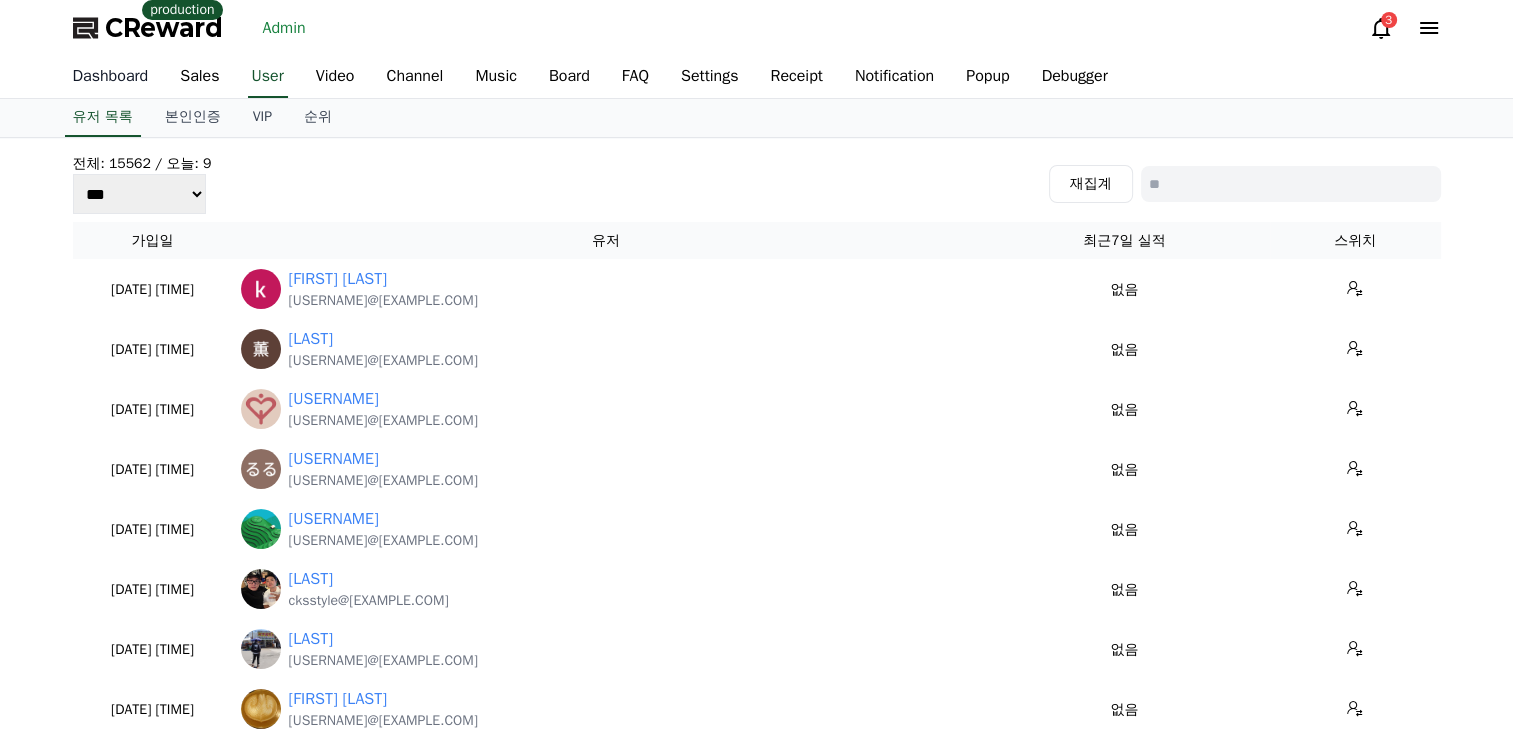 click on "Dashboard" at bounding box center (111, 77) 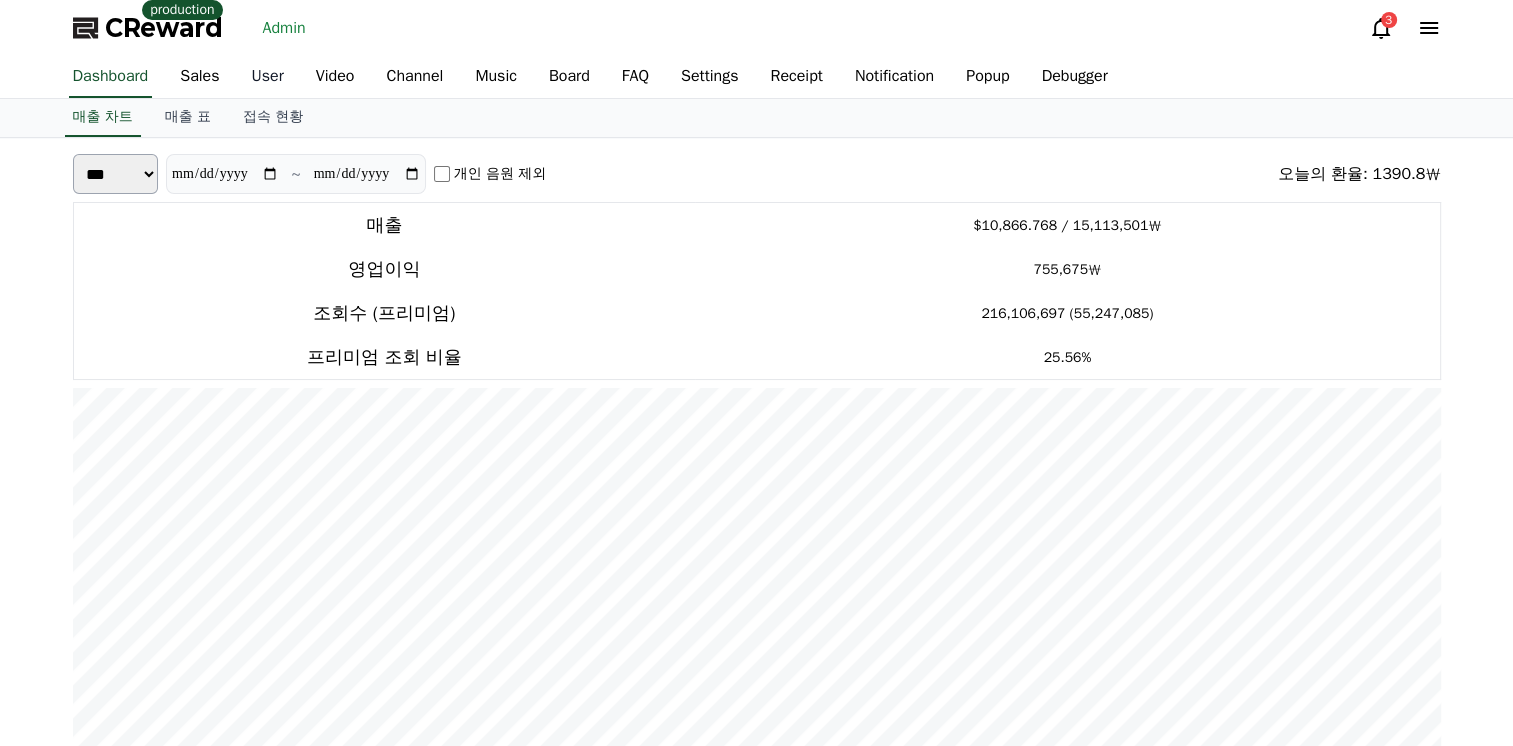 click on "User" at bounding box center (268, 77) 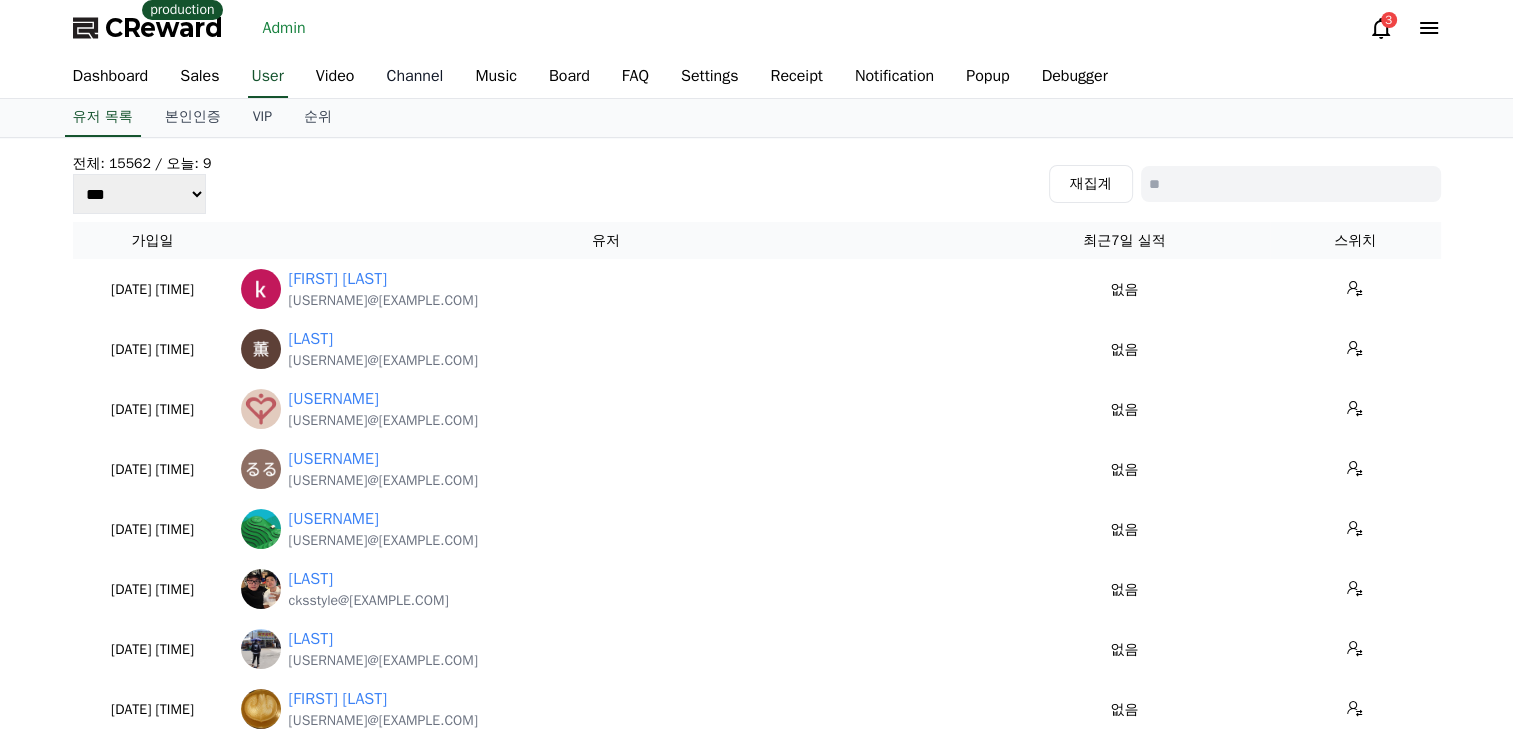 click on "Channel" at bounding box center (414, 77) 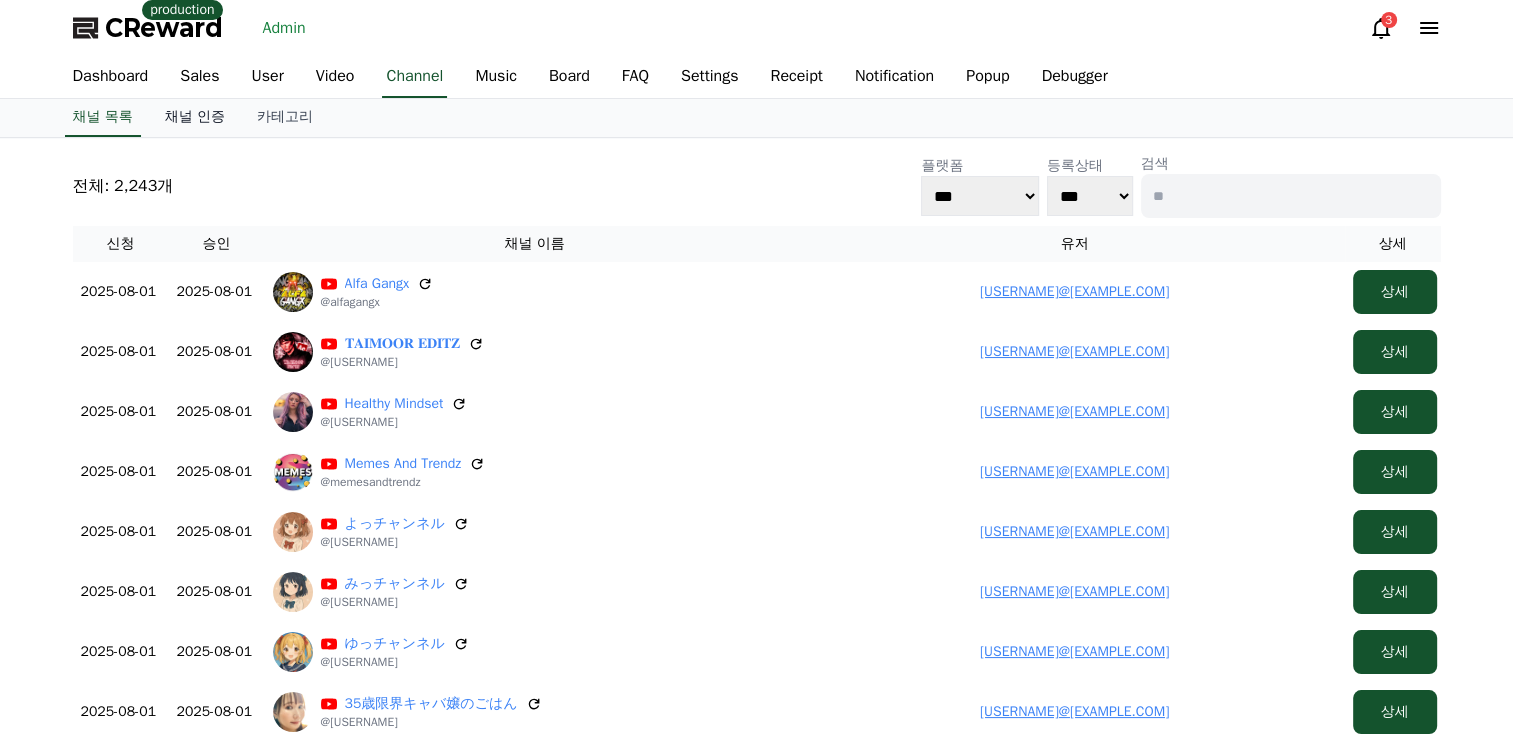 click on "채널 인증" at bounding box center [195, 118] 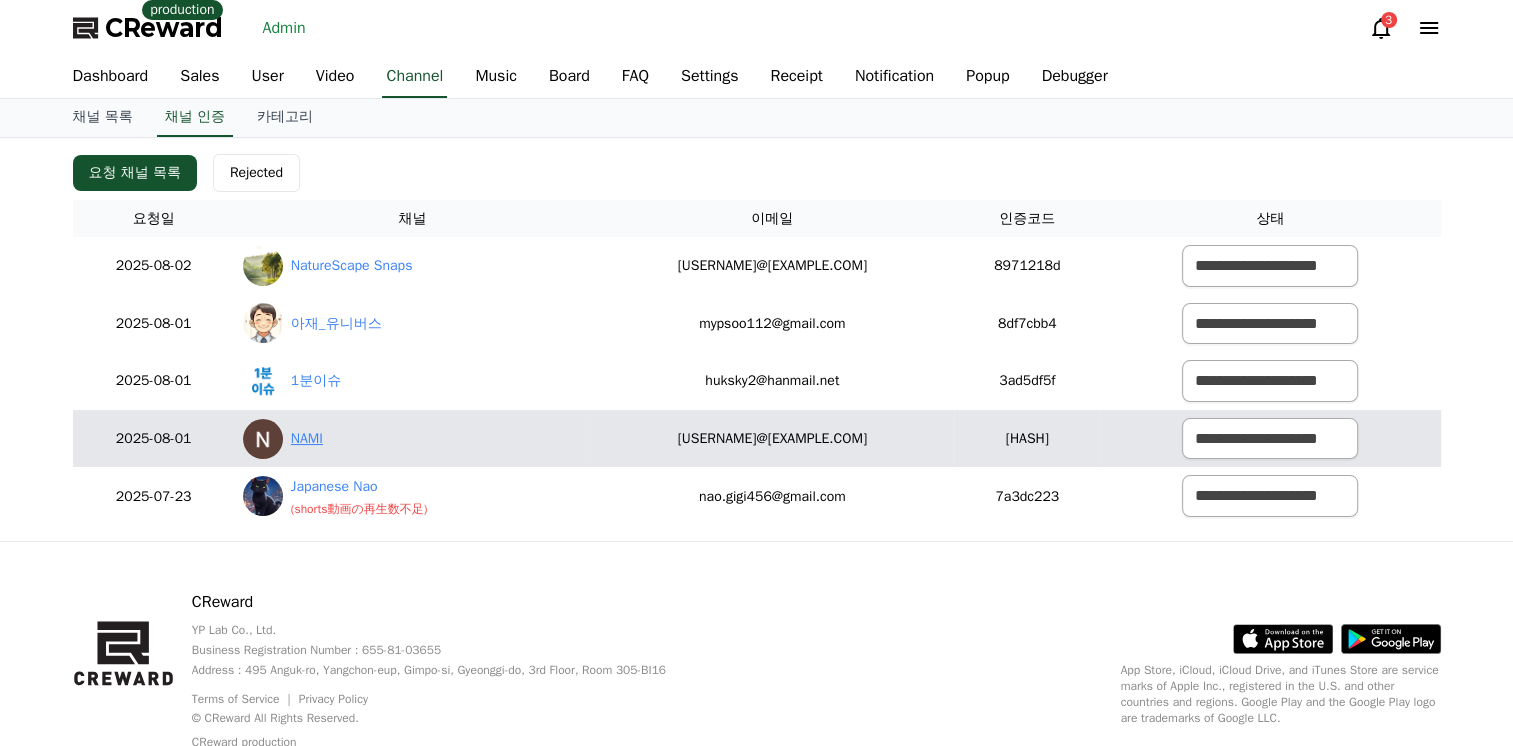 click on "NAMI" at bounding box center [307, 438] 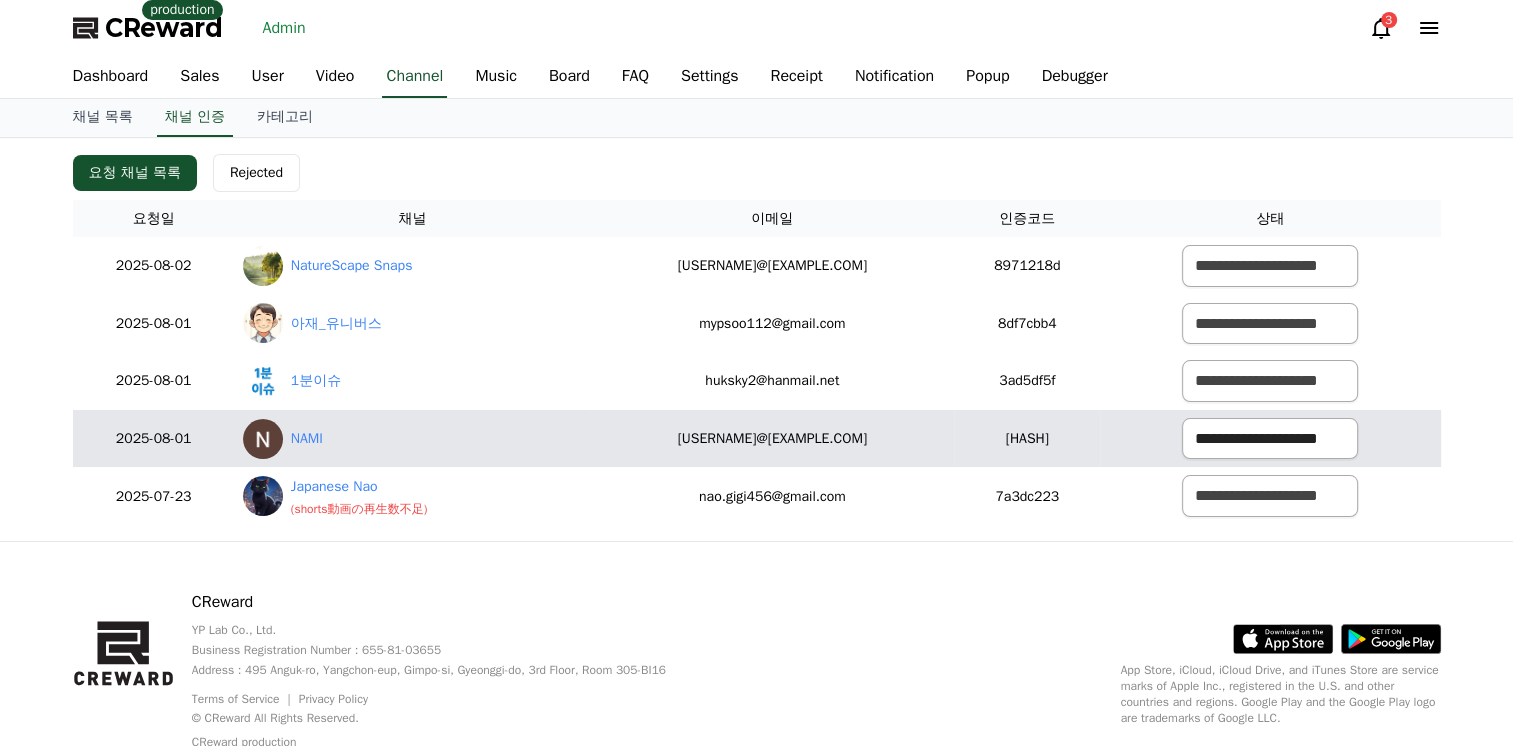 click on "**********" at bounding box center (1270, 439) 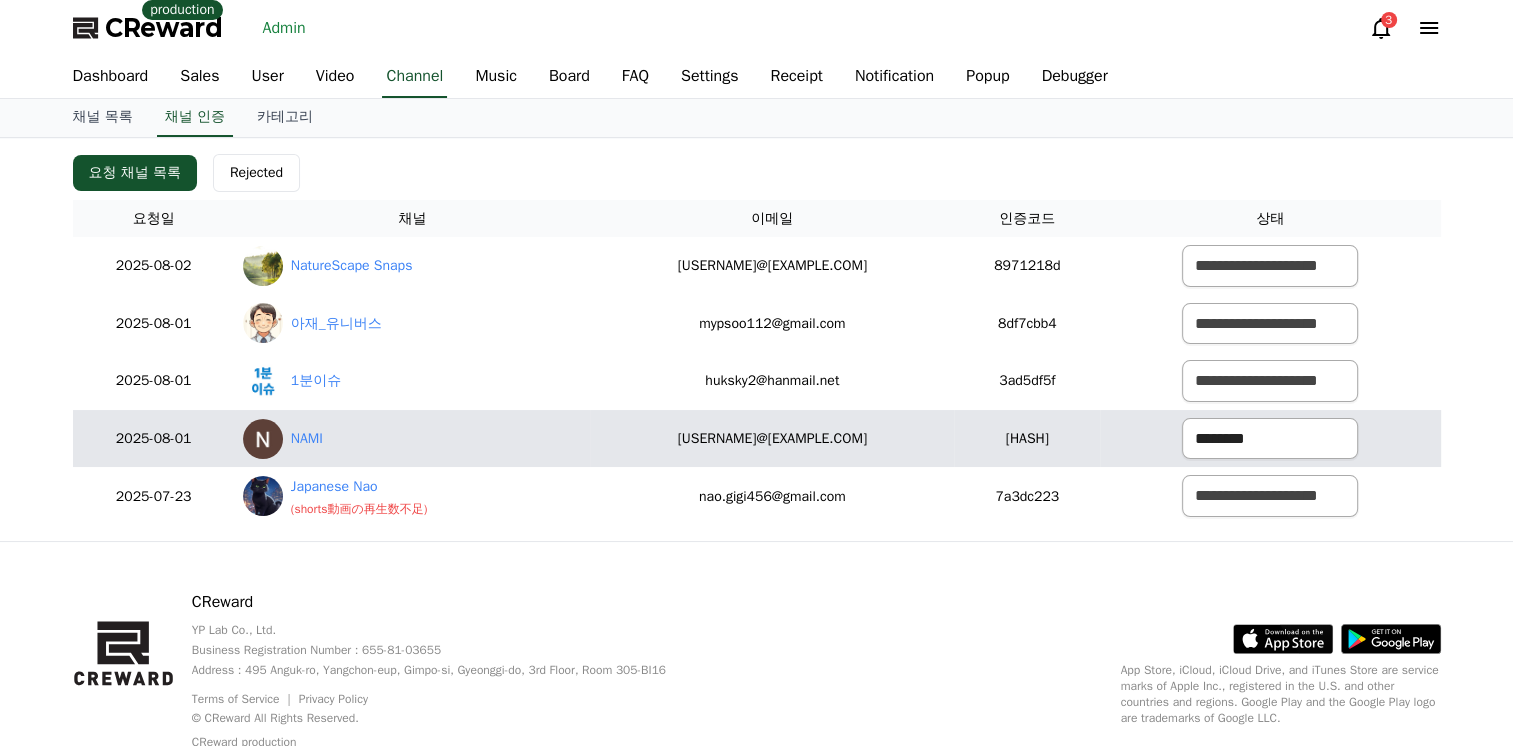 click on "**********" at bounding box center (1270, 439) 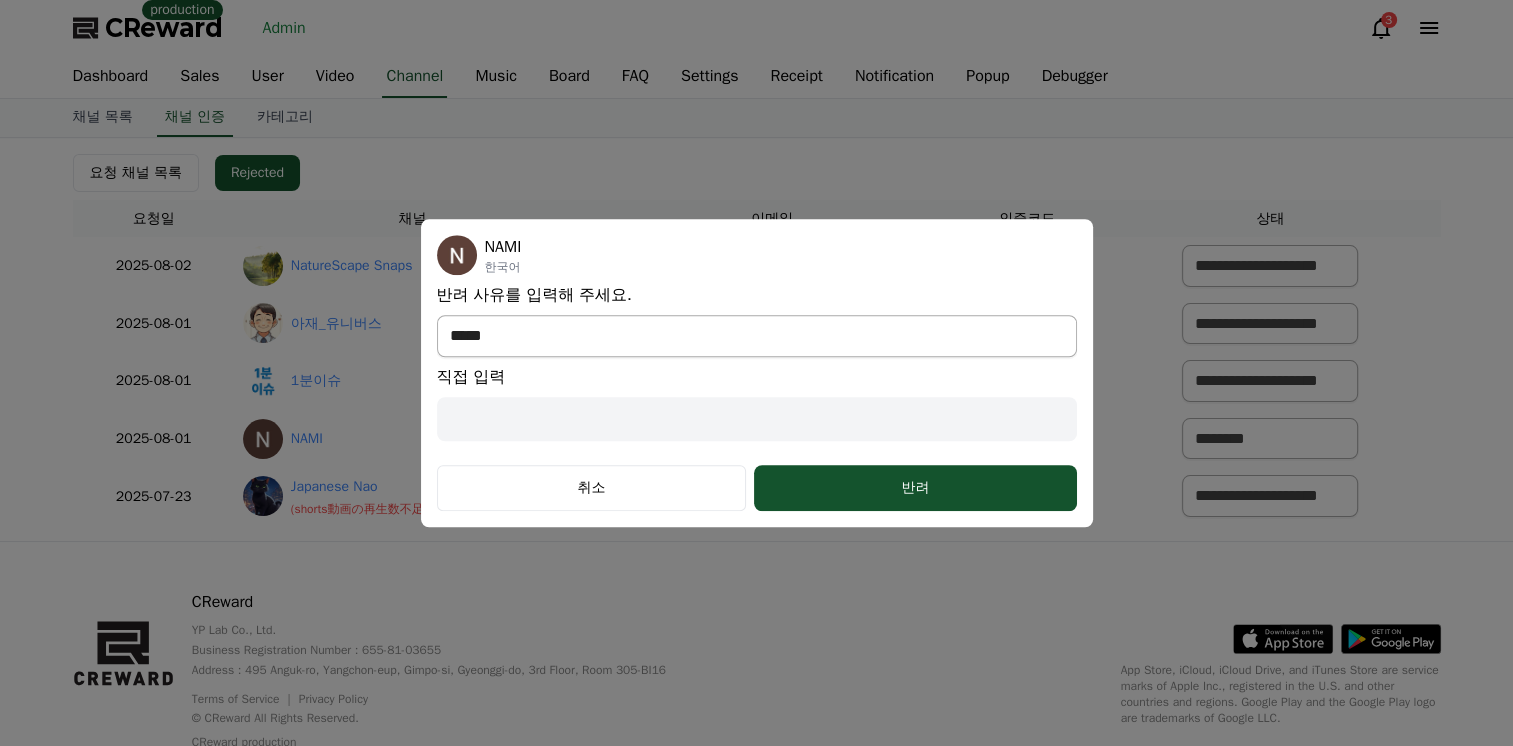 click on "**********" at bounding box center [757, 336] 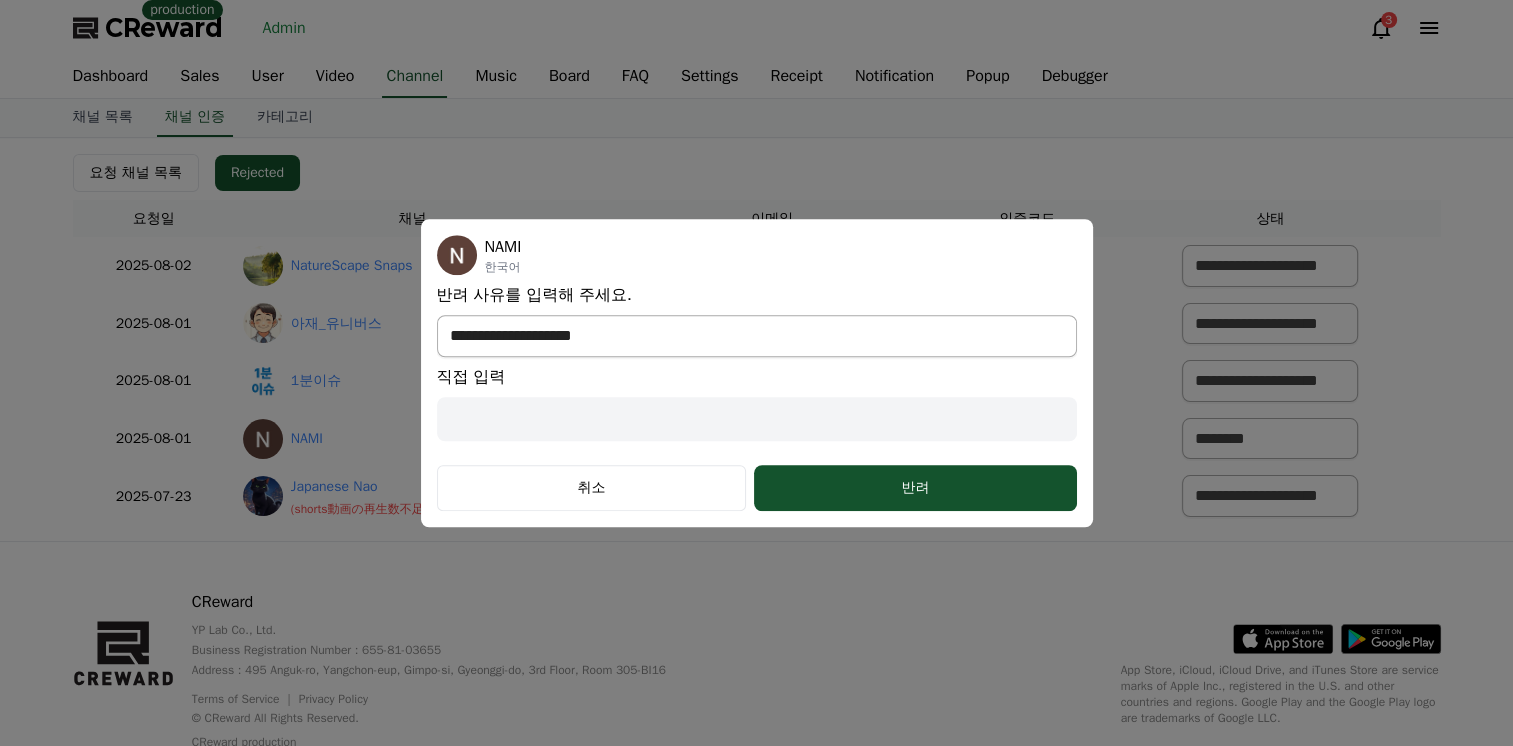 click on "**********" at bounding box center [757, 336] 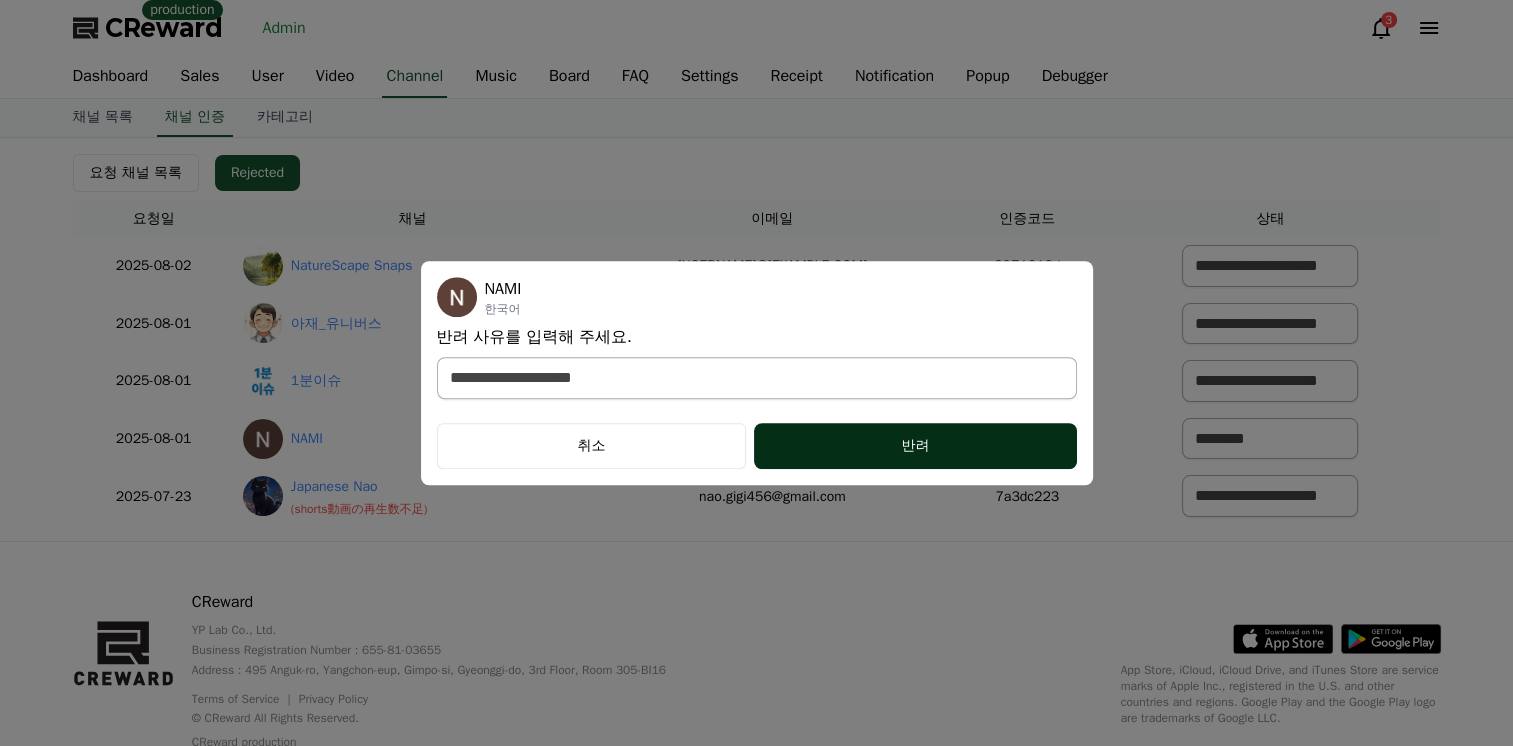 click on "반려" at bounding box center [915, 446] 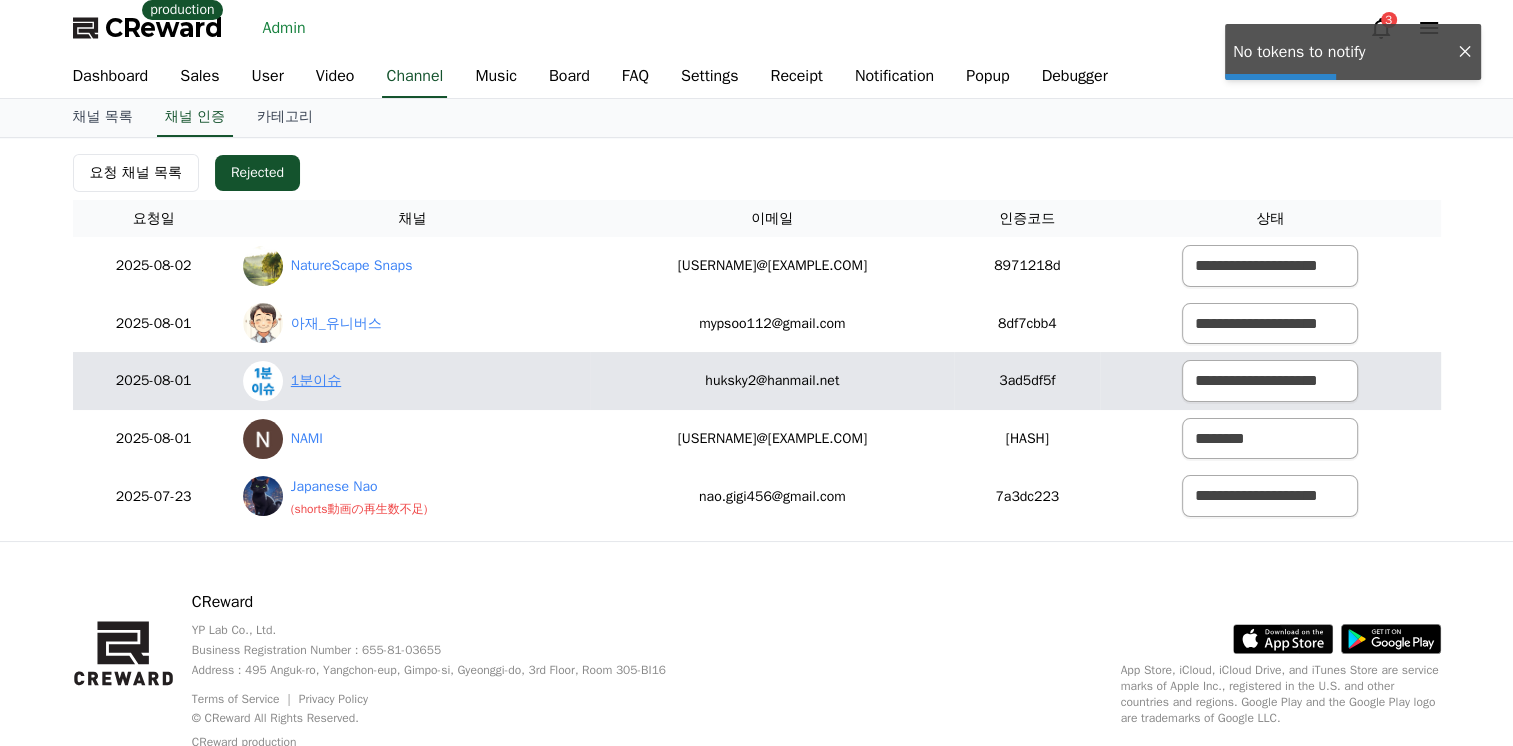 click on "1분이슈" at bounding box center (316, 380) 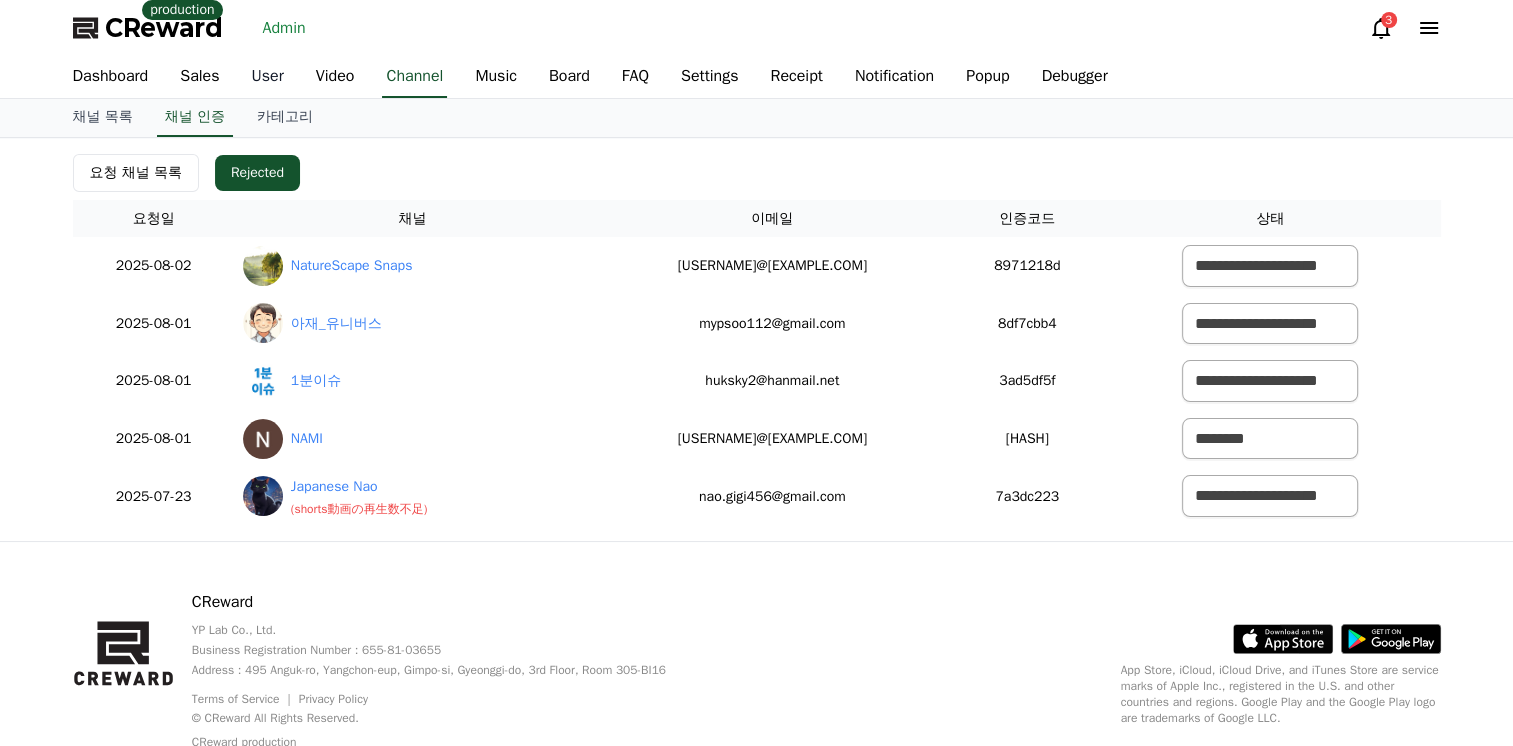 click on "User" at bounding box center (268, 77) 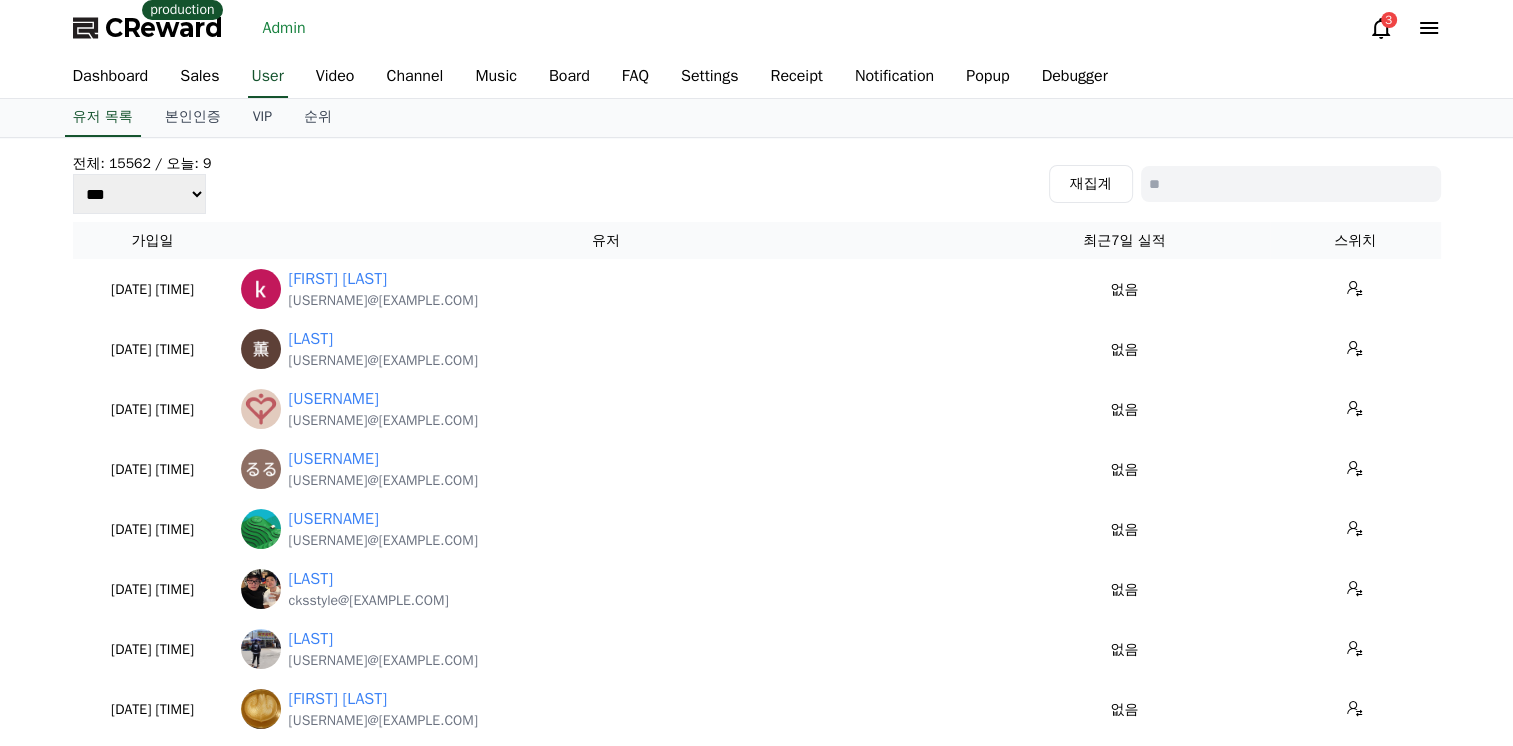 click on "전체: 15562 / 오늘: 9   *** *** ***     재집계" at bounding box center (757, 184) 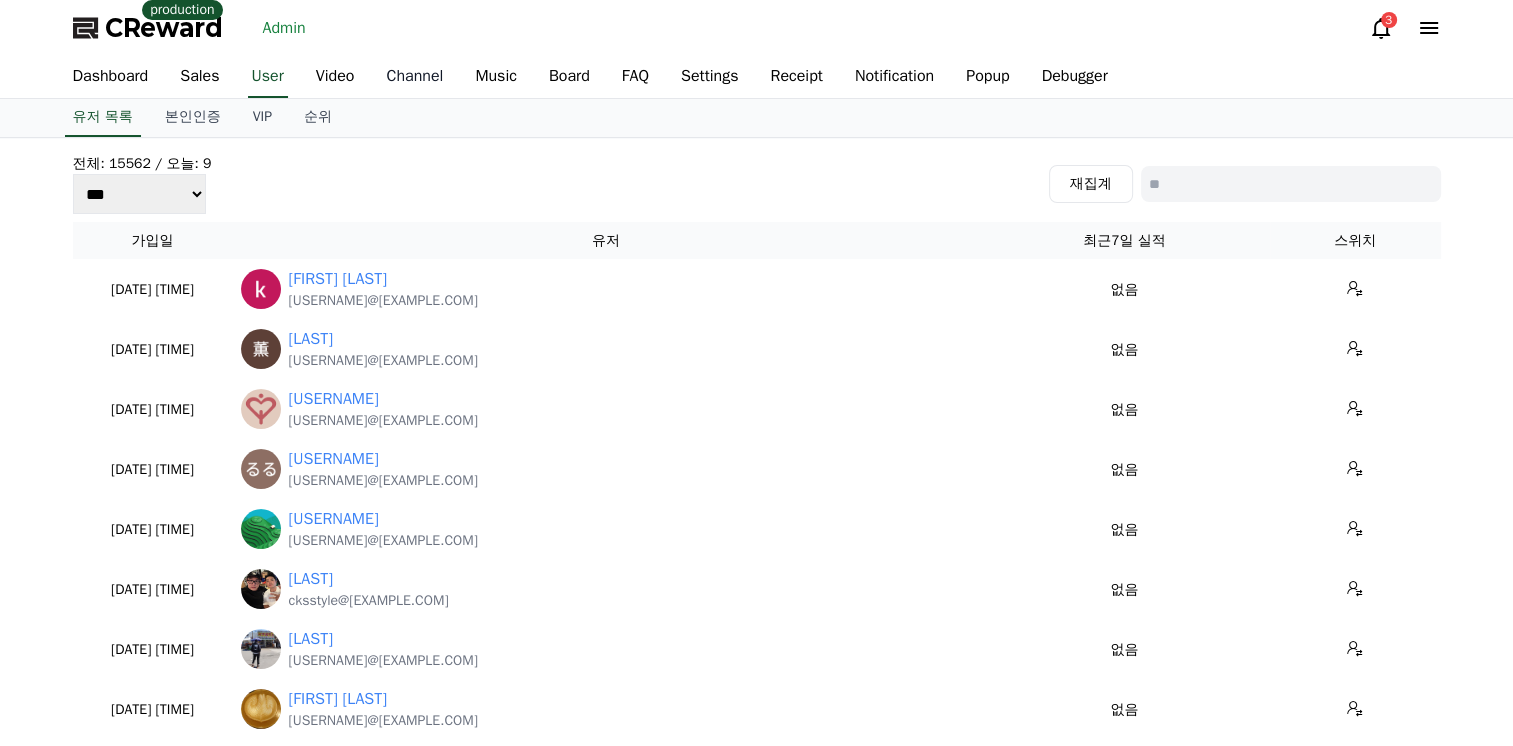 click on "Channel" at bounding box center [414, 77] 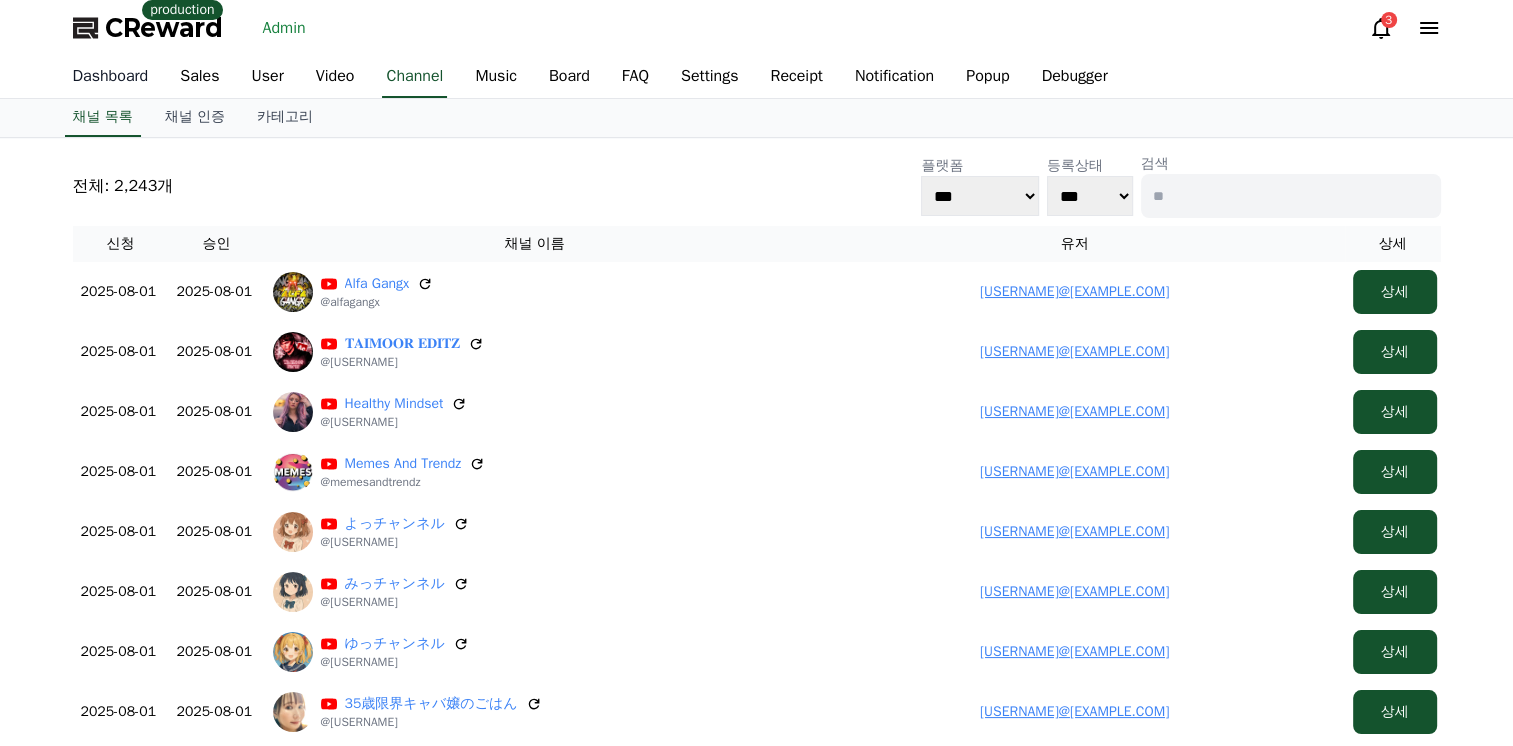 click on "Dashboard" at bounding box center [111, 77] 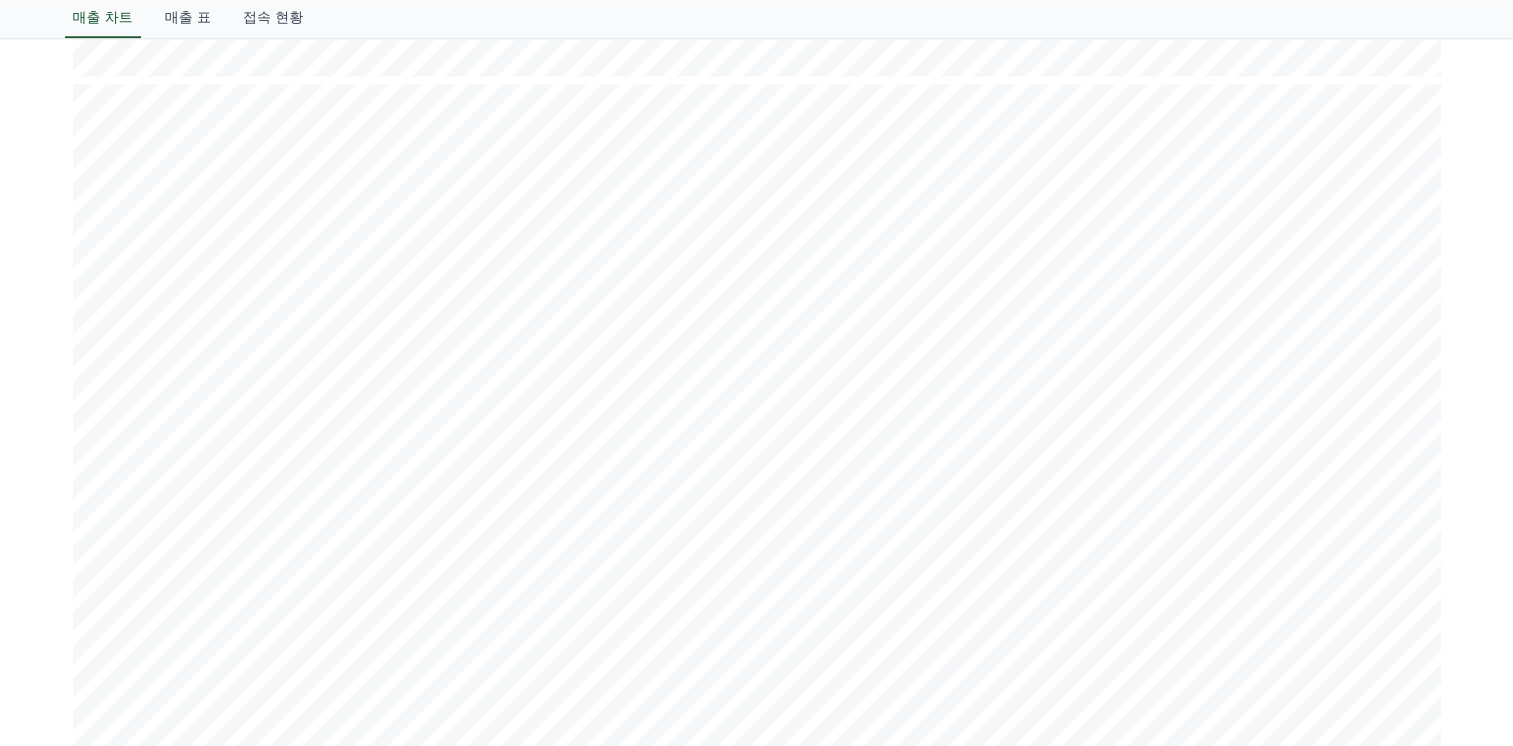 scroll, scrollTop: 2500, scrollLeft: 0, axis: vertical 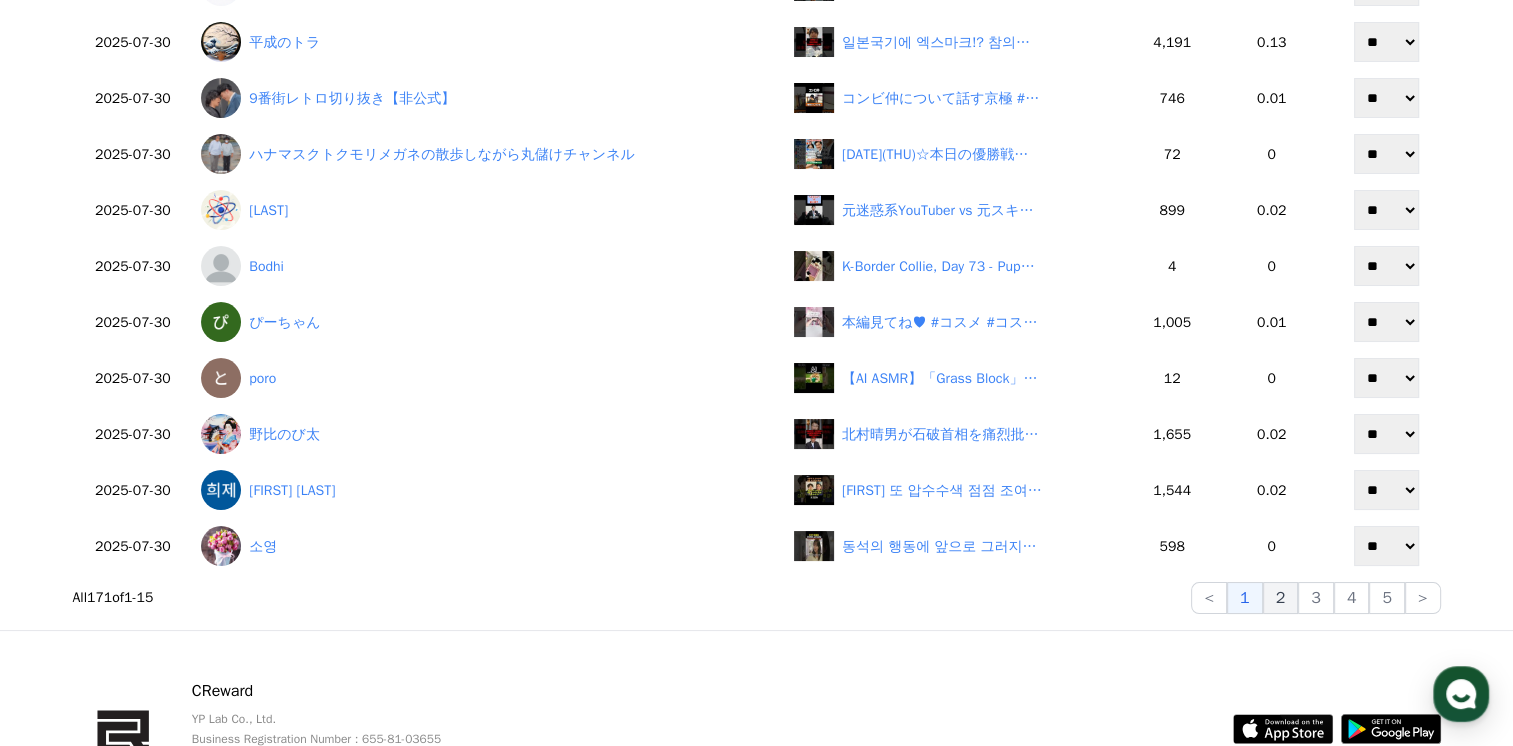 click on "2" 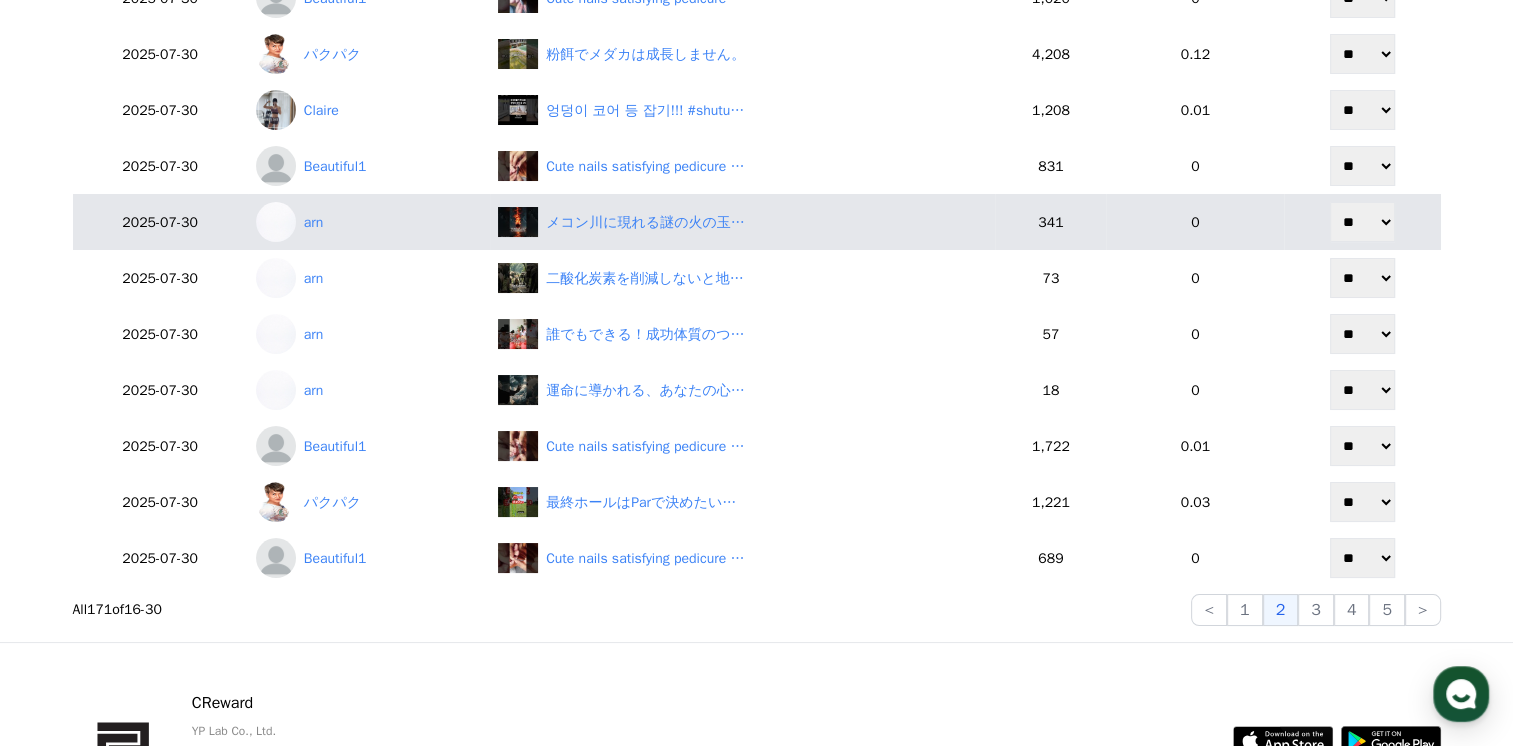 scroll, scrollTop: 600, scrollLeft: 0, axis: vertical 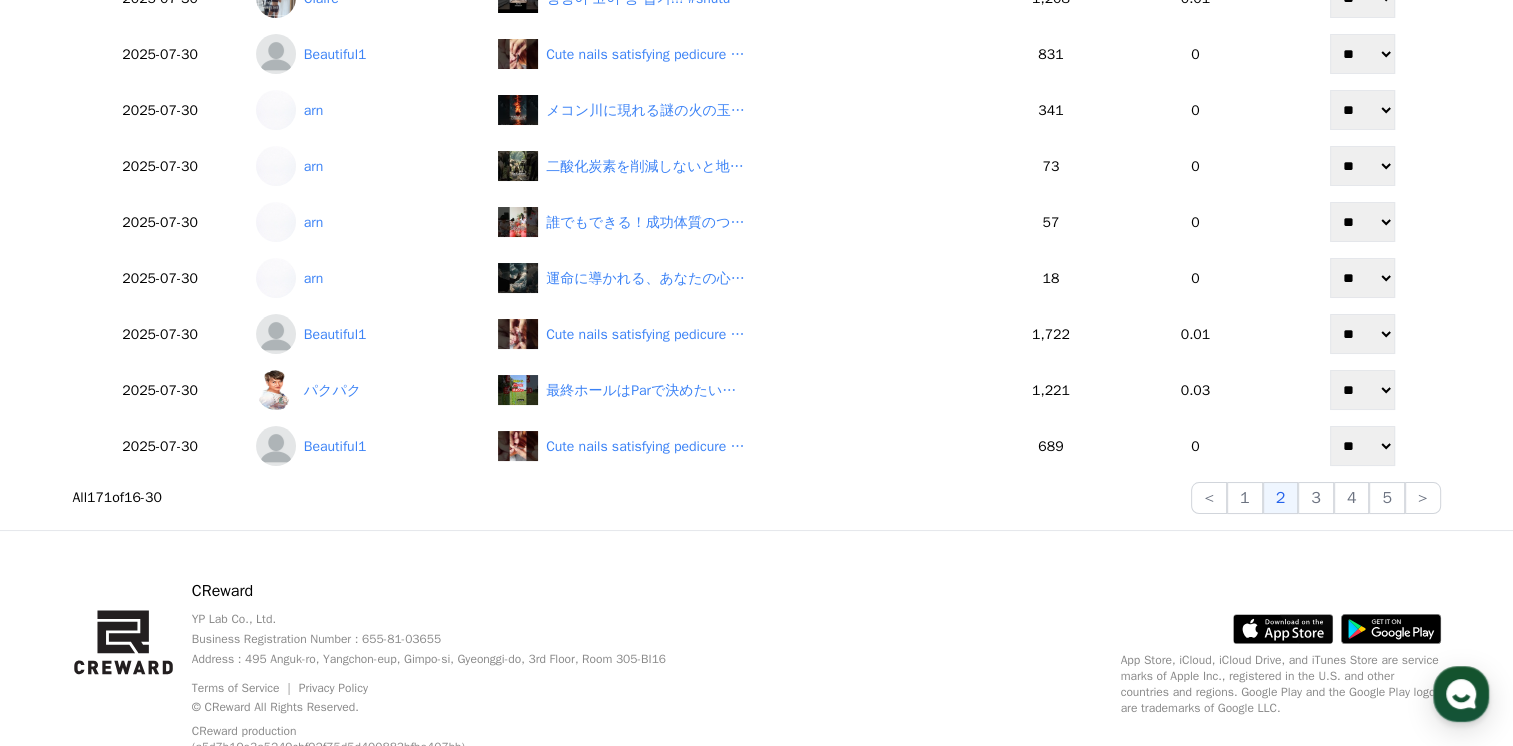 click on "**********" at bounding box center [757, 14] 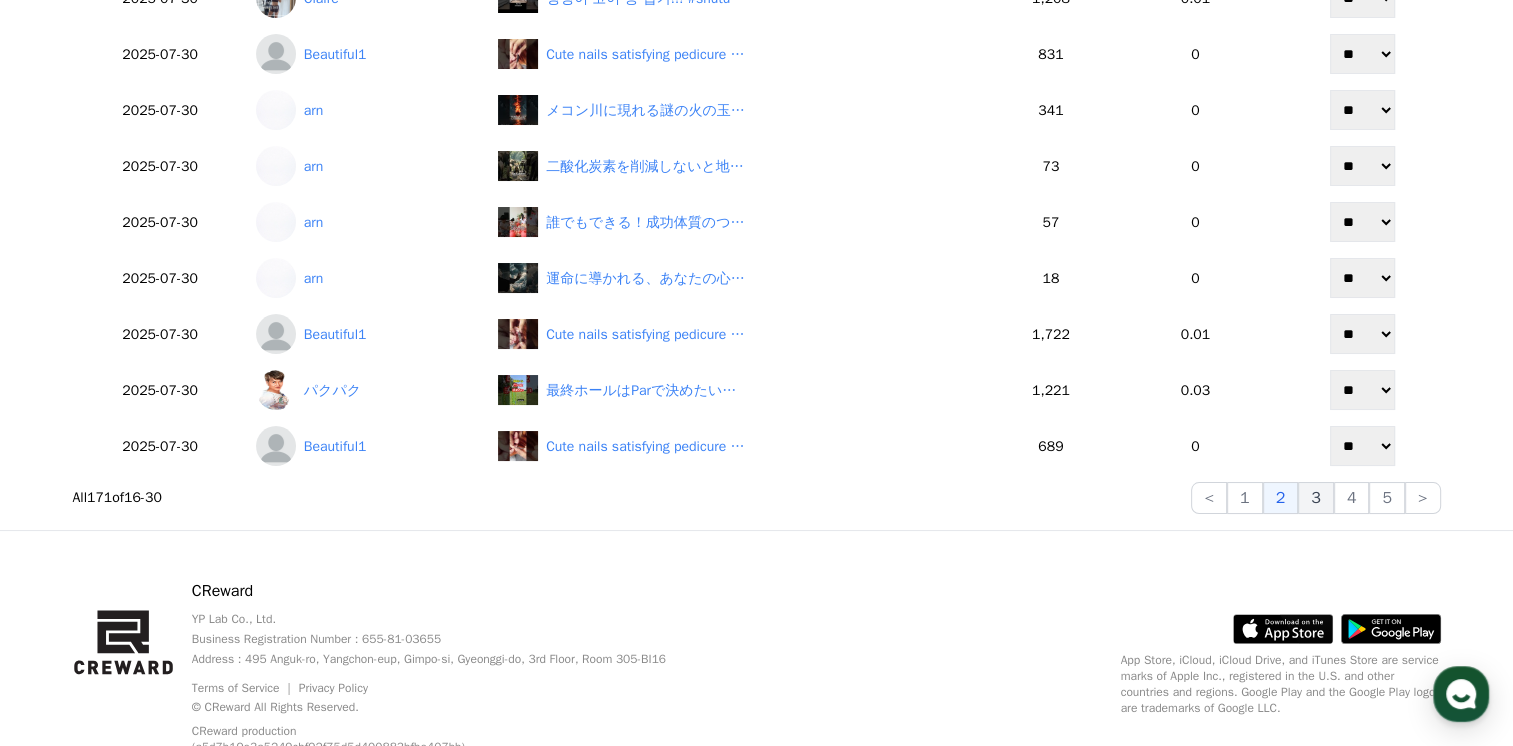 click on "3" 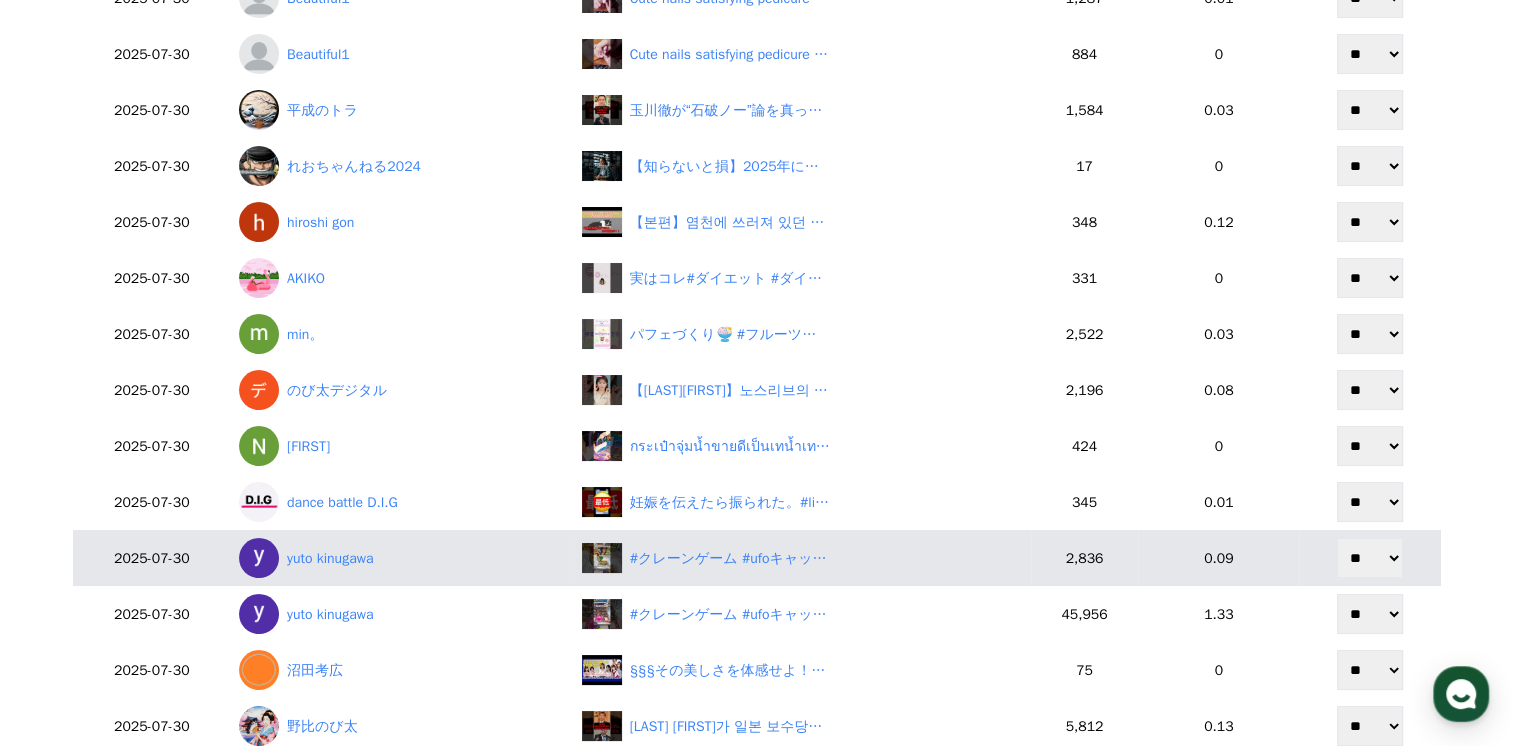 scroll, scrollTop: 200, scrollLeft: 0, axis: vertical 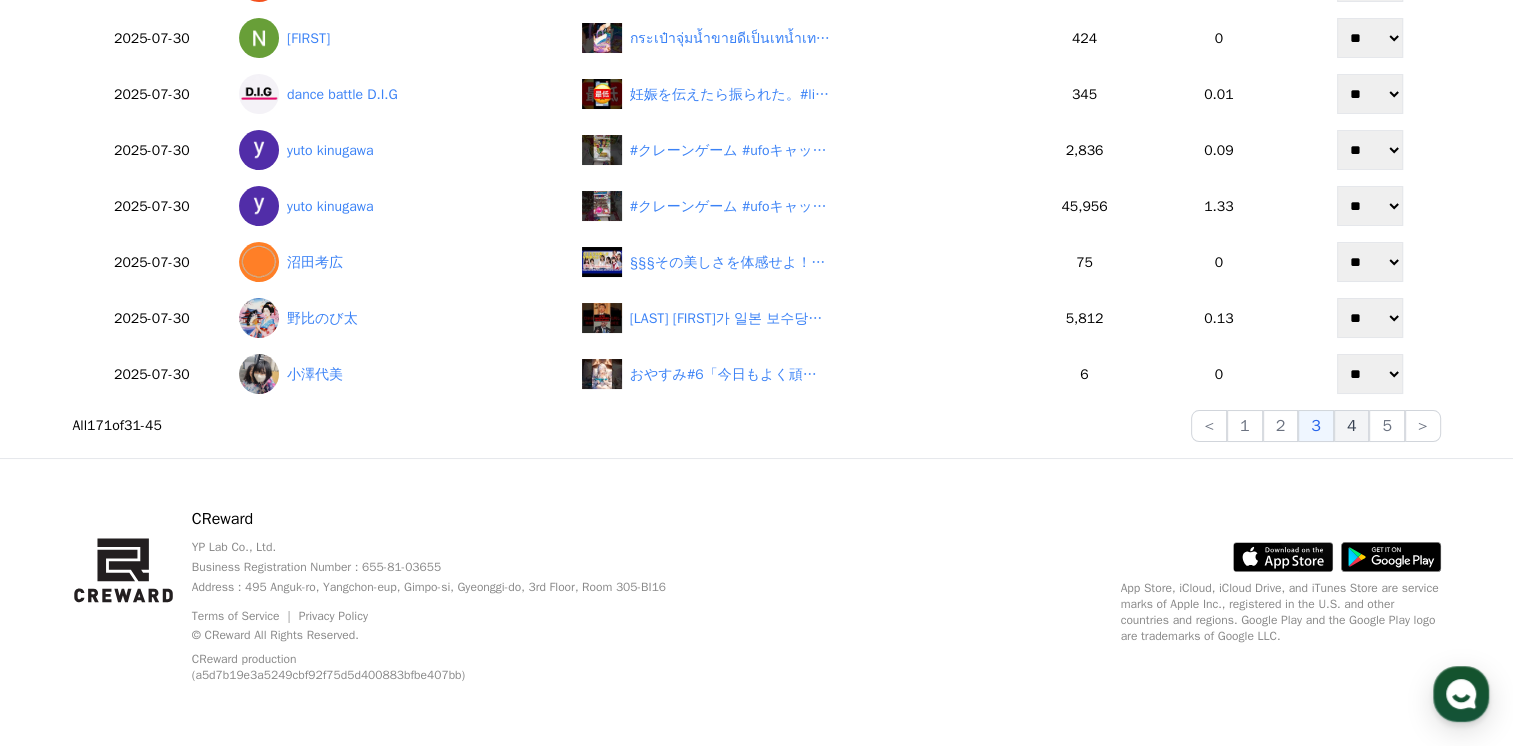 click on "4" 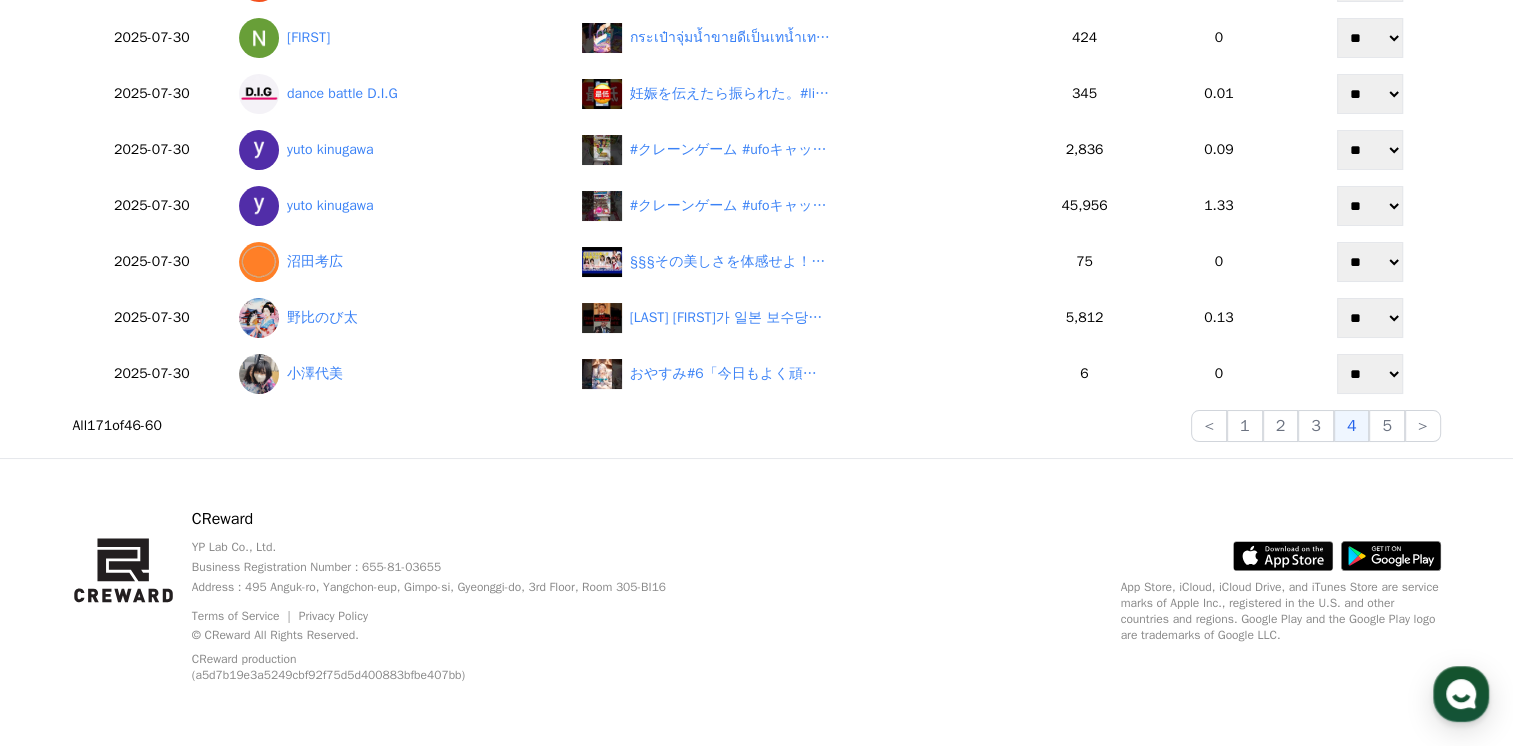 scroll, scrollTop: 672, scrollLeft: 0, axis: vertical 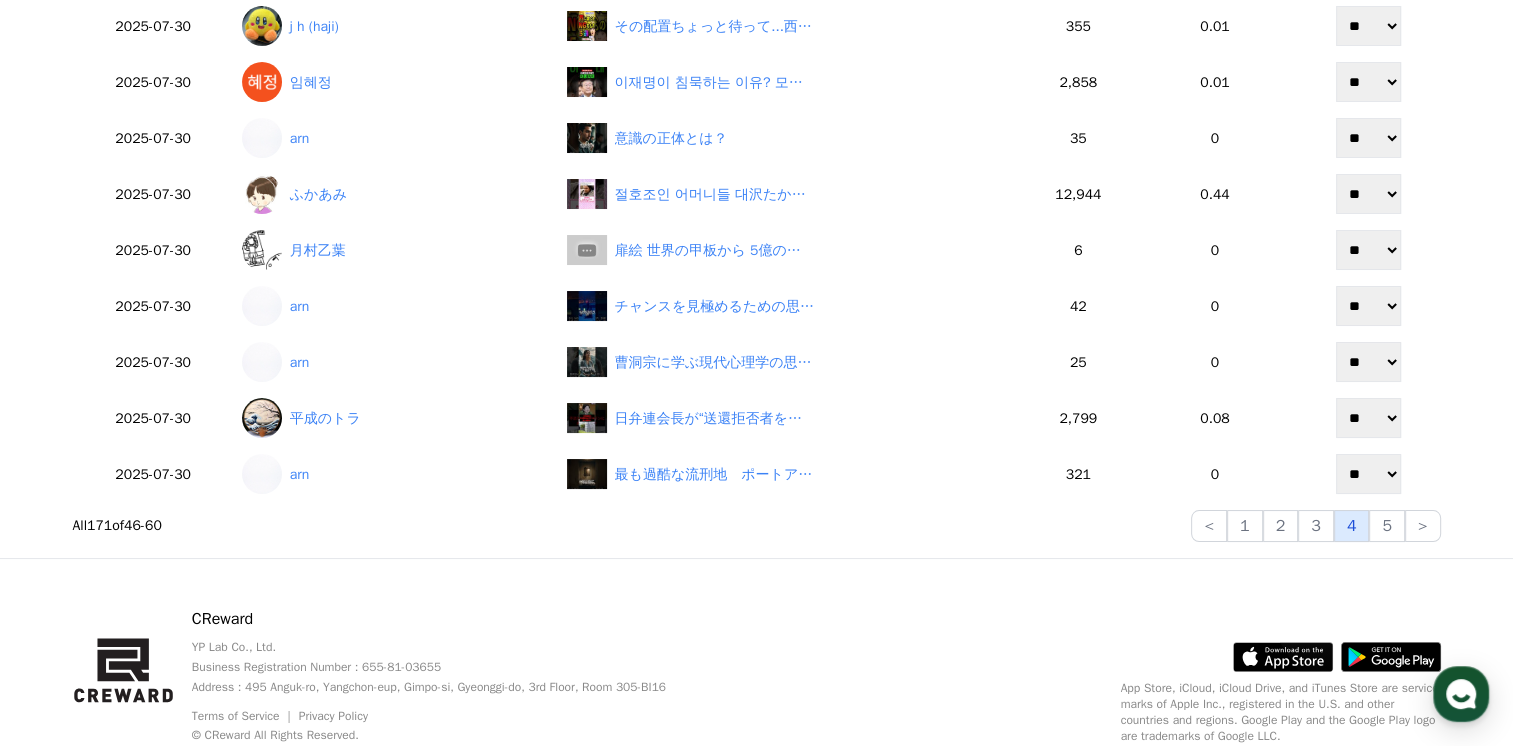 click on "4" 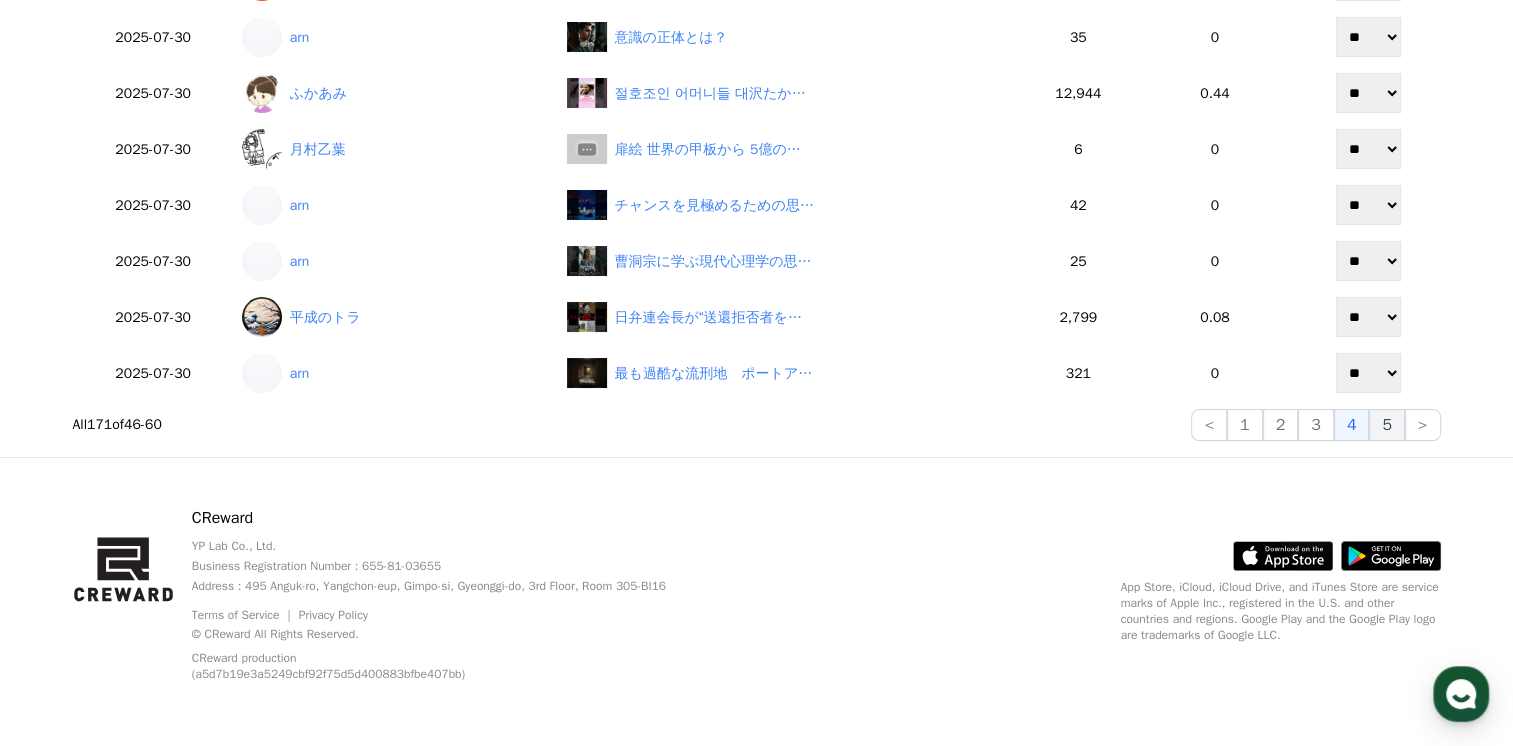 click on "5" 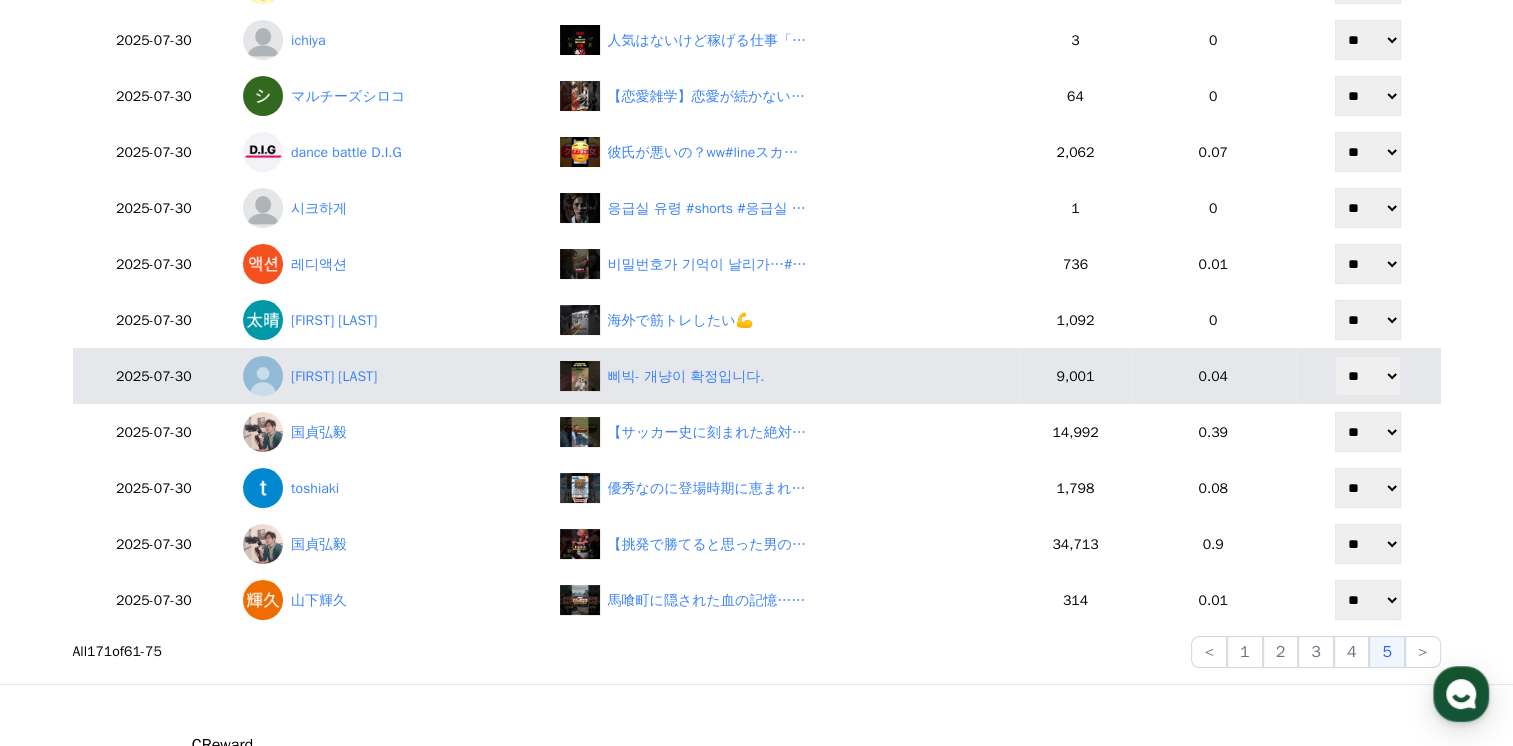 scroll, scrollTop: 672, scrollLeft: 0, axis: vertical 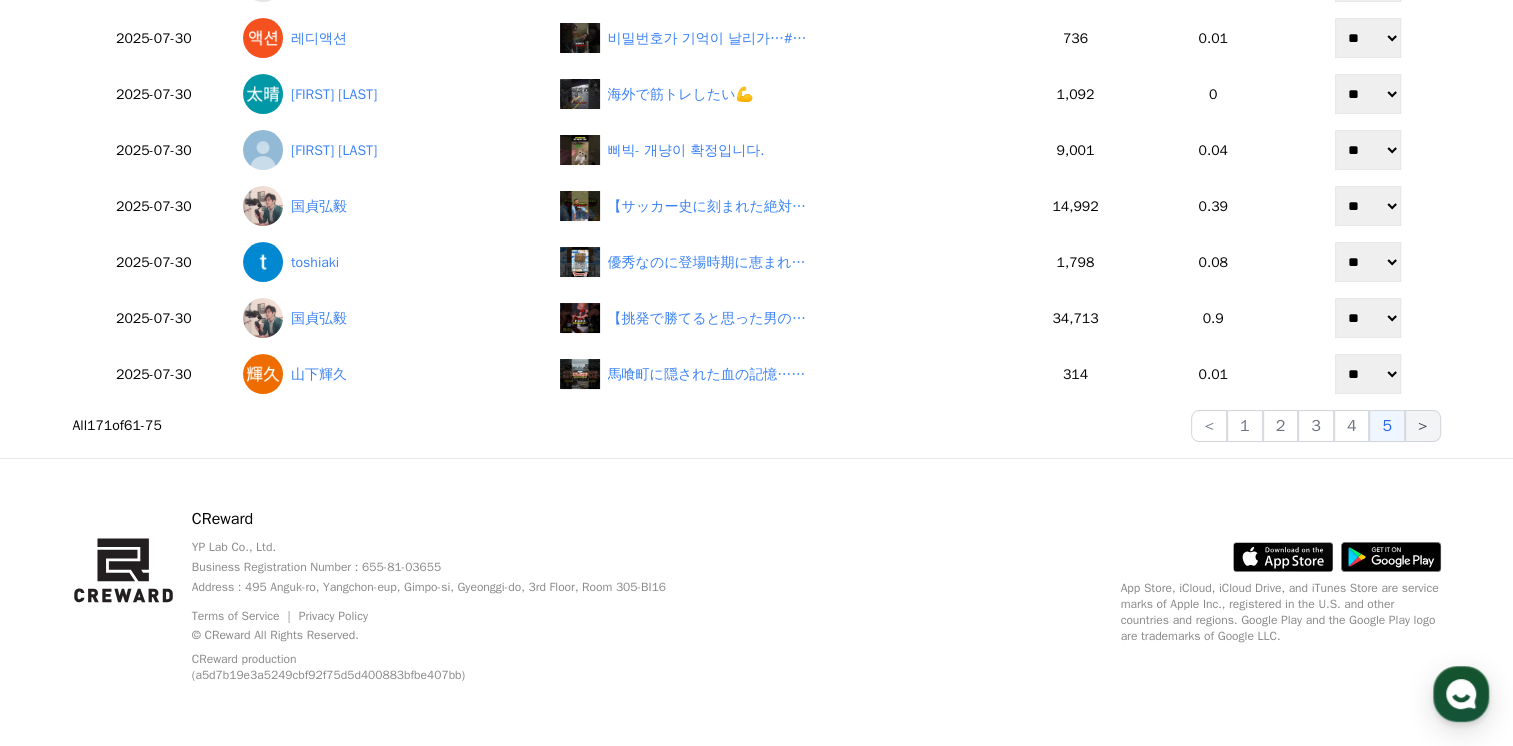 click on ">" 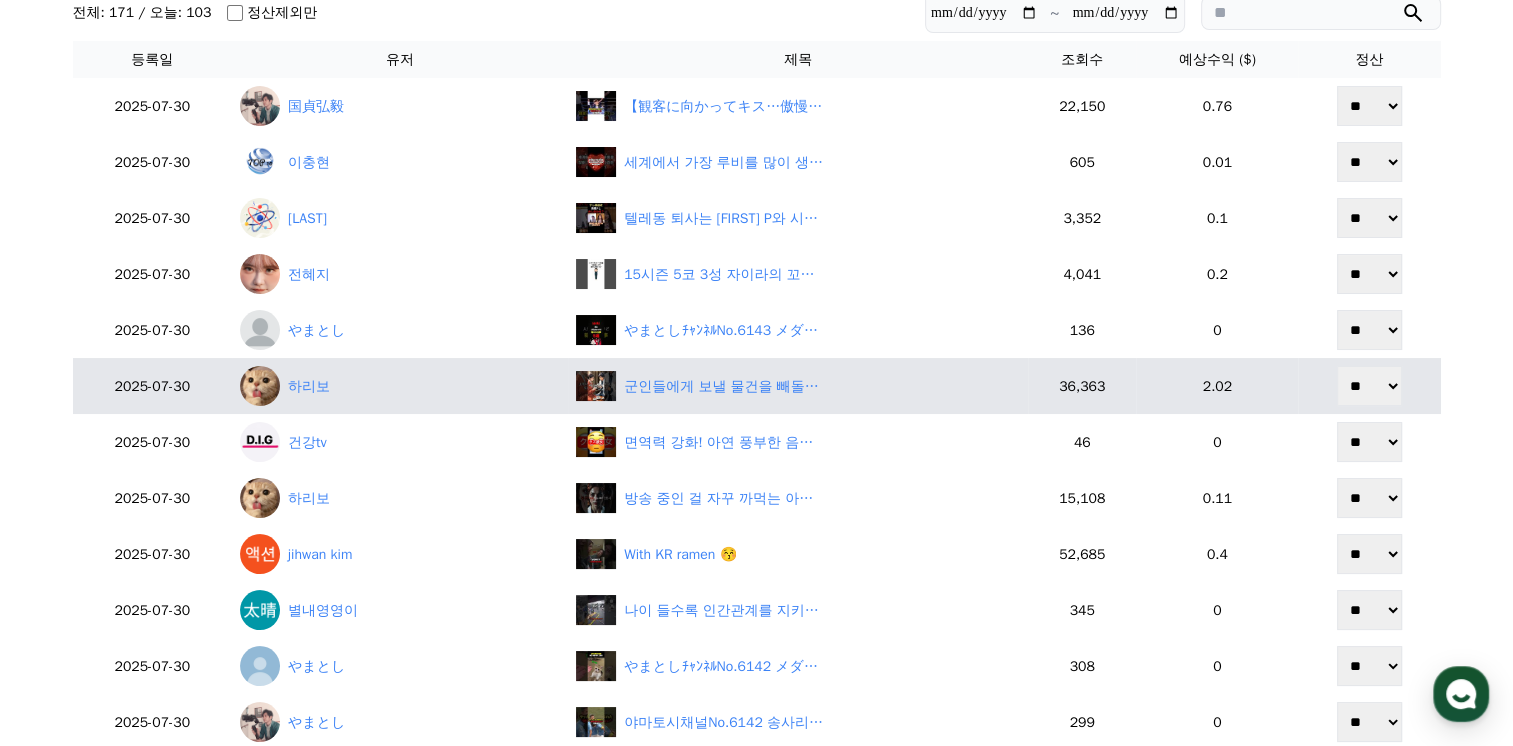 scroll, scrollTop: 0, scrollLeft: 0, axis: both 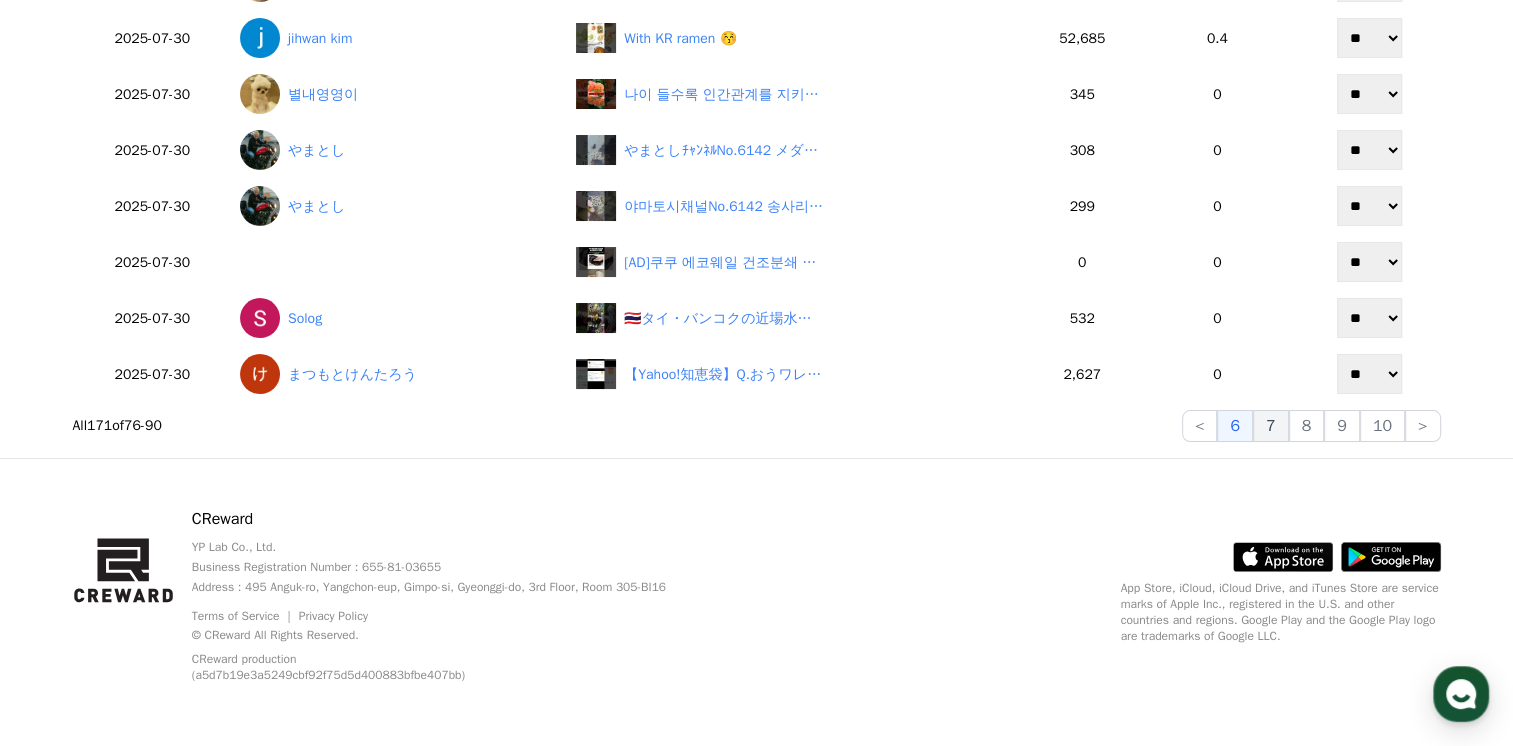 click on "7" 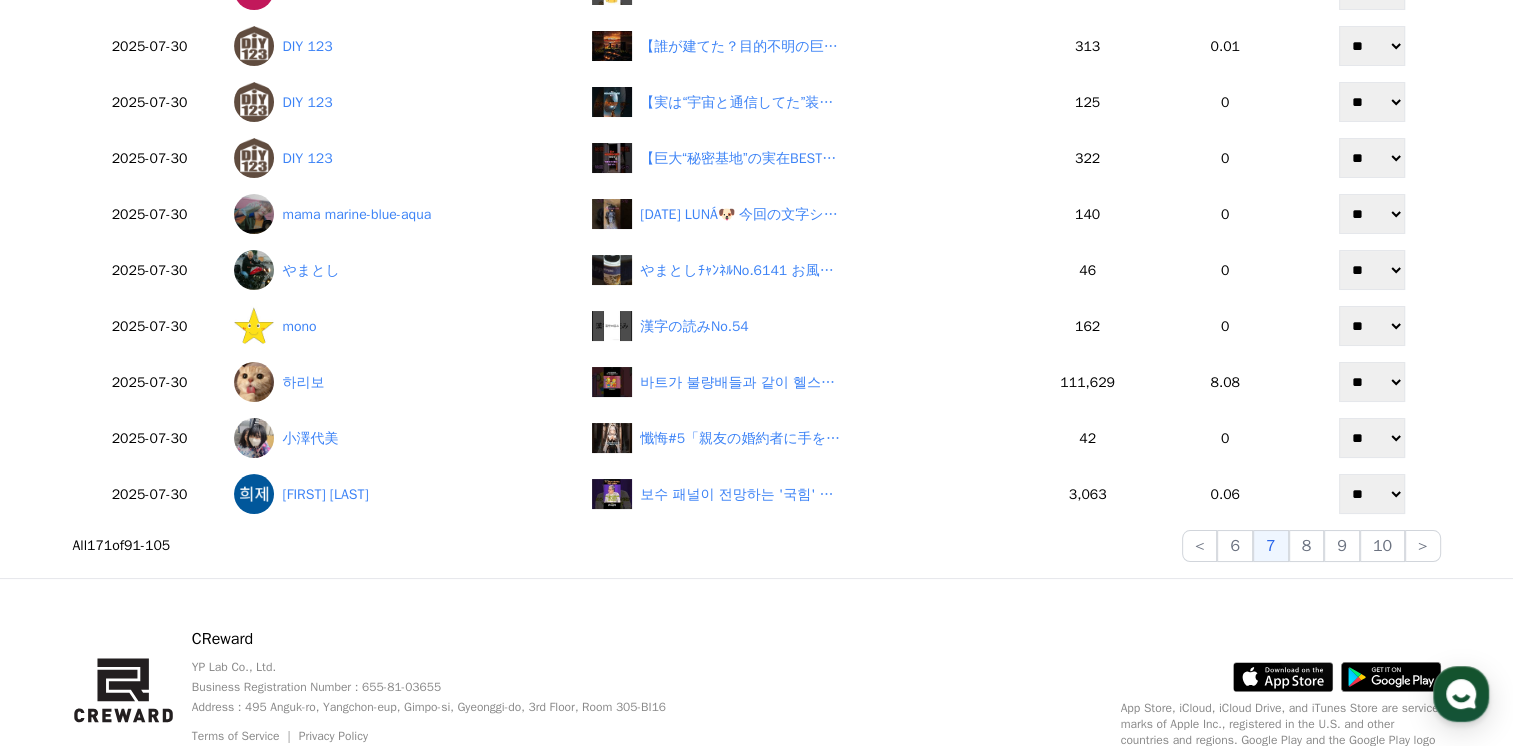 scroll, scrollTop: 672, scrollLeft: 0, axis: vertical 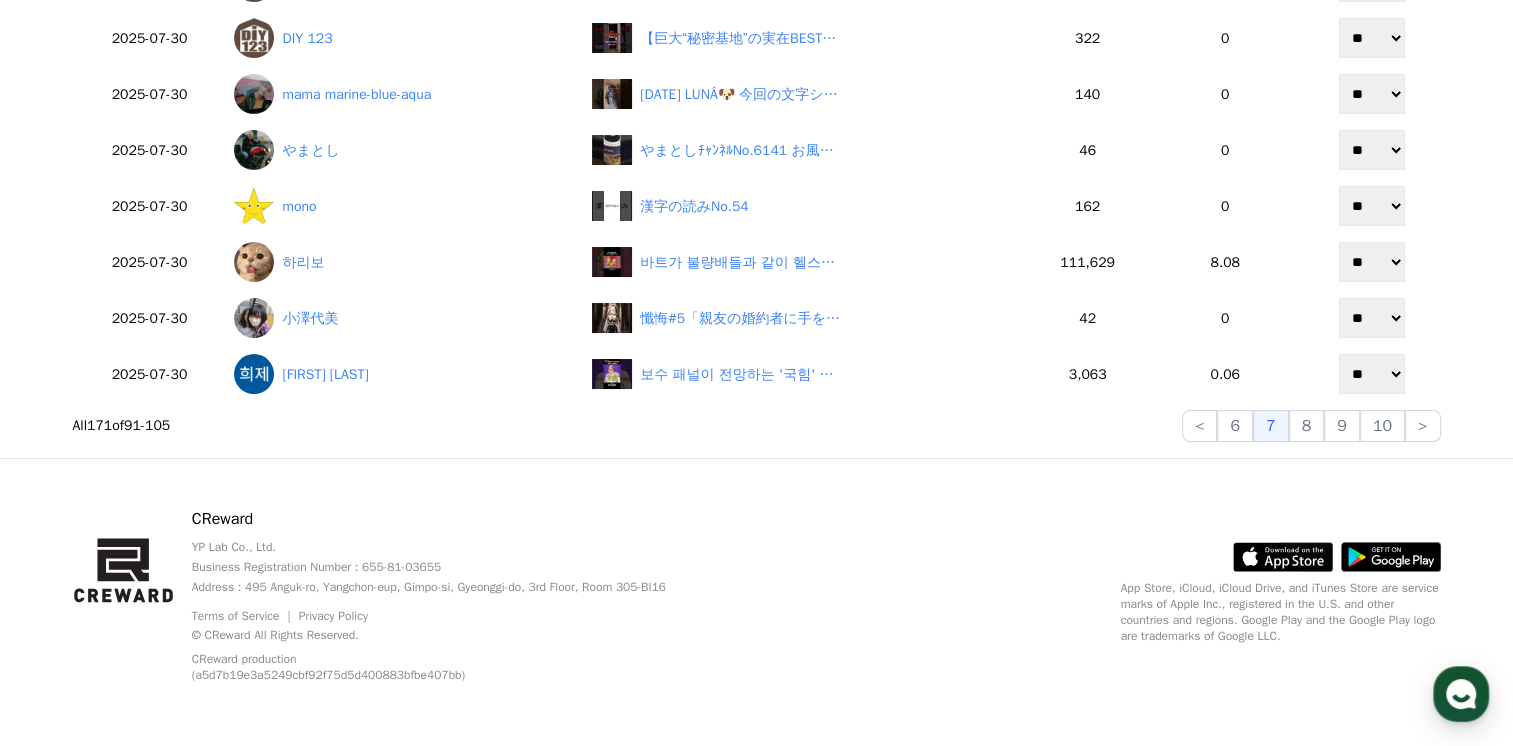click on "**********" at bounding box center [757, -58] 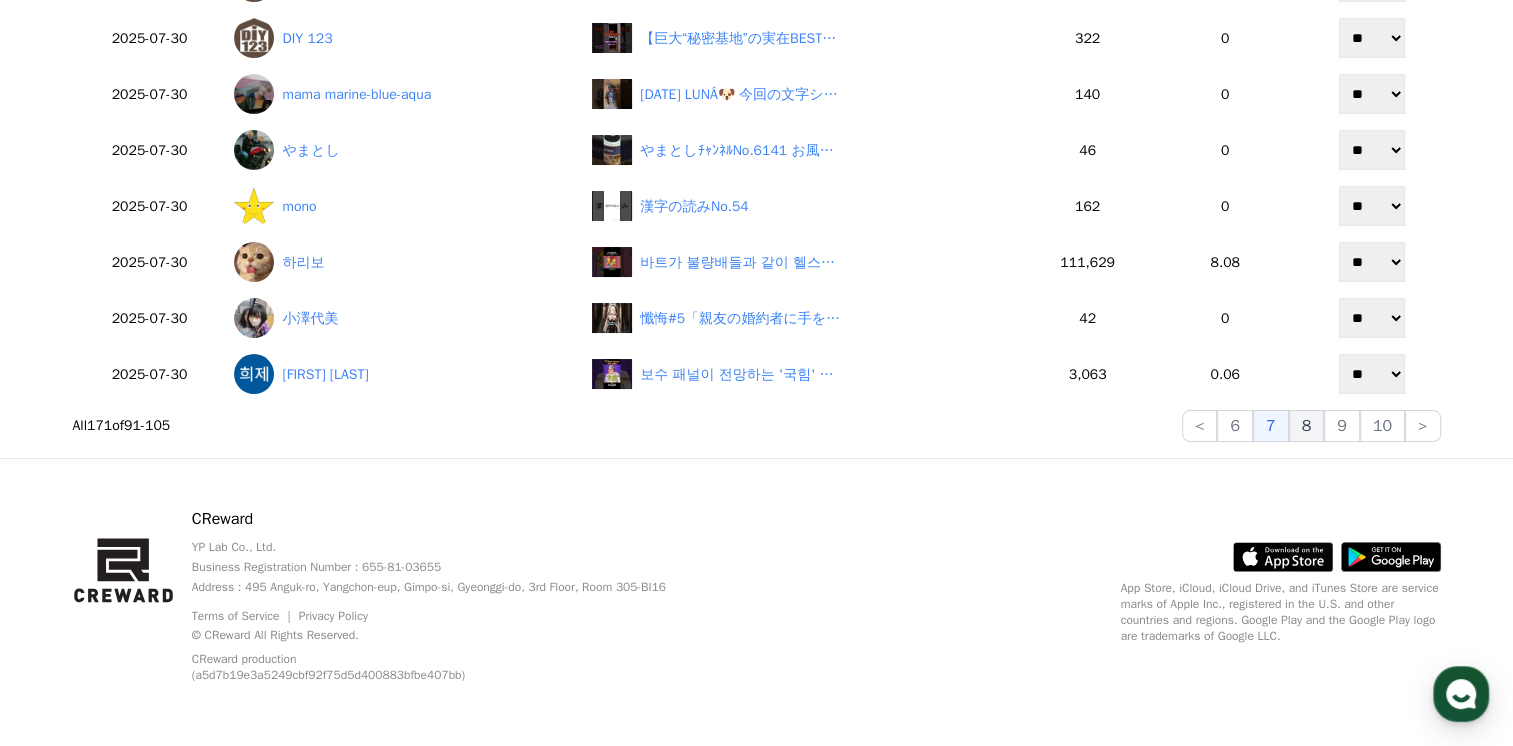click on "8" 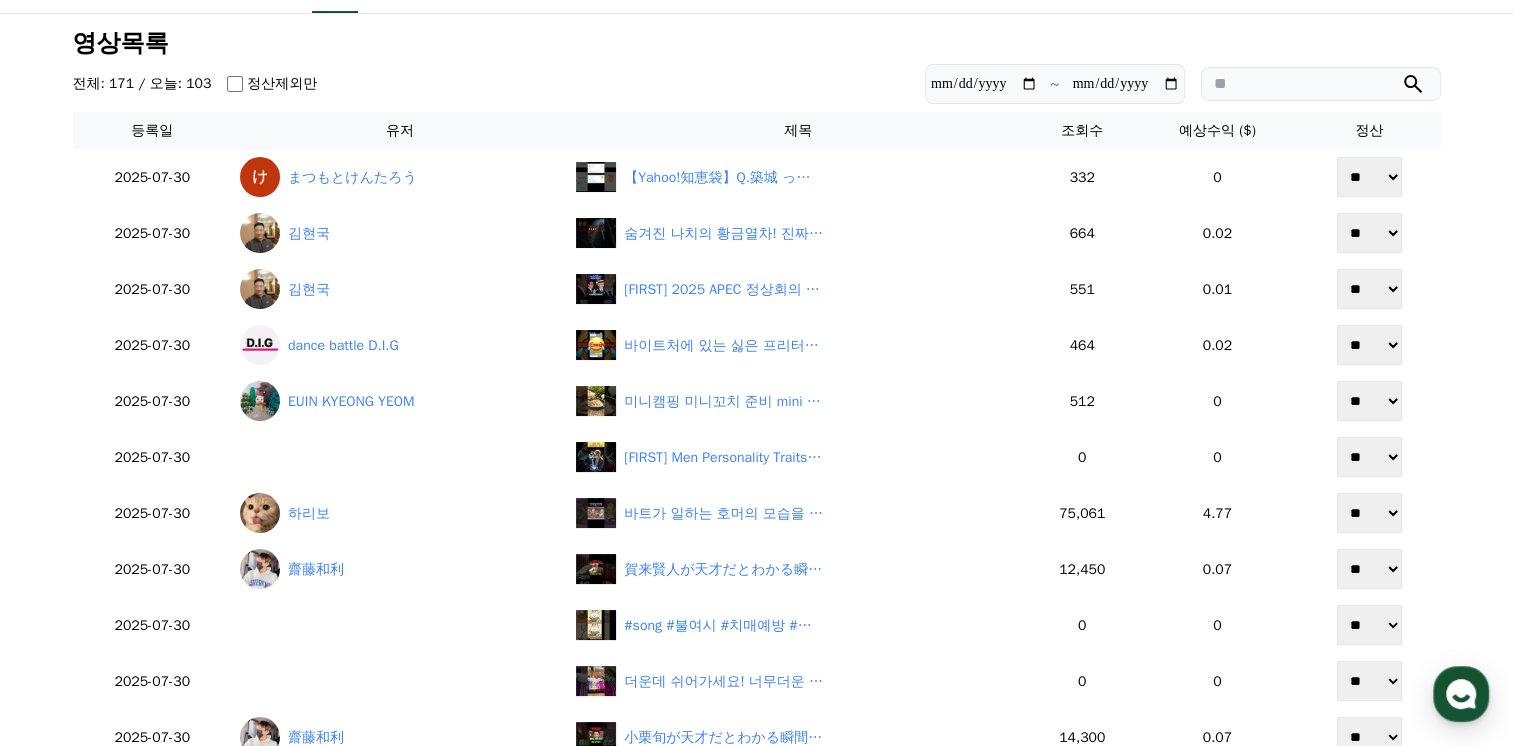 scroll, scrollTop: 72, scrollLeft: 0, axis: vertical 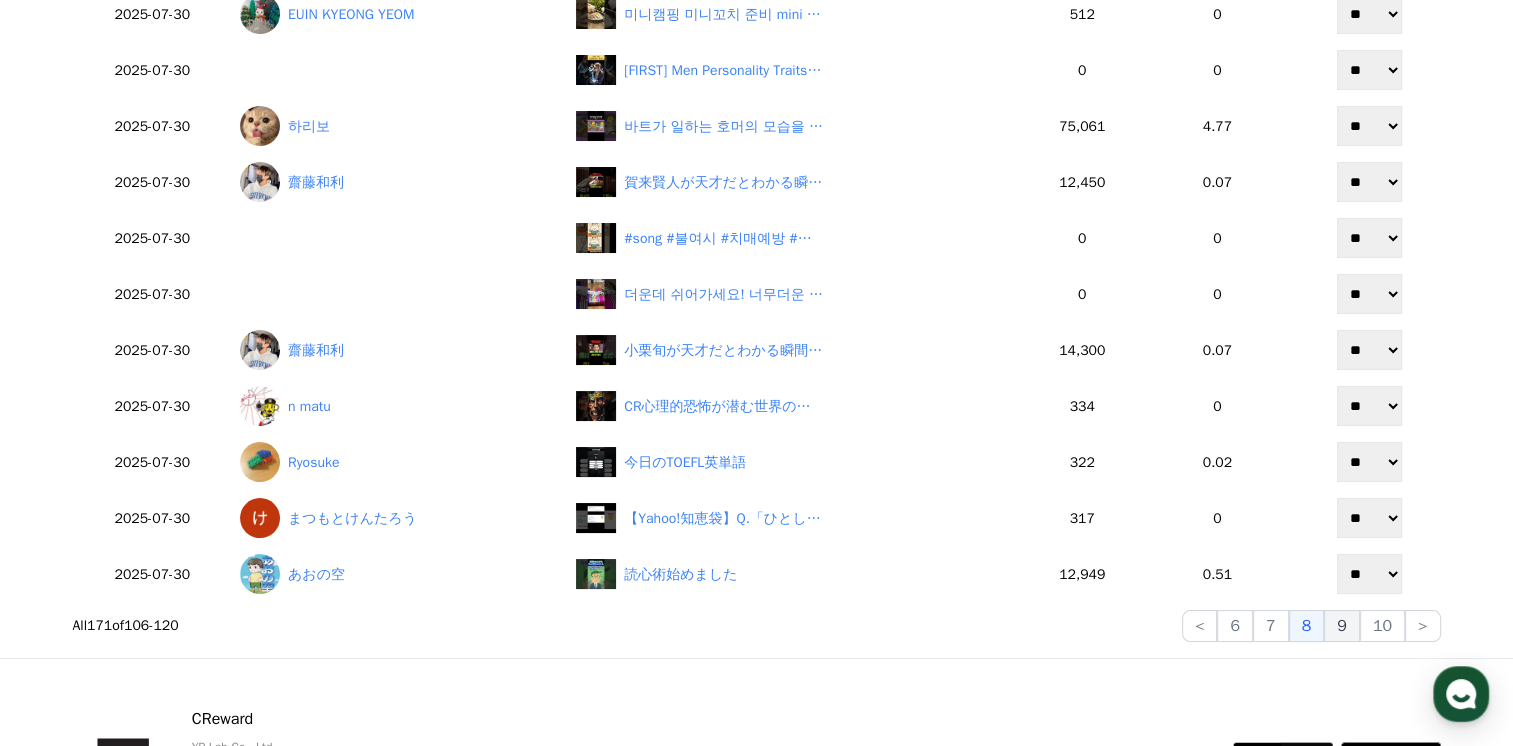 click on "9" 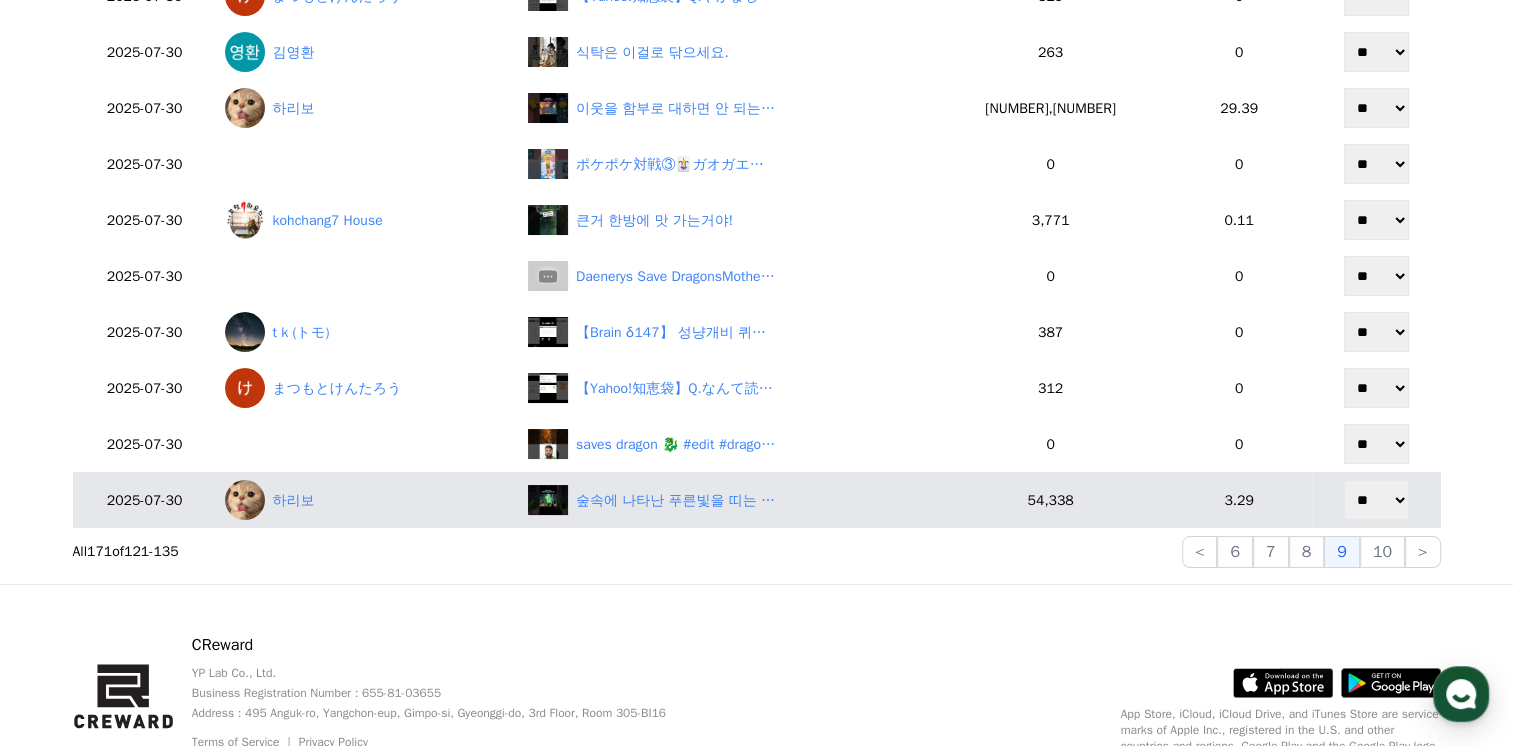 scroll, scrollTop: 572, scrollLeft: 0, axis: vertical 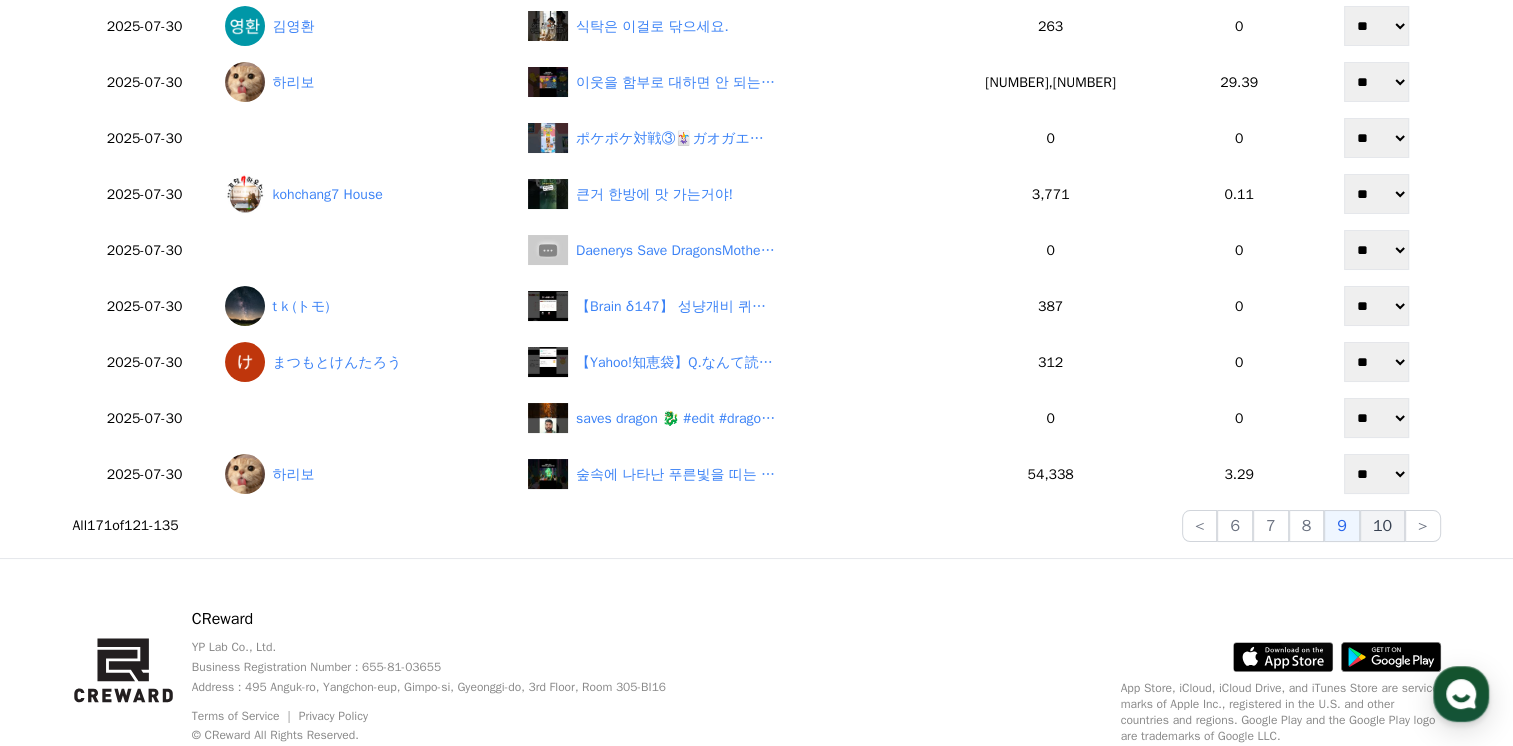 click on "10" 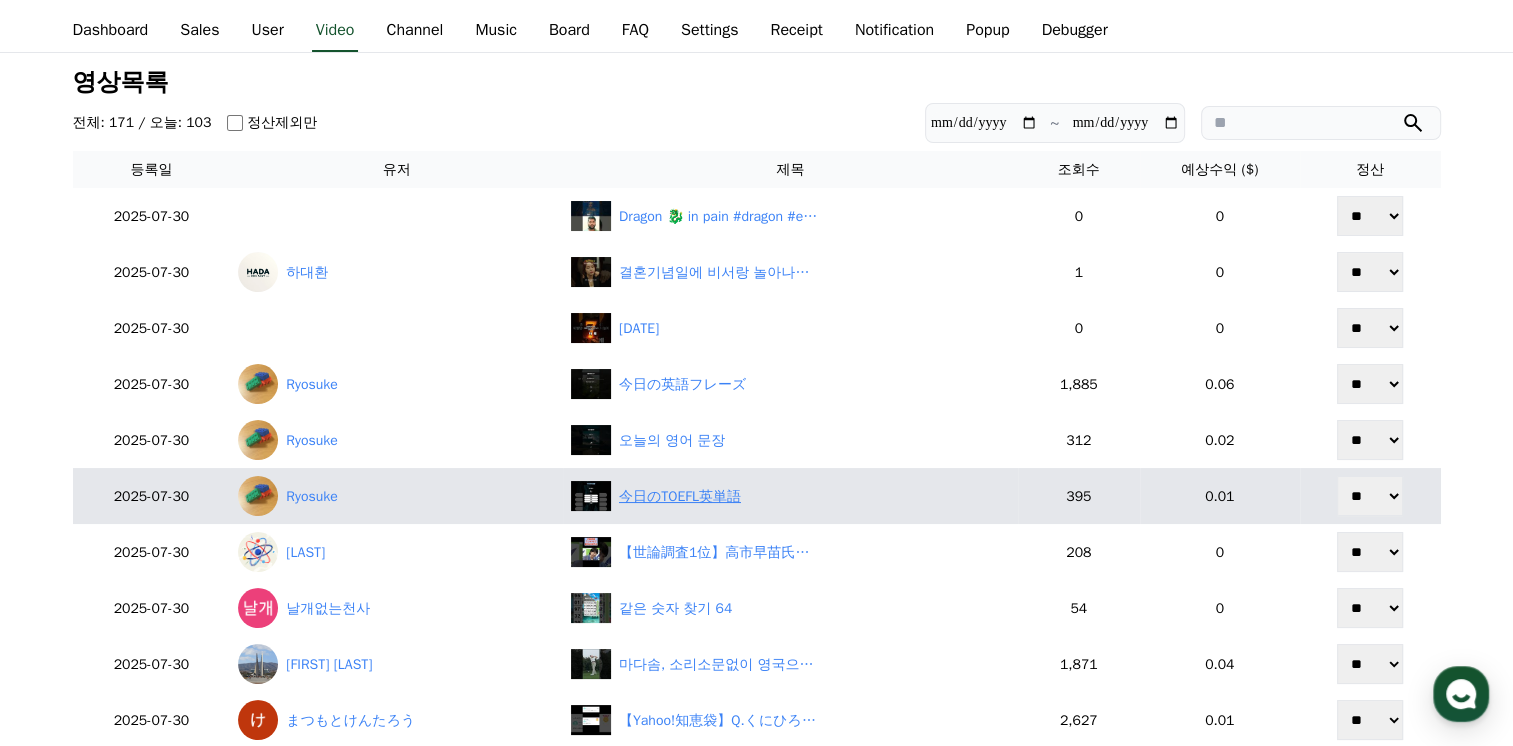 scroll, scrollTop: 0, scrollLeft: 0, axis: both 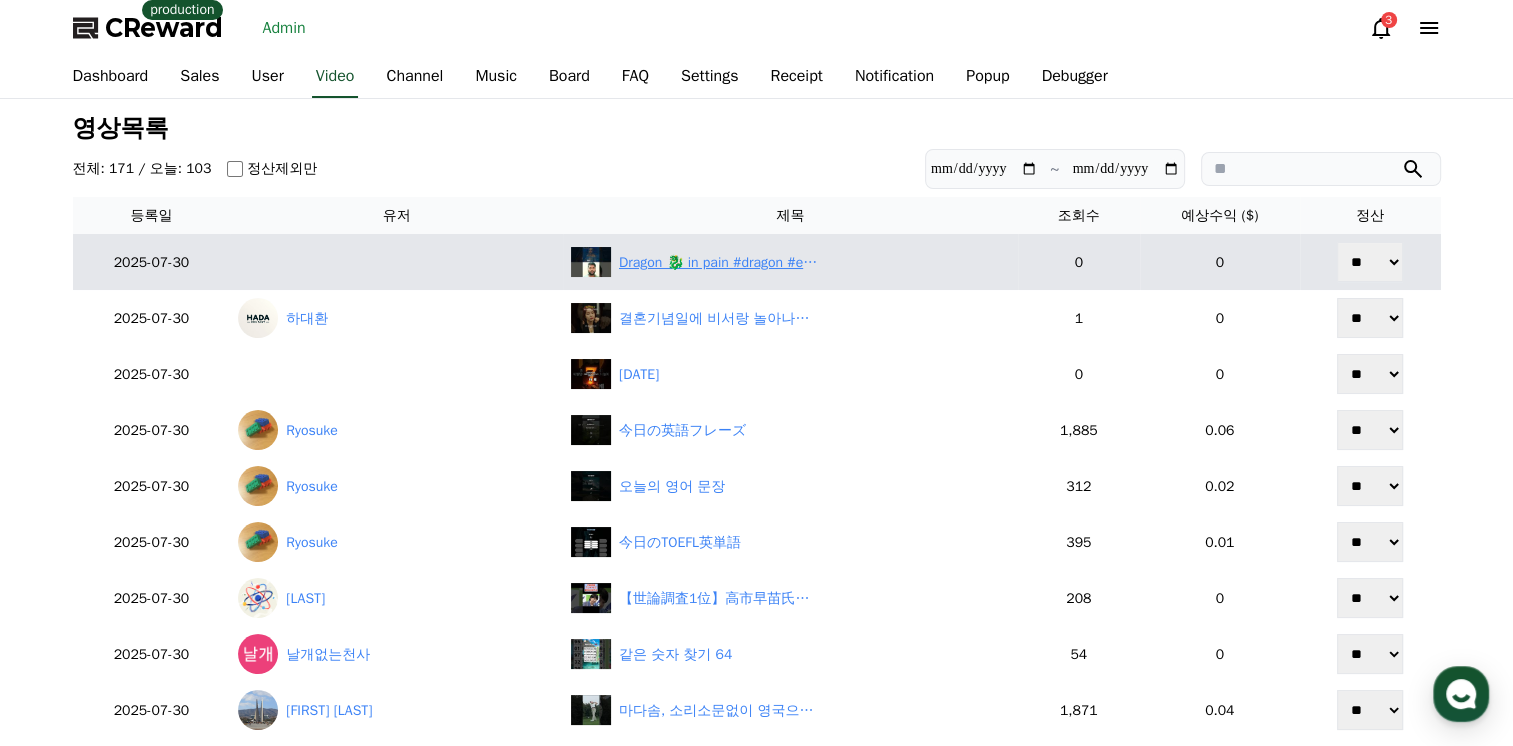 click on "Dragon 🐉 in pain #dragon #edit #foryou #foryoupage #explorepage #exploremore #music #feedshorts" at bounding box center (719, 262) 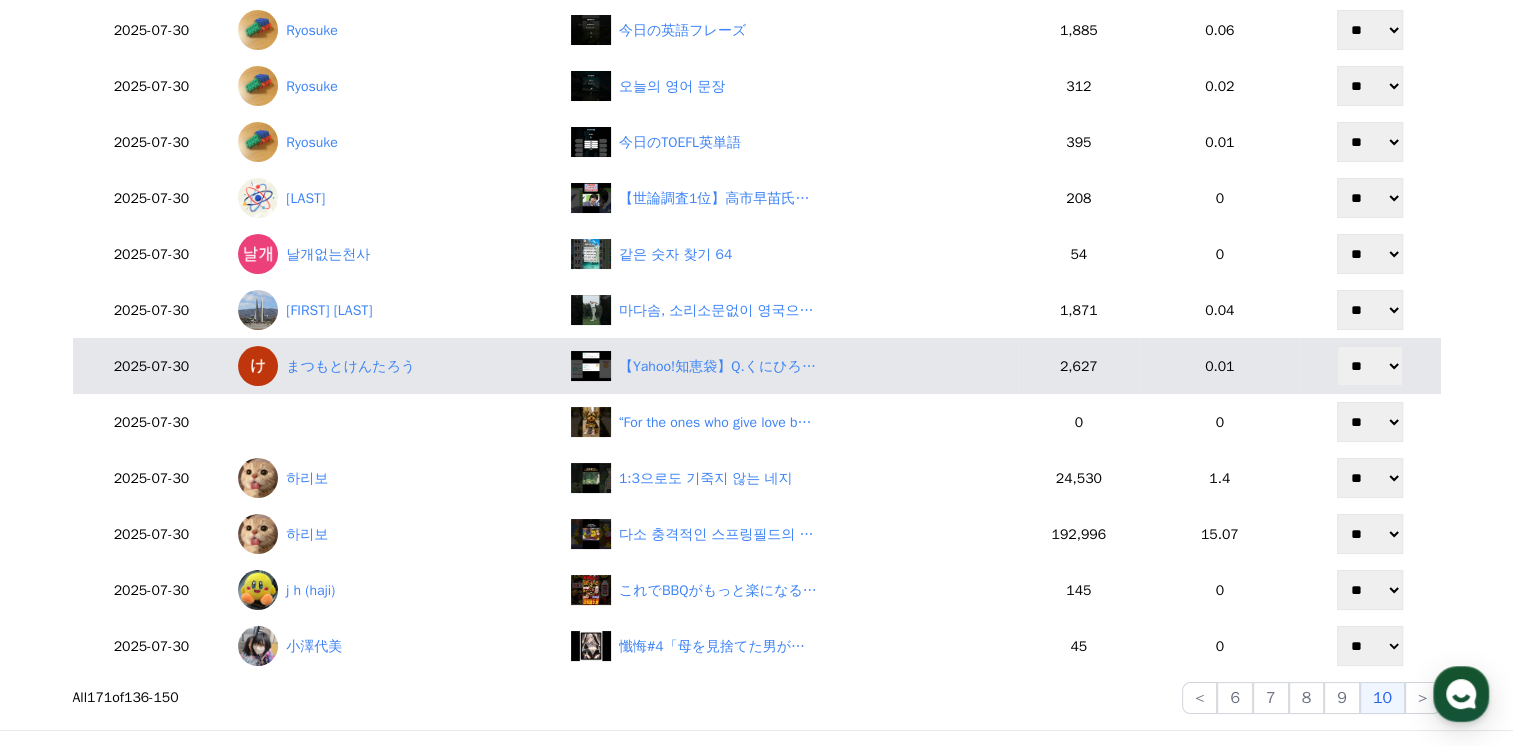 scroll, scrollTop: 672, scrollLeft: 0, axis: vertical 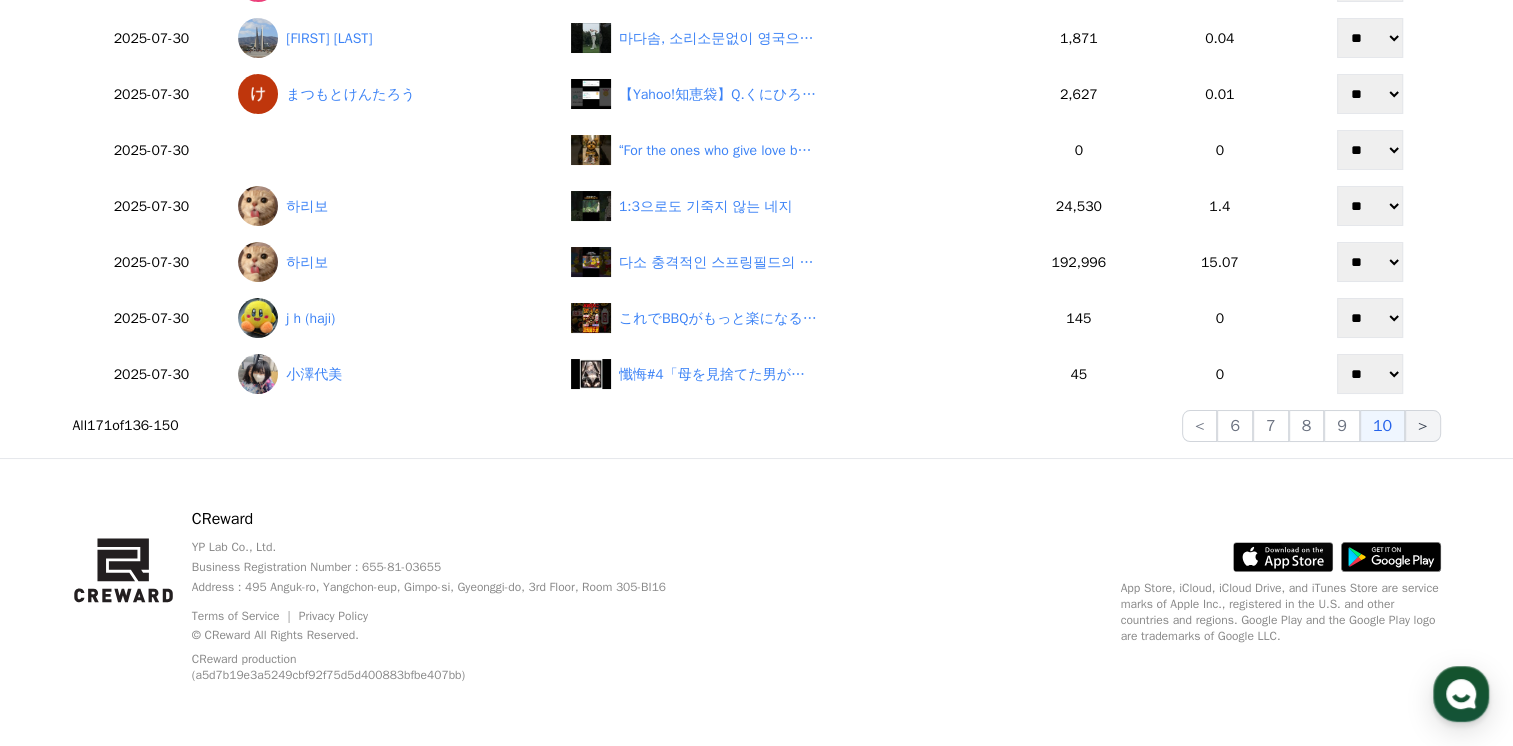 click on ">" 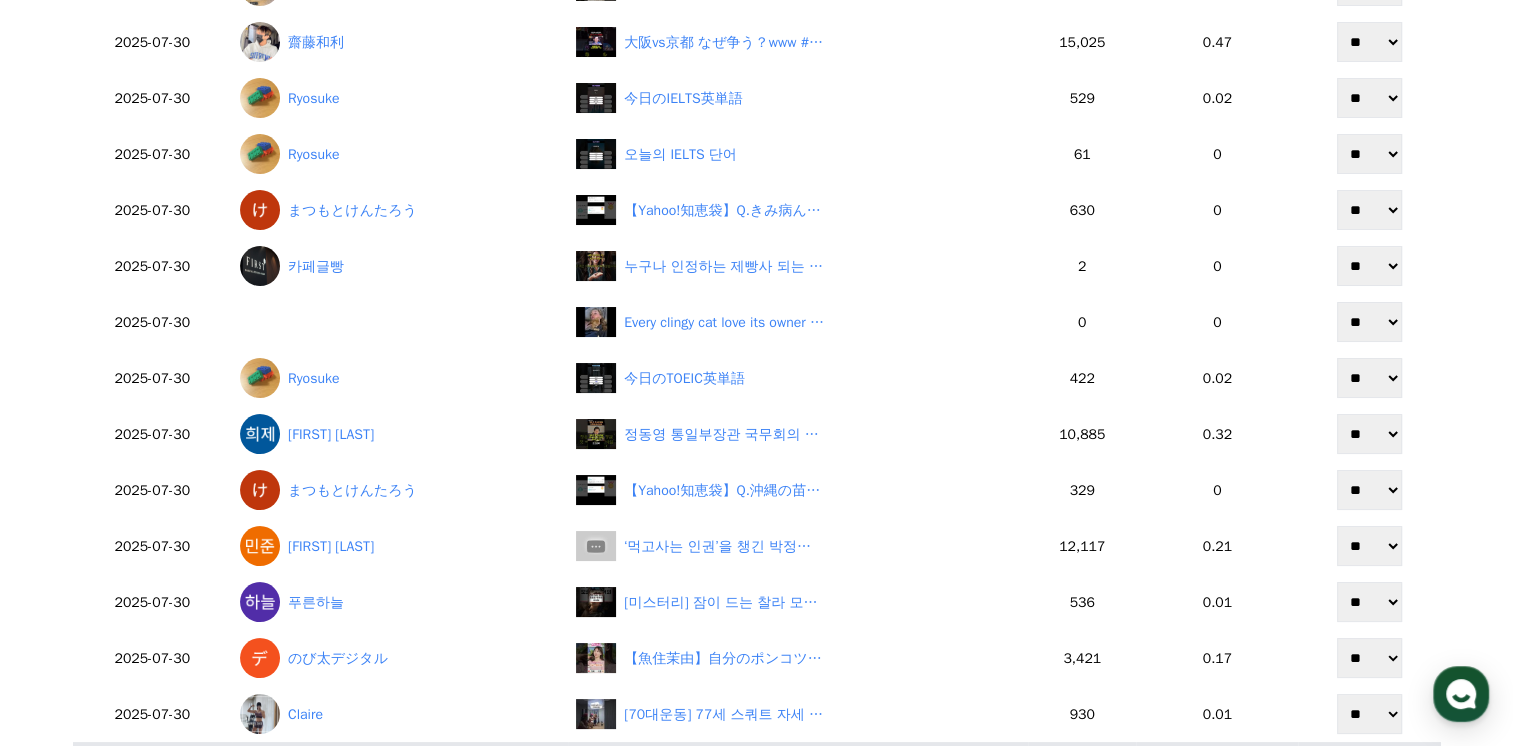 scroll, scrollTop: 172, scrollLeft: 0, axis: vertical 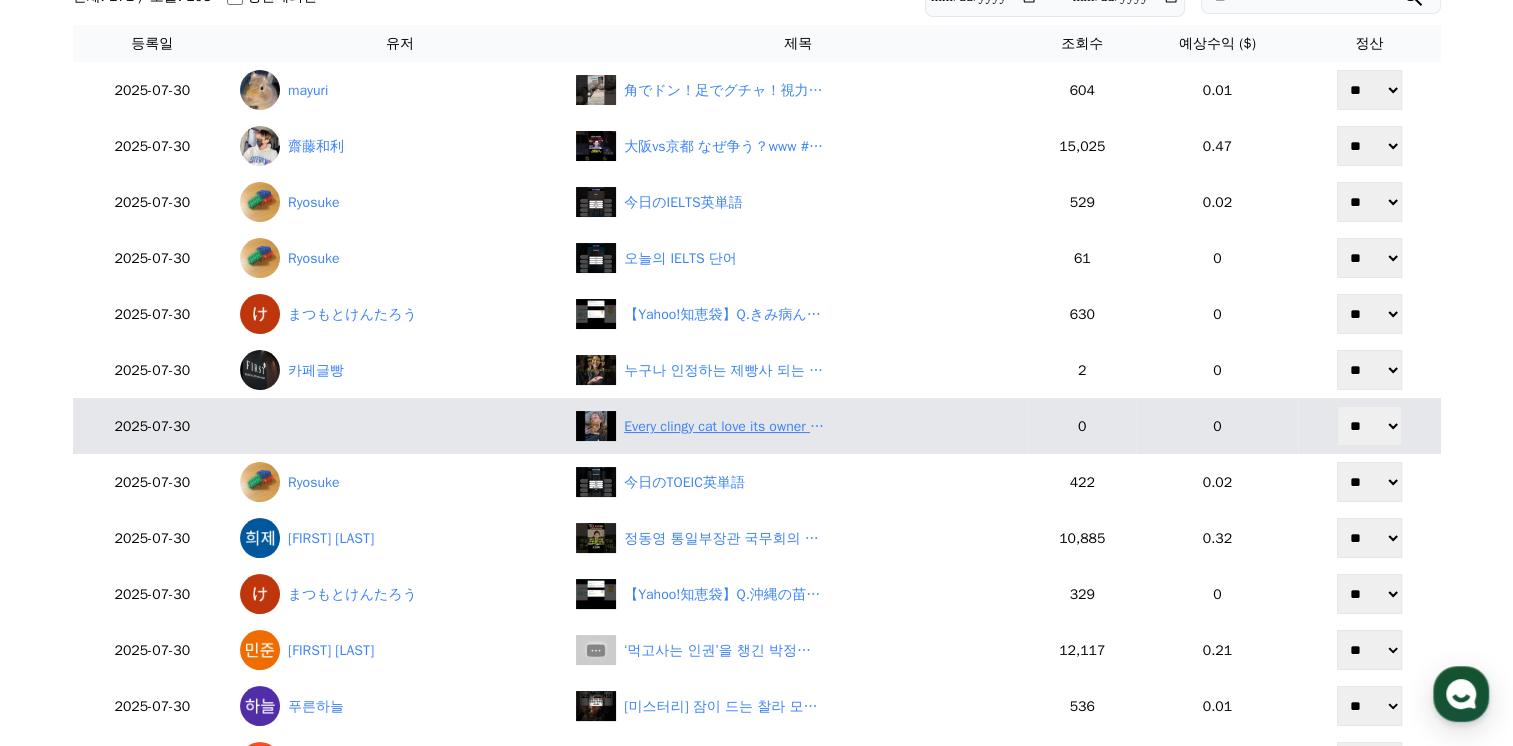 click on "Every clingy cat love its owner deeply" at bounding box center [724, 426] 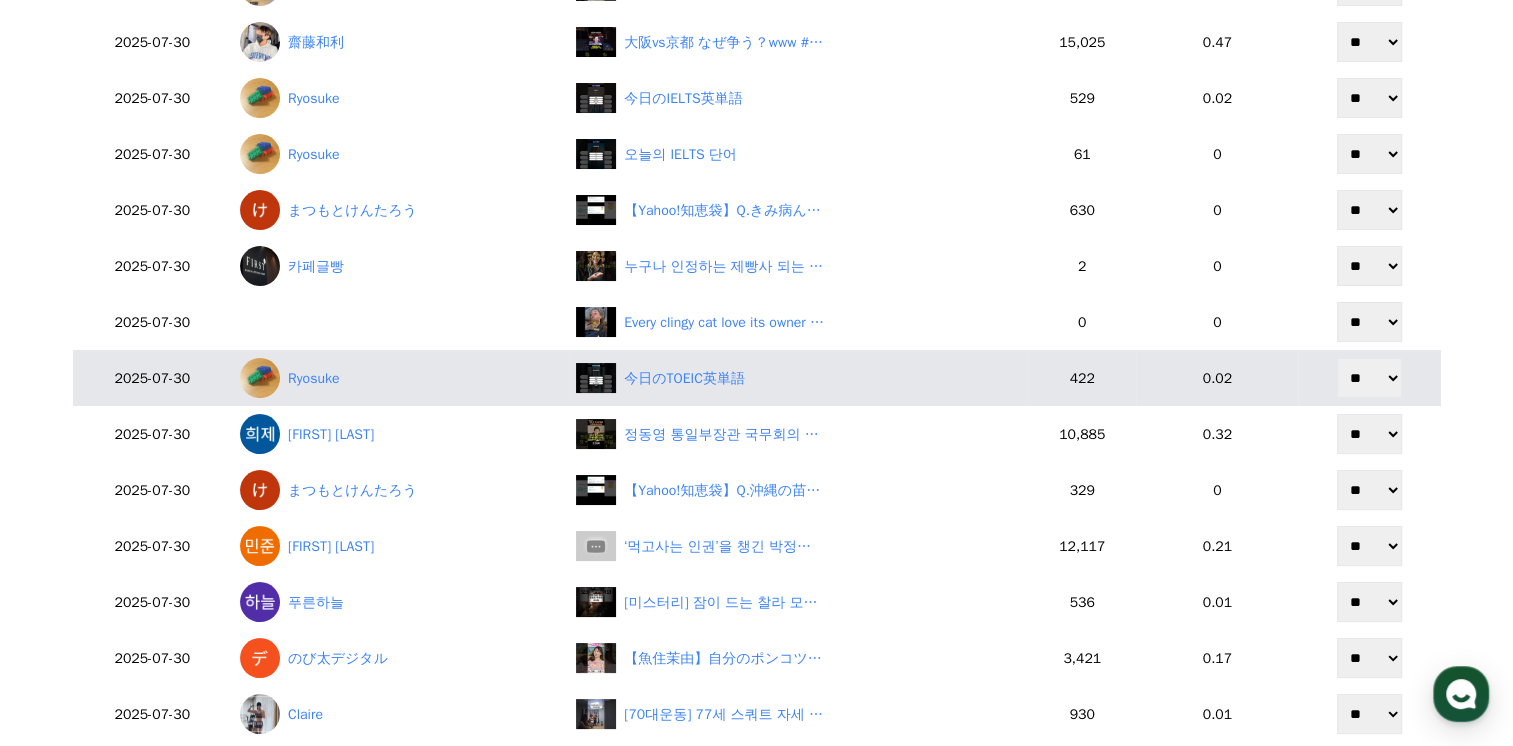 scroll, scrollTop: 472, scrollLeft: 0, axis: vertical 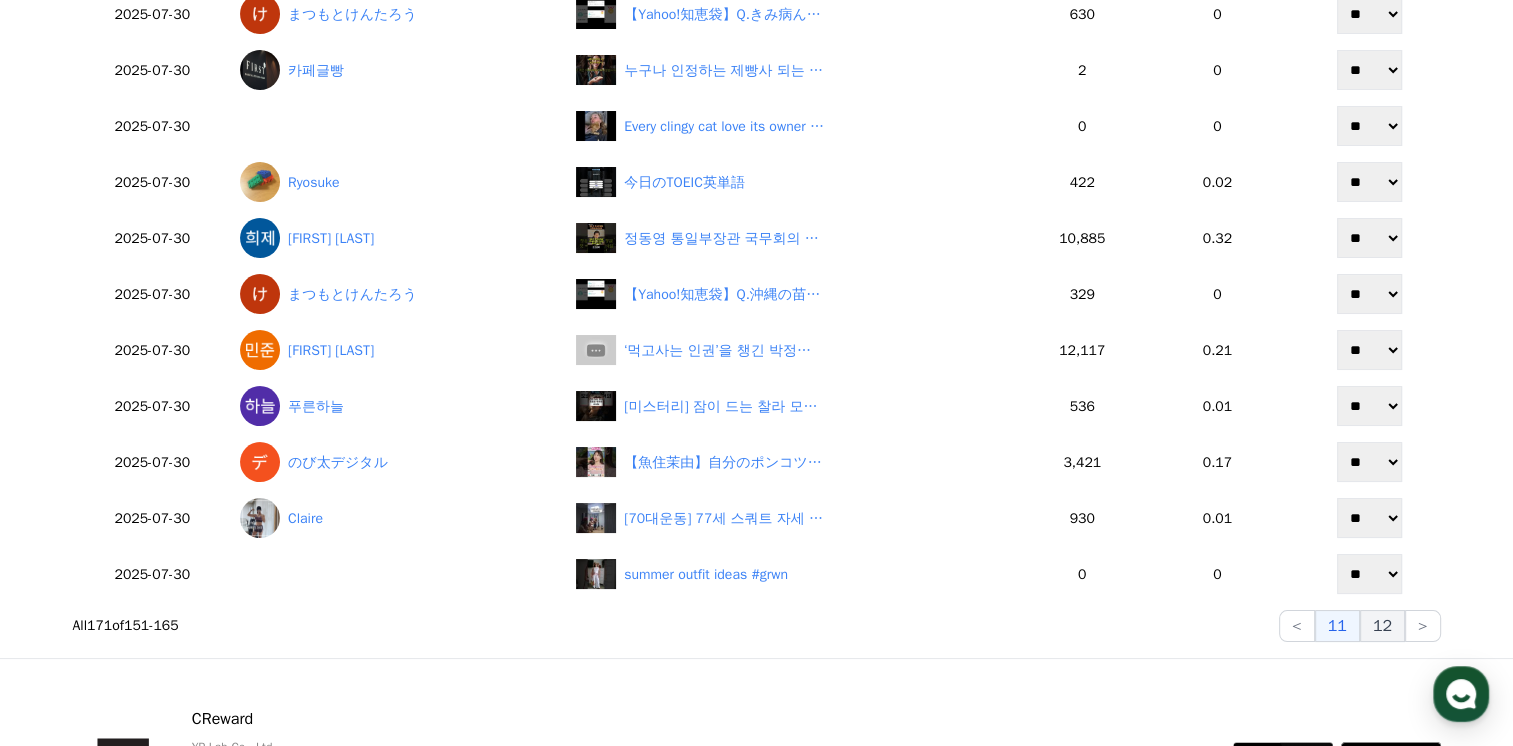 click on "12" 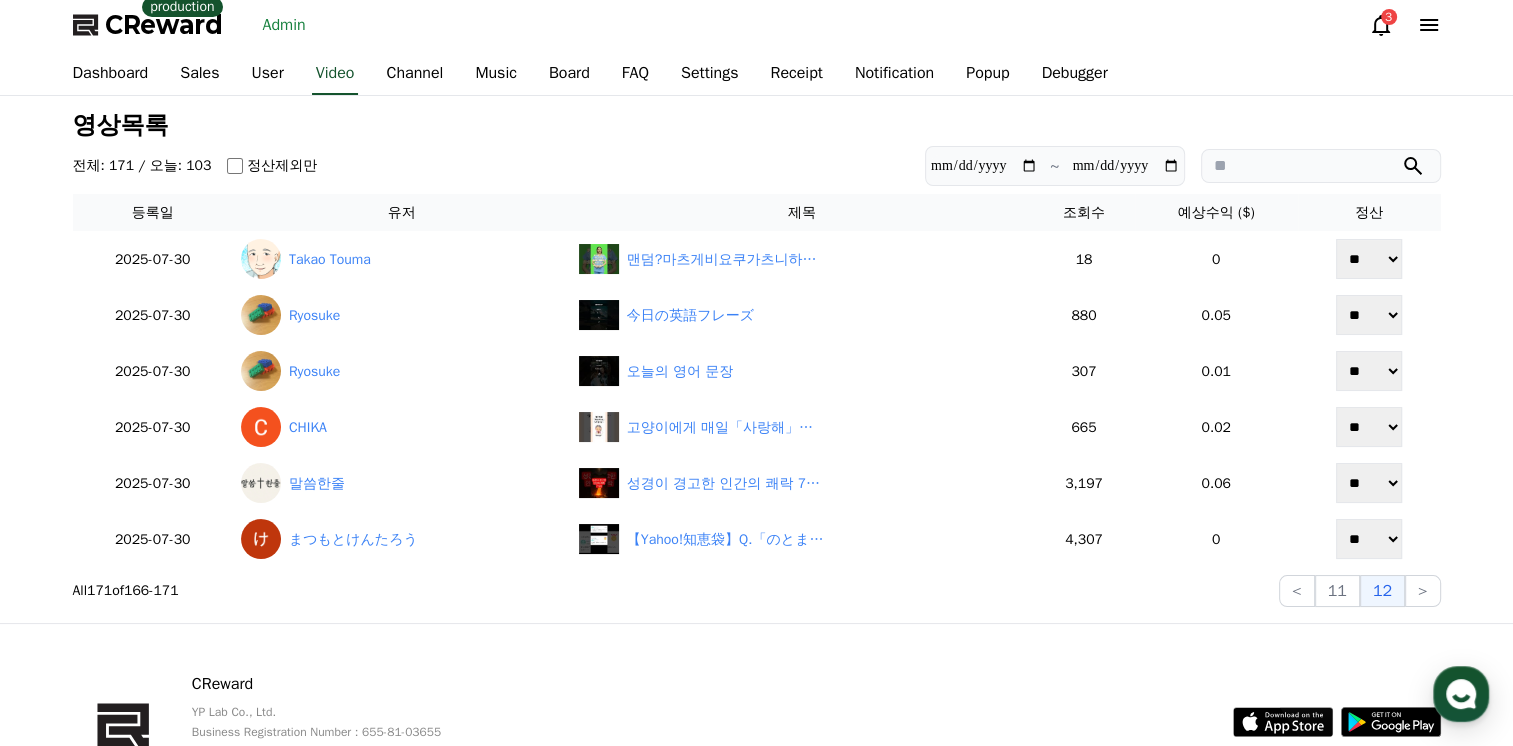scroll, scrollTop: 0, scrollLeft: 0, axis: both 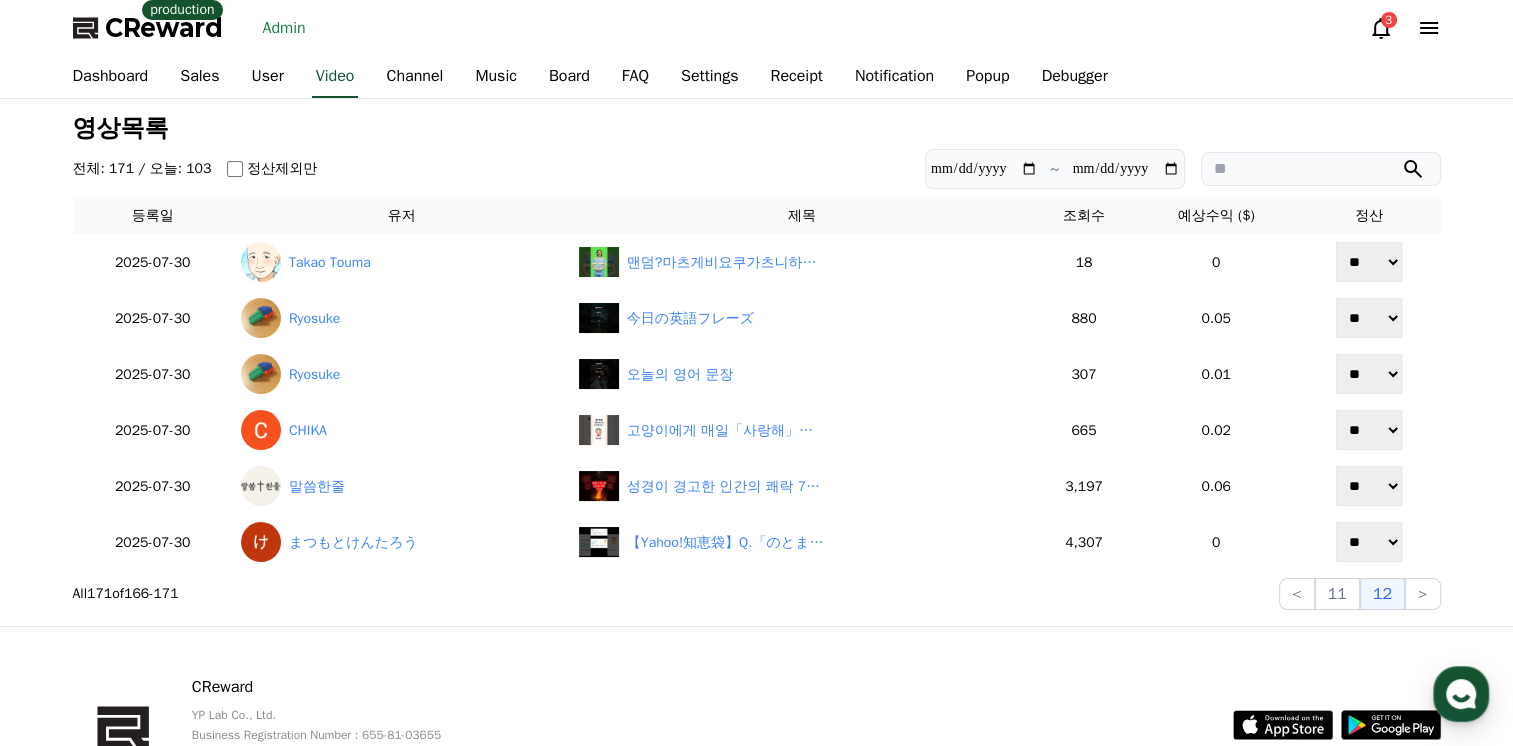 click on "**********" at bounding box center (757, 362) 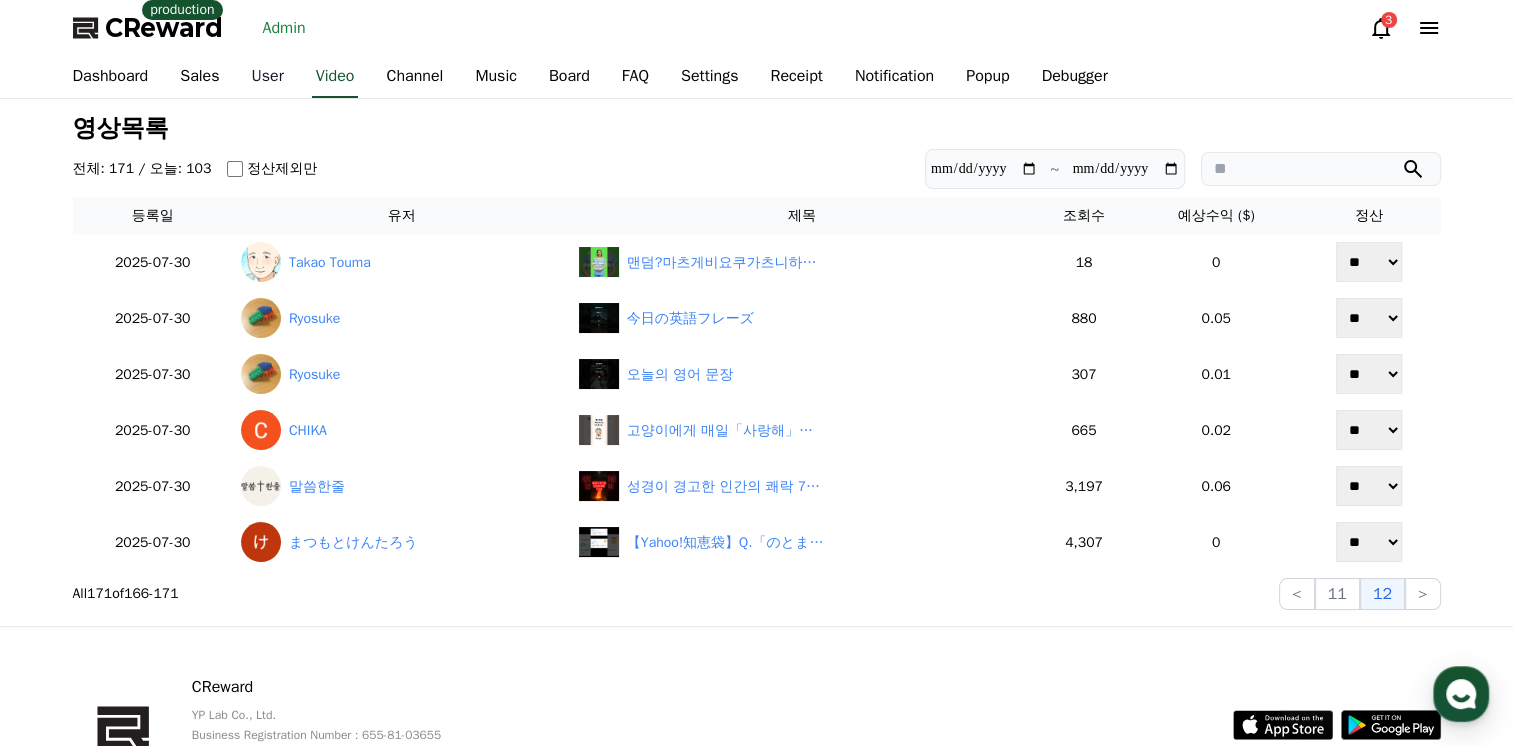 click on "User" at bounding box center (268, 77) 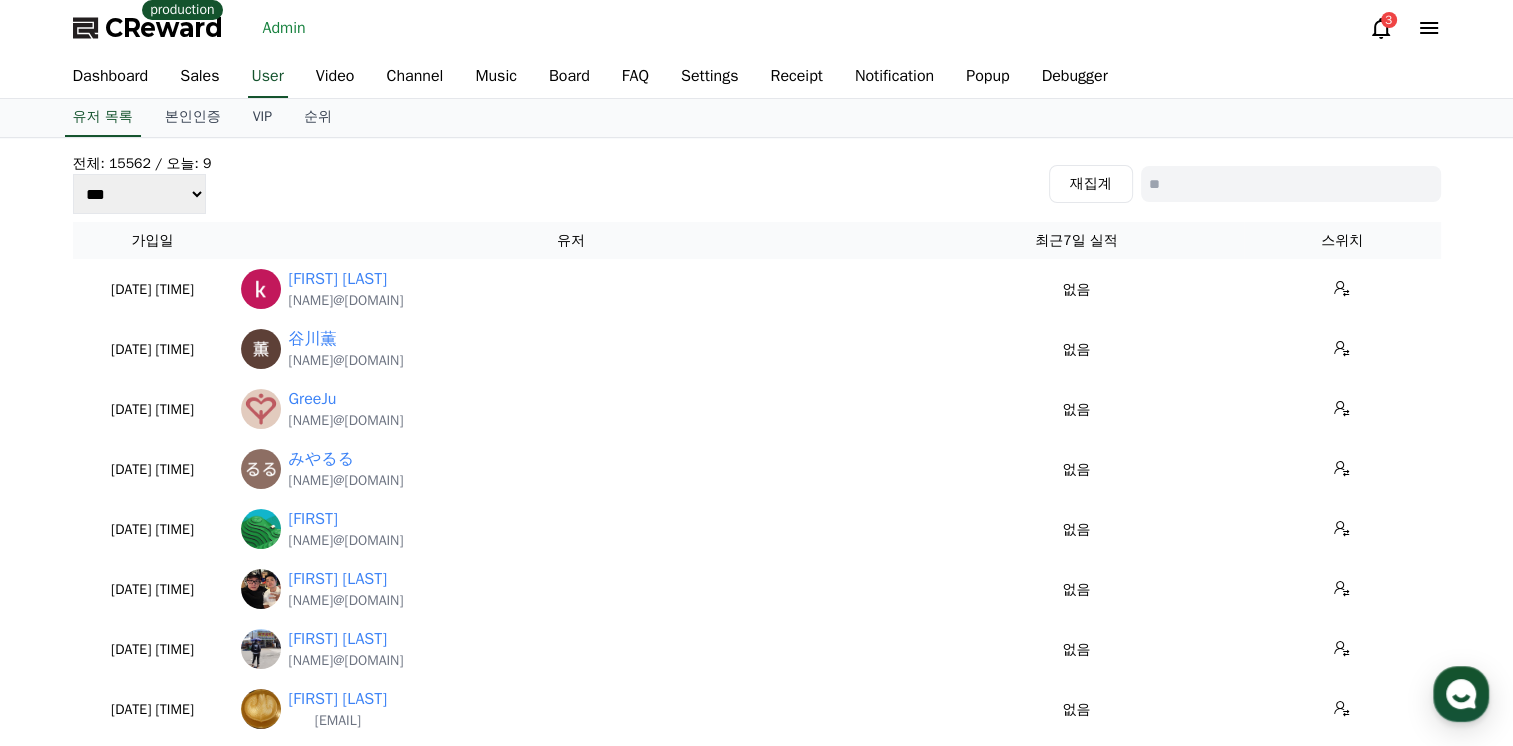 click on "전체: 15562 / 오늘: 9   *** *** ***     재집계" at bounding box center [757, 184] 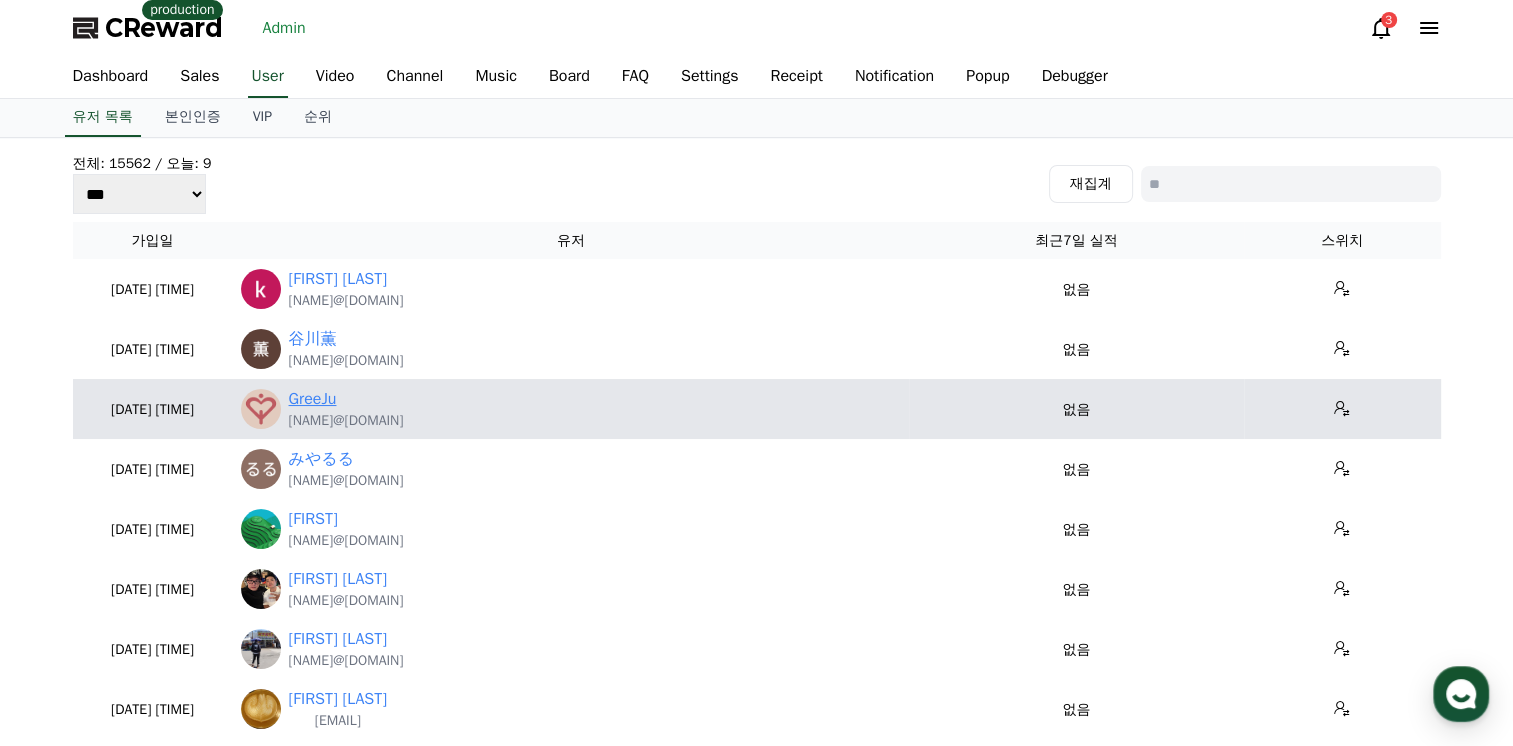 click on "GreeJu" at bounding box center (313, 399) 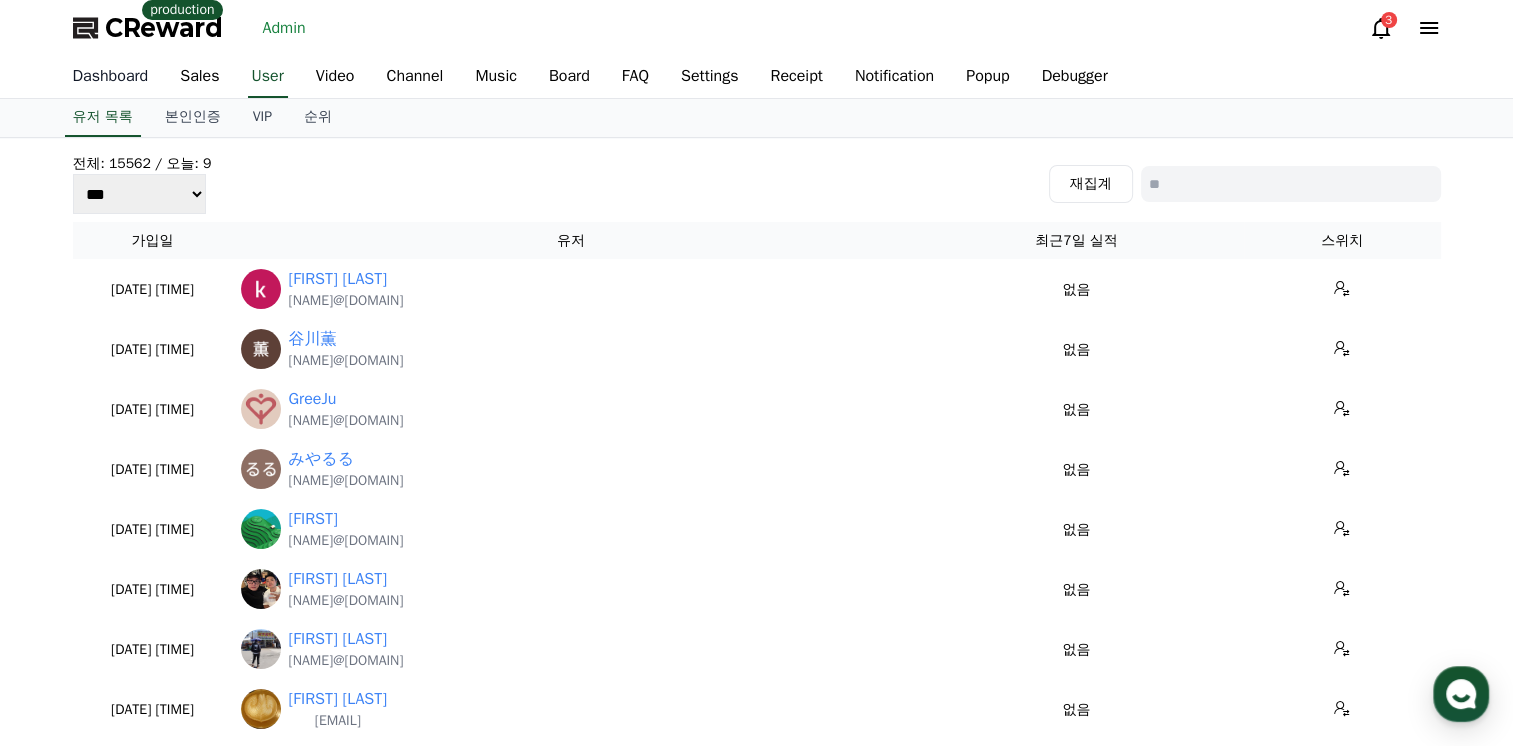 click on "Dashboard" at bounding box center (111, 77) 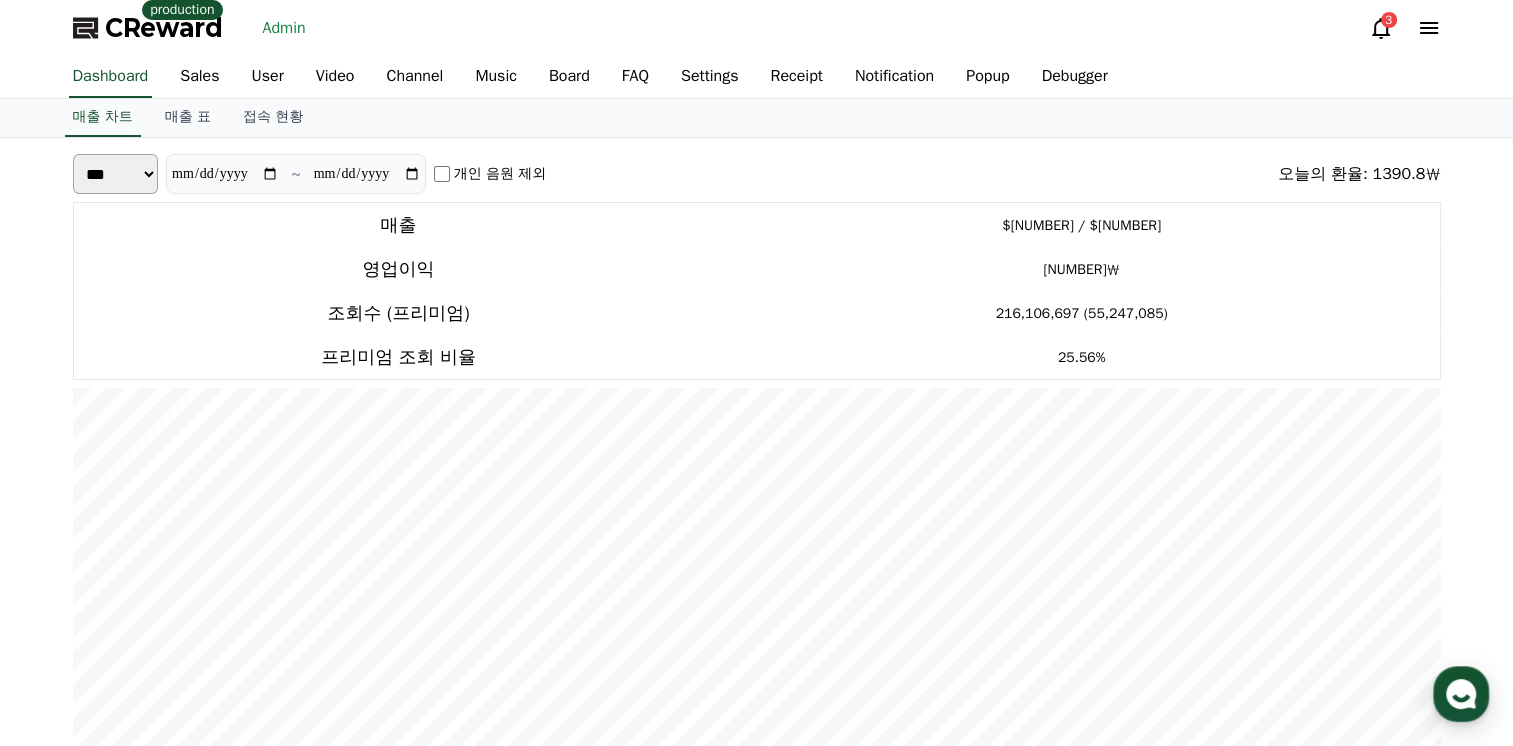 click on "Admin" at bounding box center (284, 28) 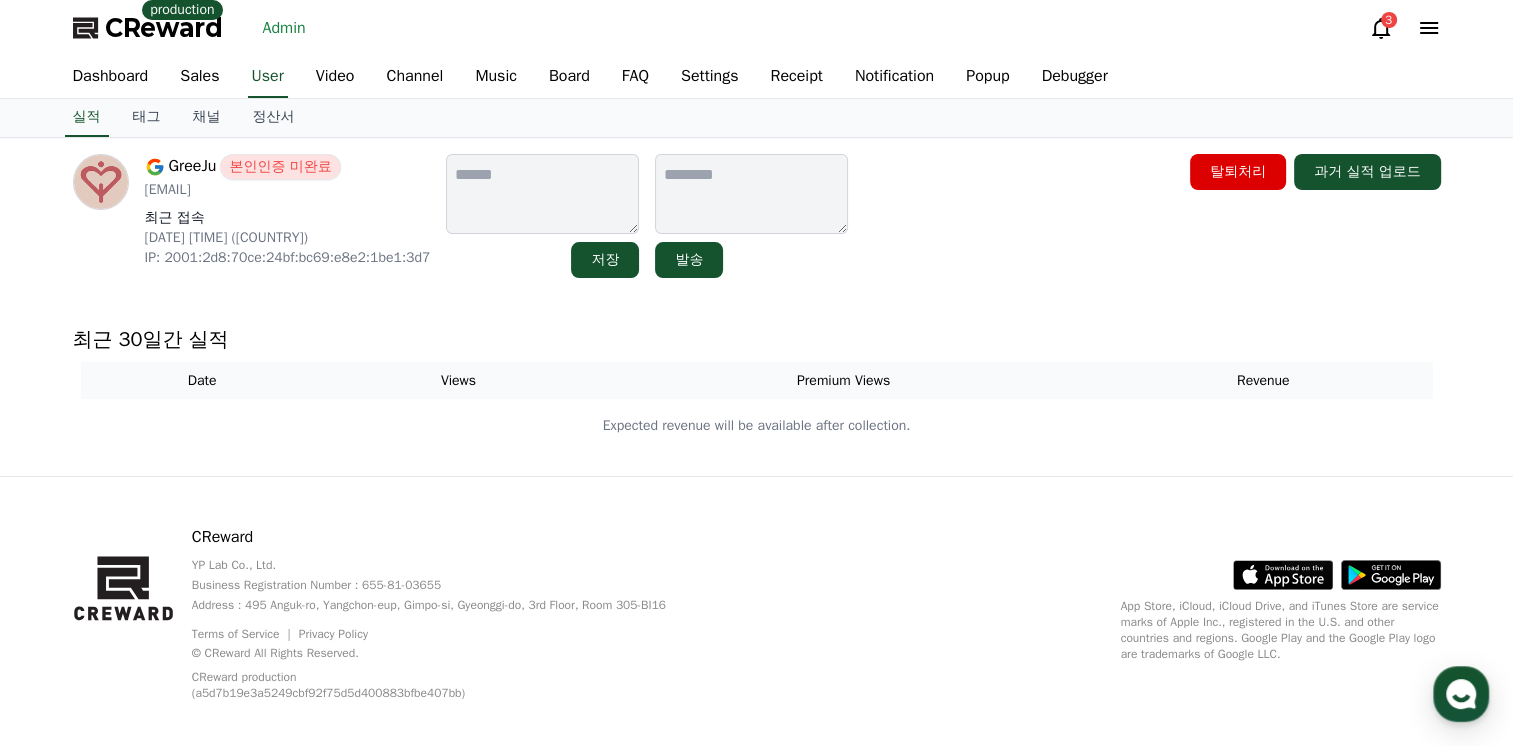 scroll, scrollTop: 0, scrollLeft: 0, axis: both 